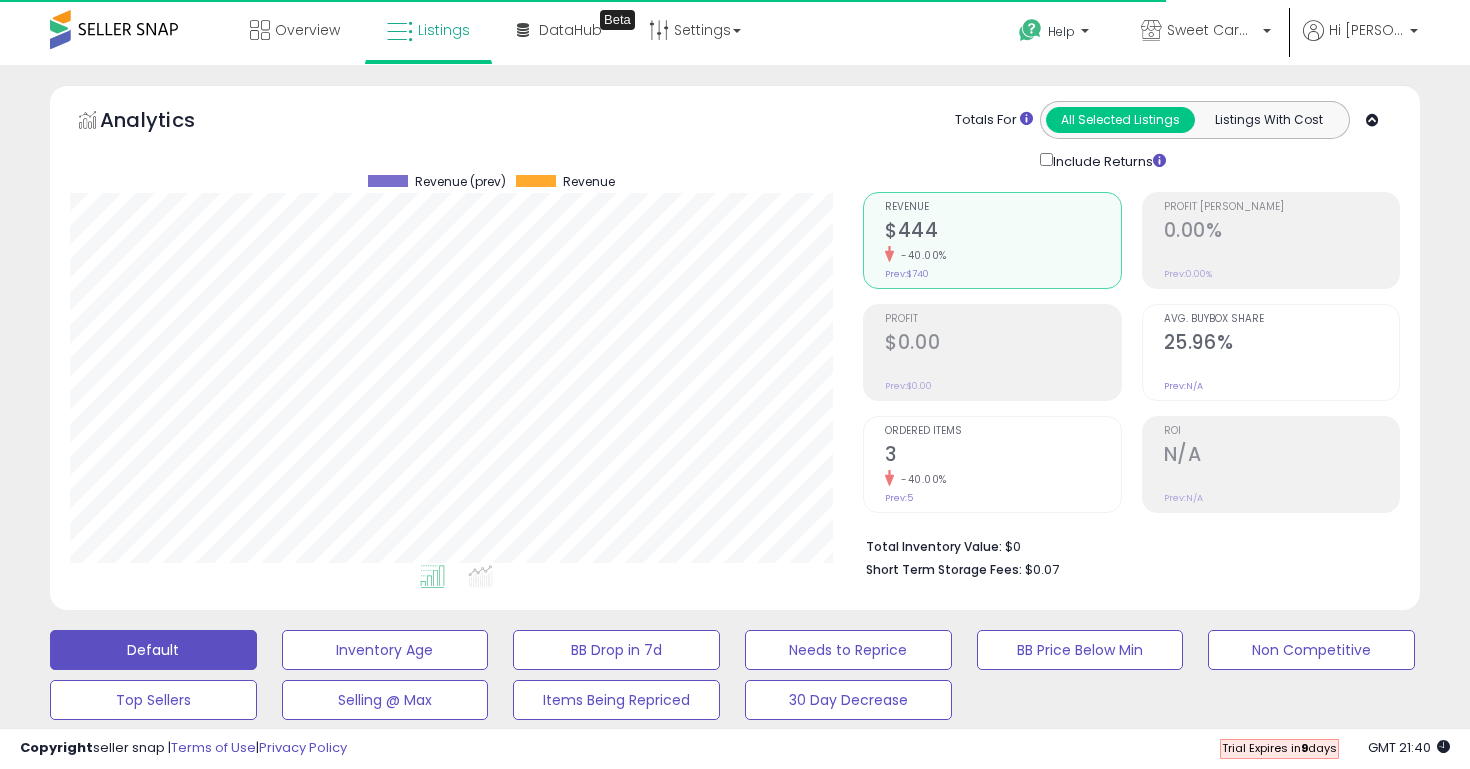 scroll, scrollTop: 742, scrollLeft: 0, axis: vertical 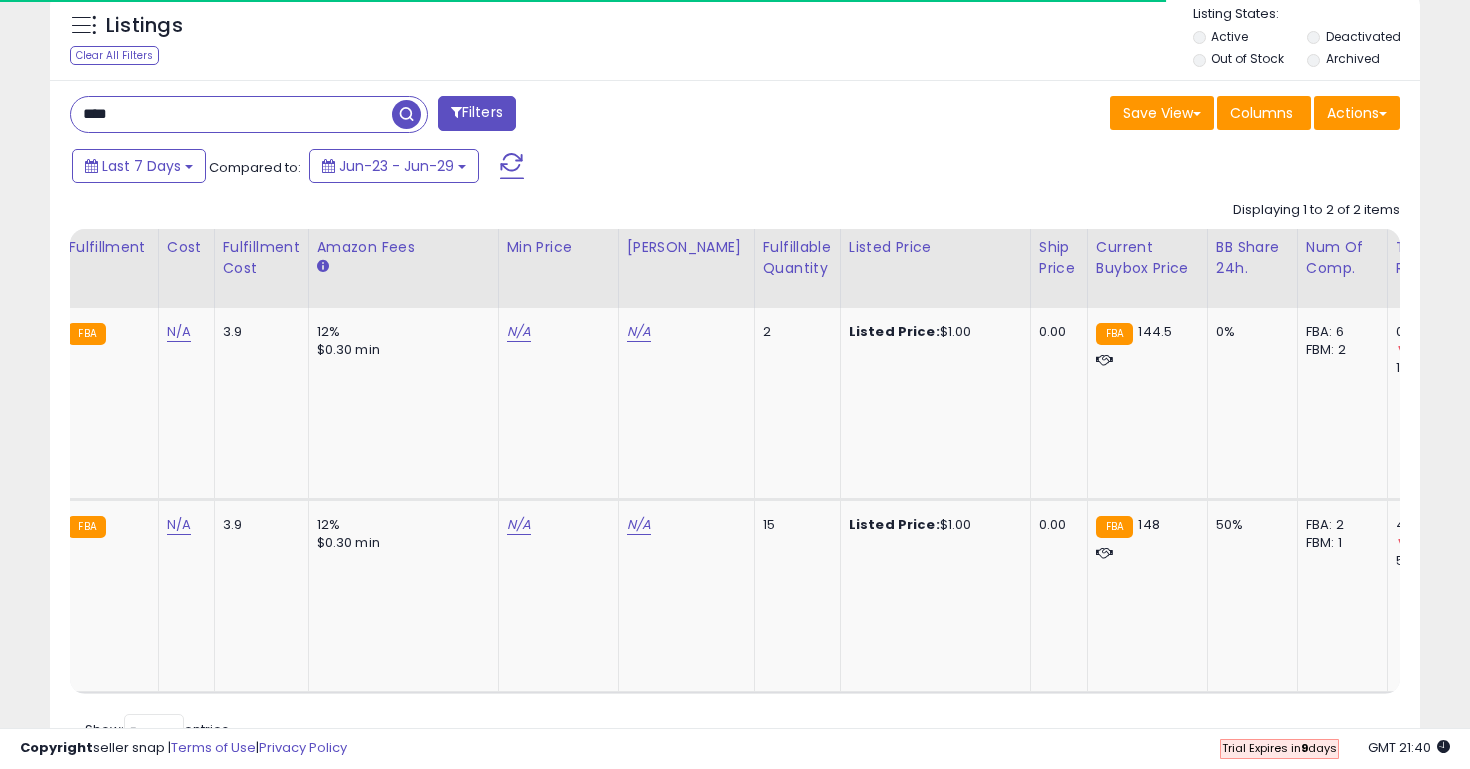 click on "****" at bounding box center (231, 114) 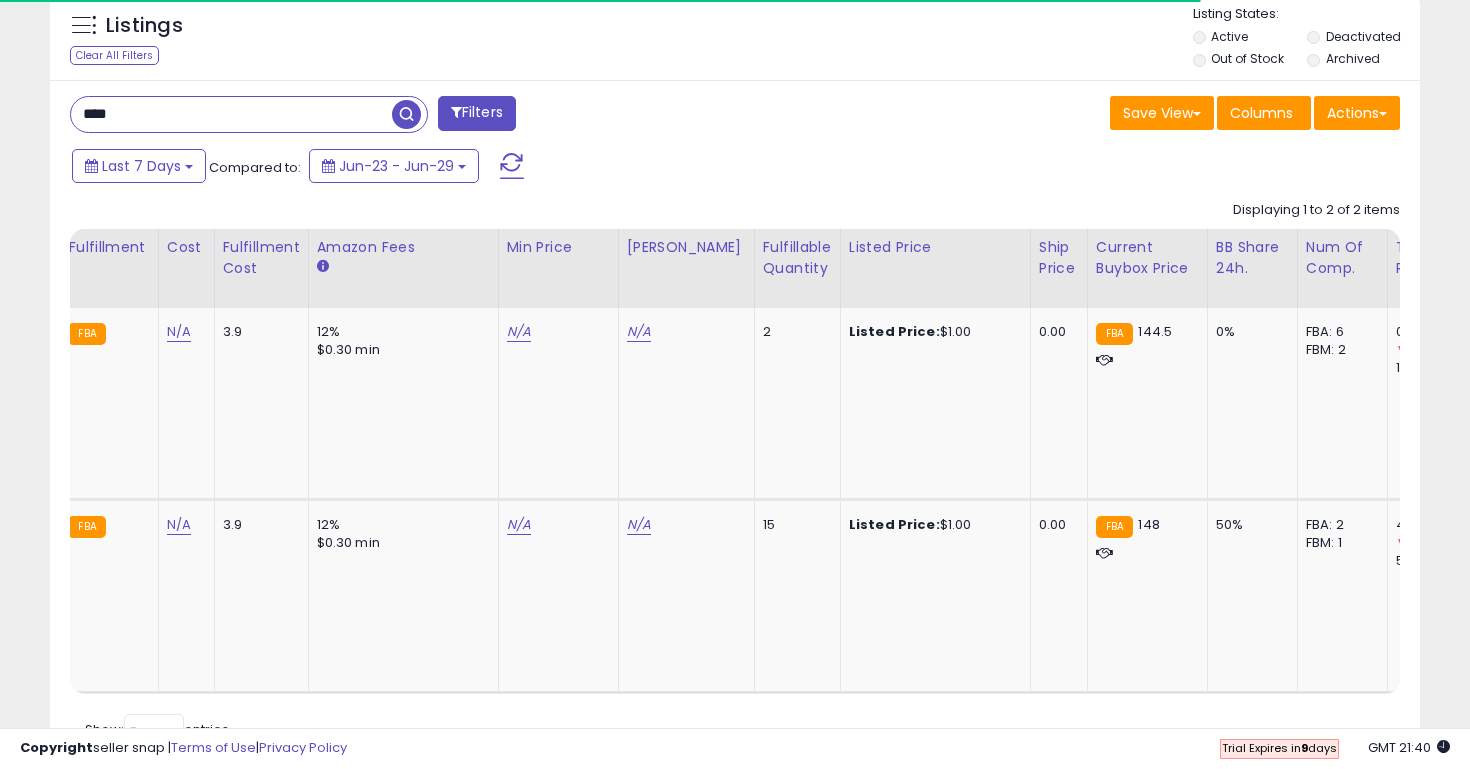 click on "****" at bounding box center (231, 114) 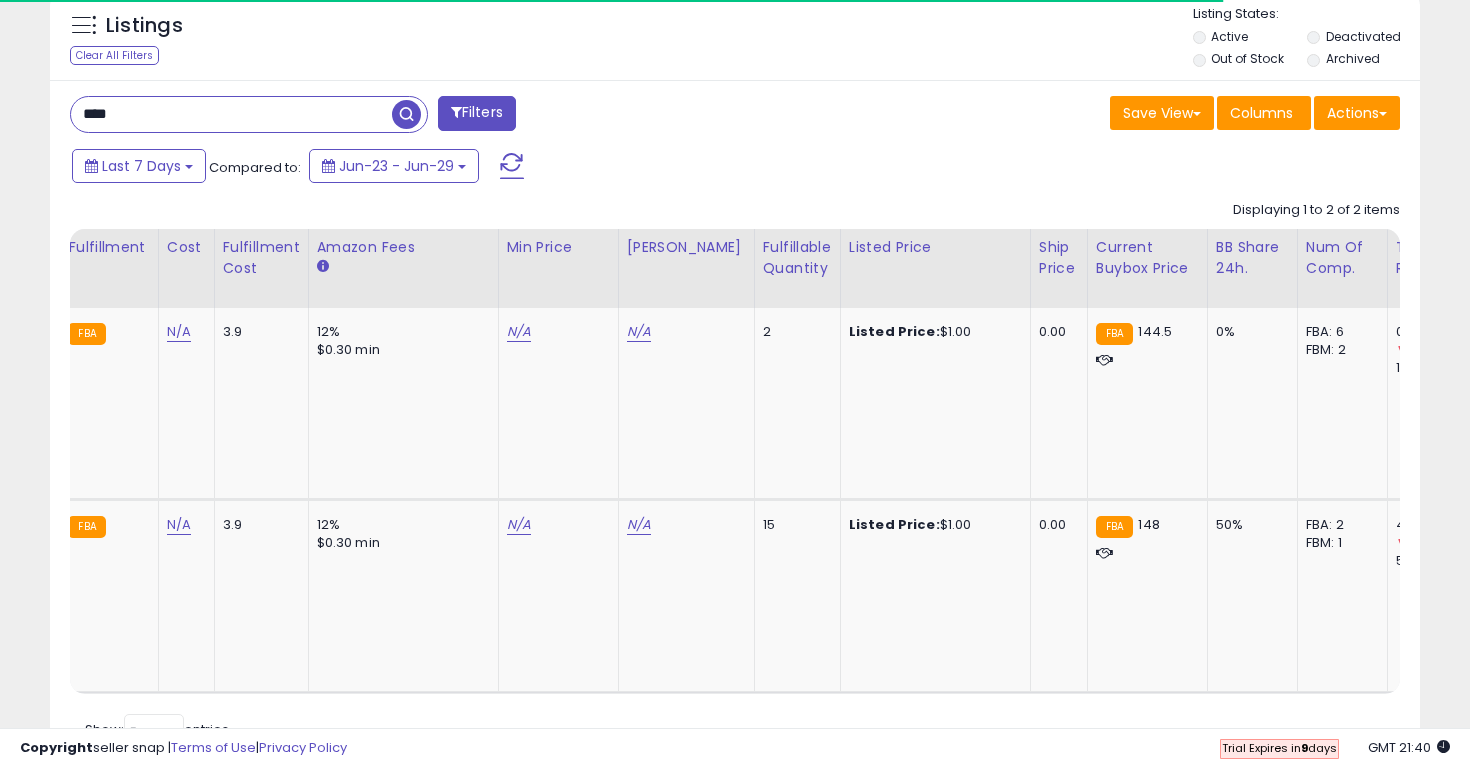 click on "****" at bounding box center (231, 114) 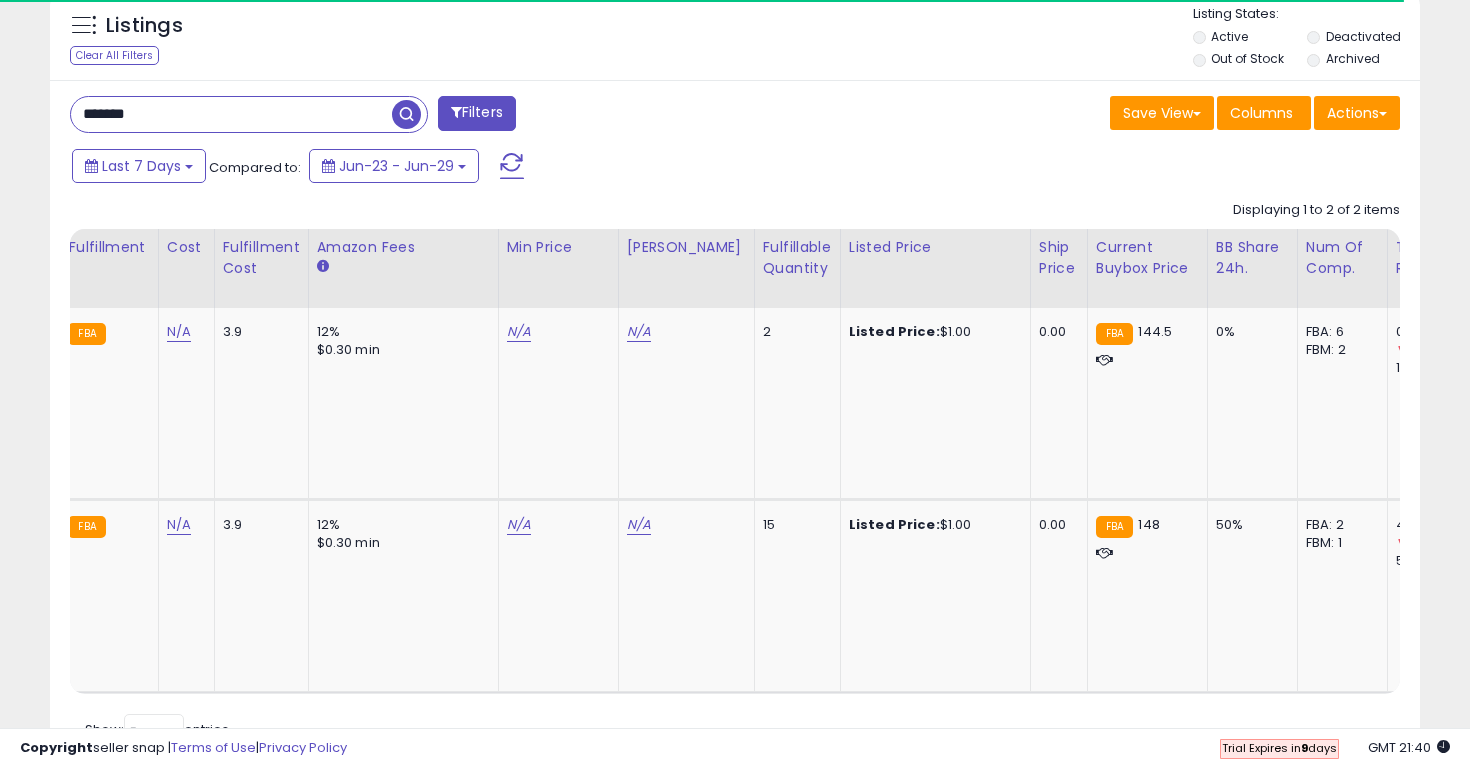 type on "*******" 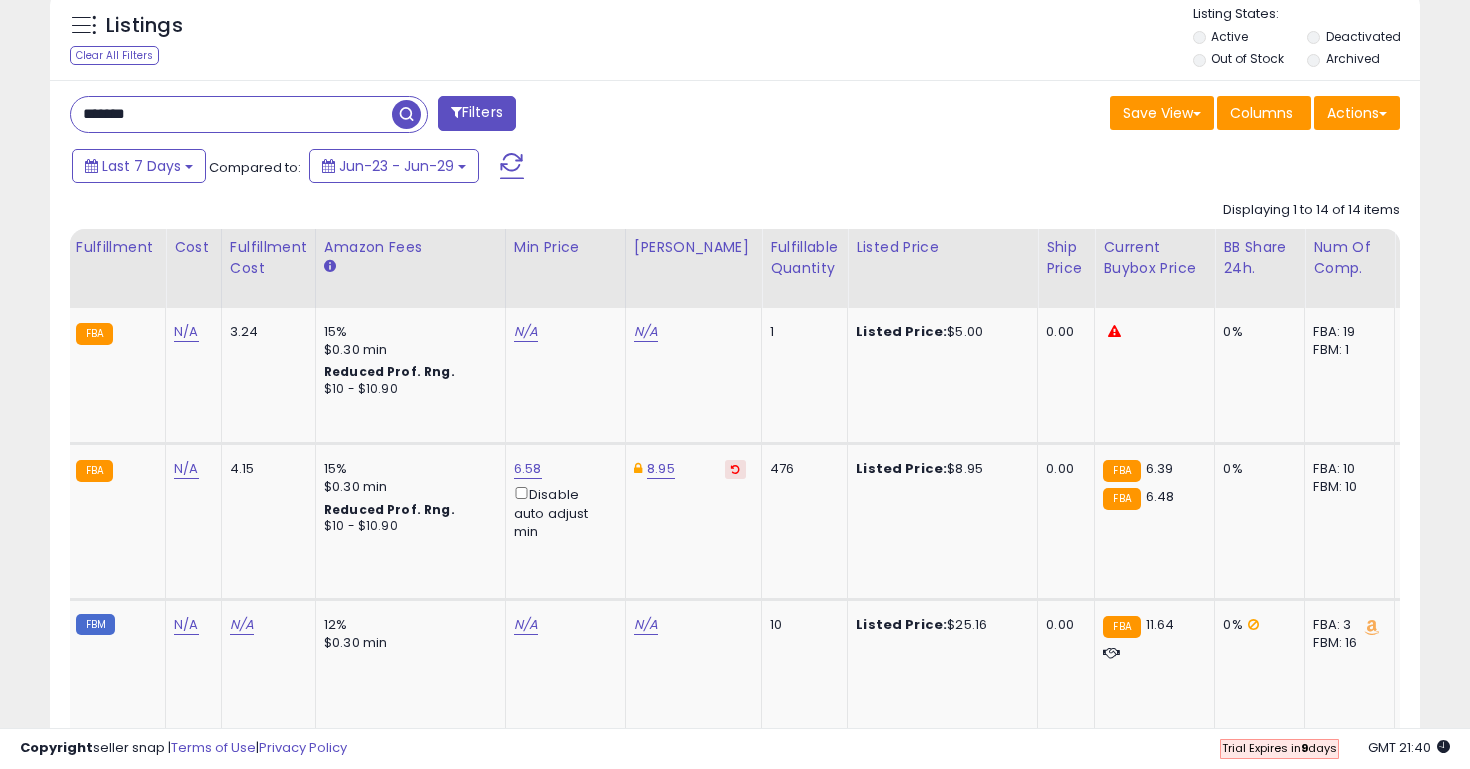 scroll, scrollTop: 999590, scrollLeft: 999206, axis: both 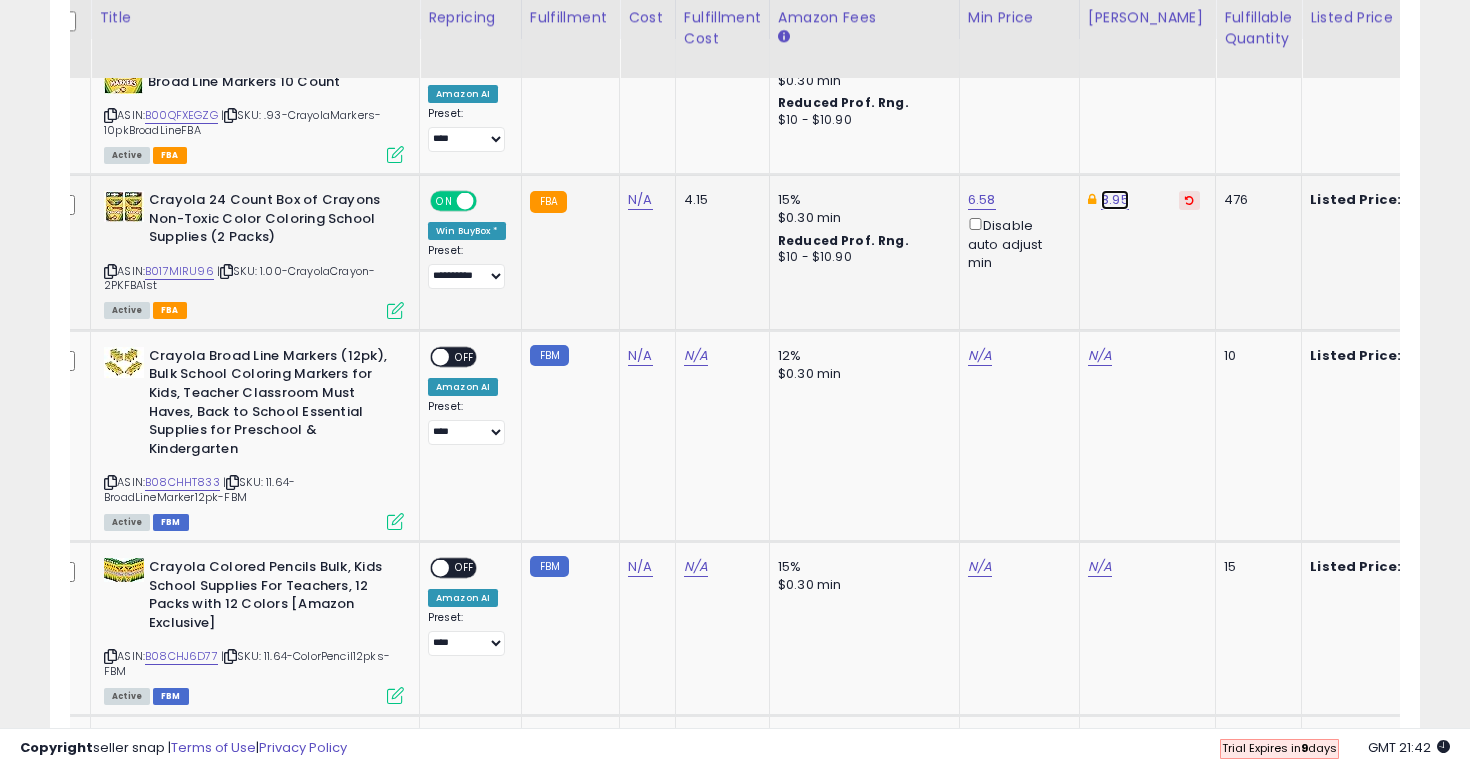 click on "8.95" at bounding box center (1115, 200) 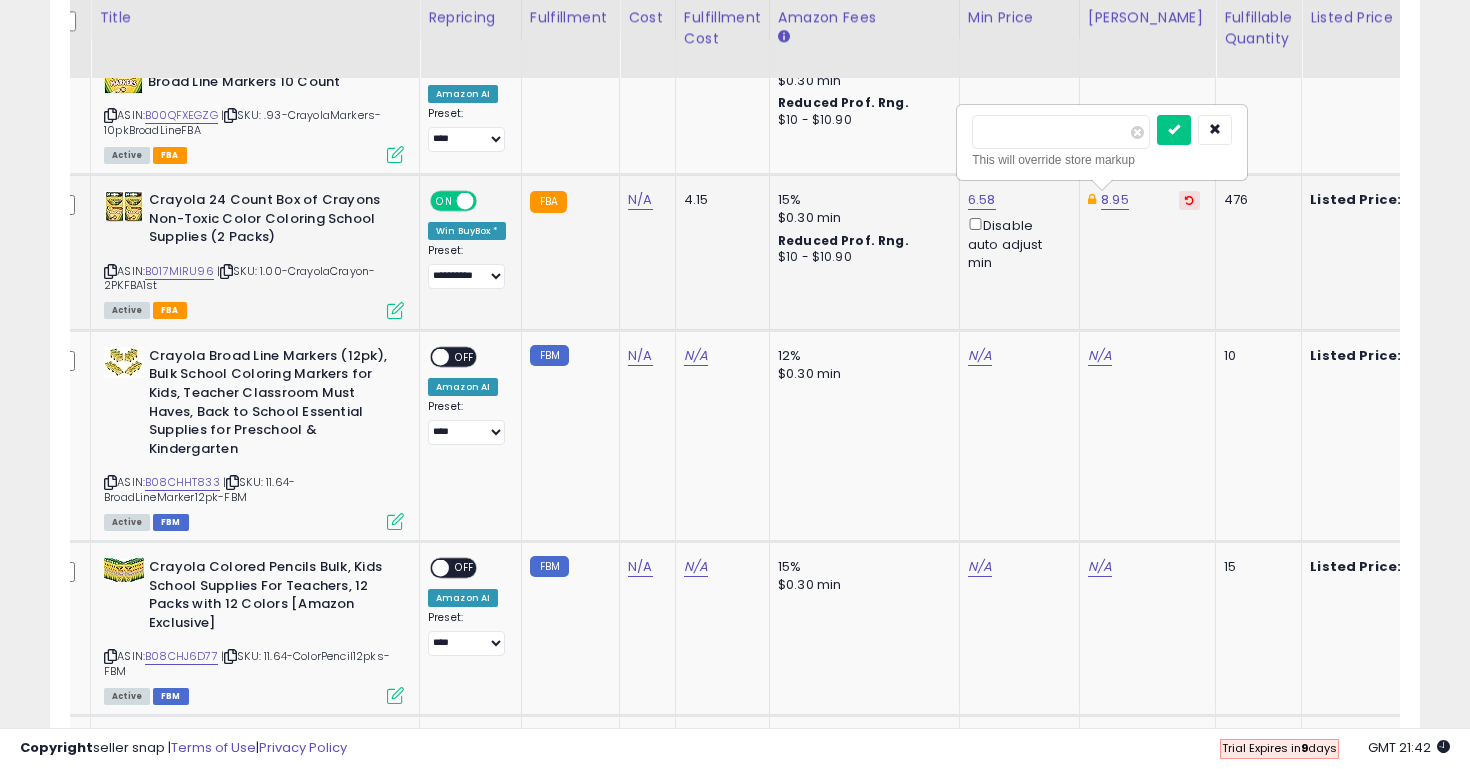 click on "****" at bounding box center [1061, 132] 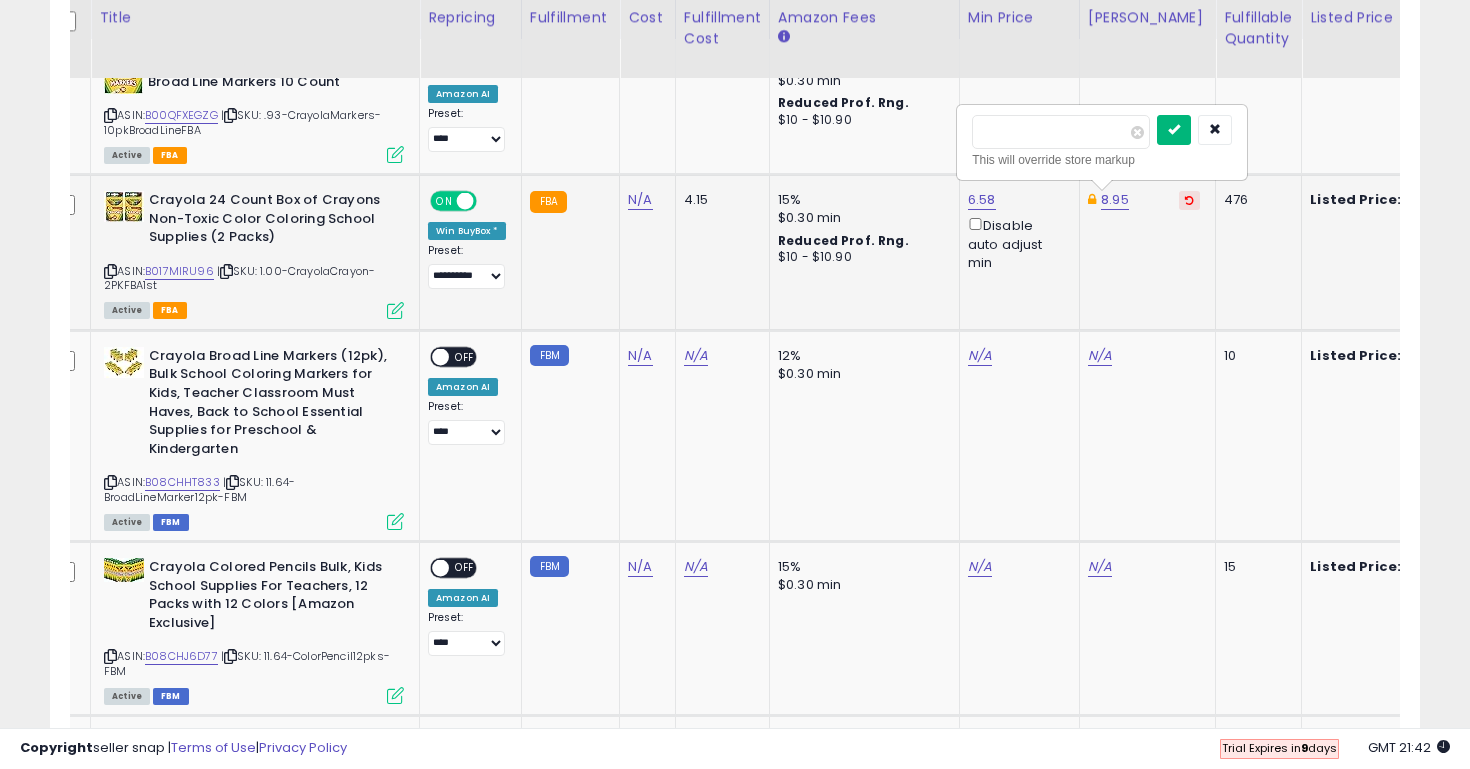 type on "****" 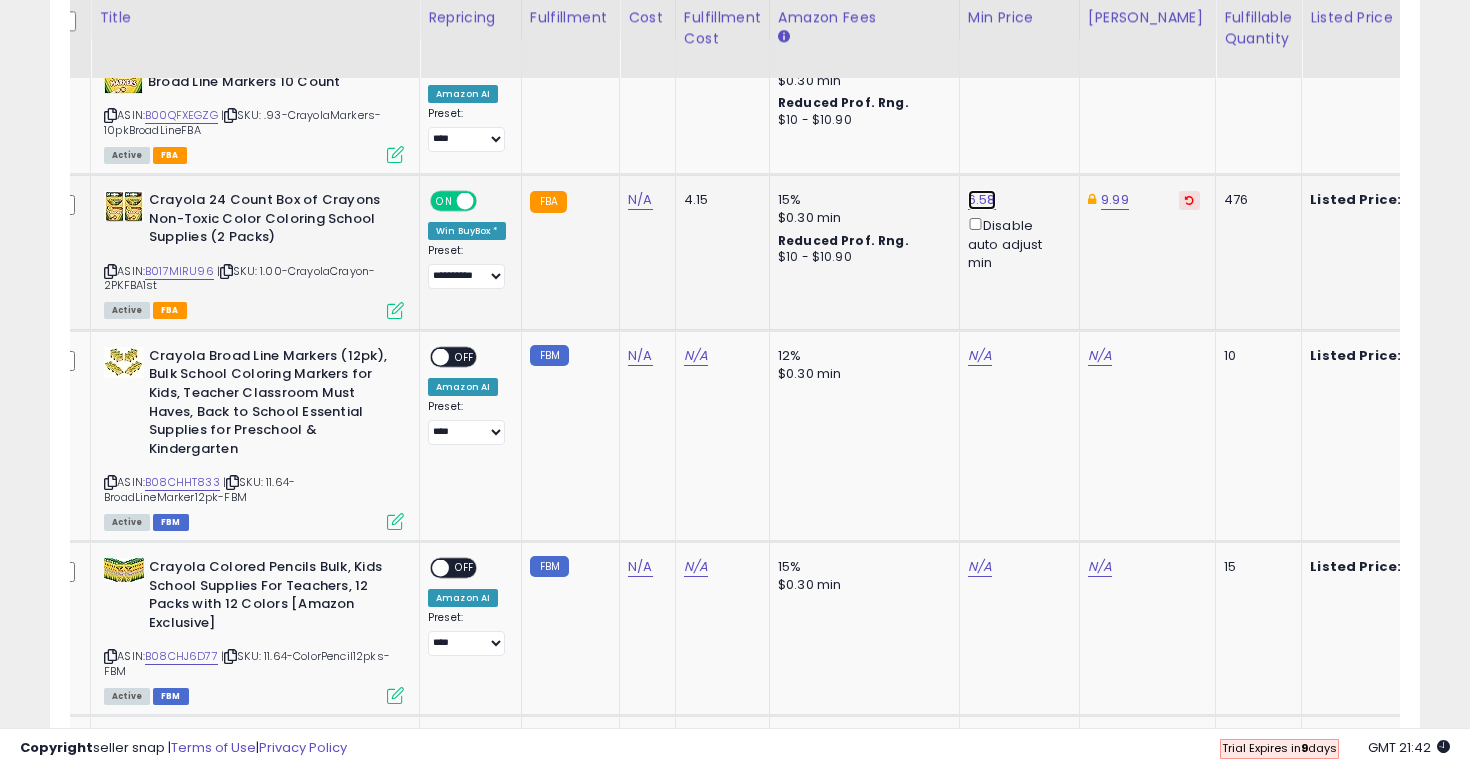 click on "6.58" at bounding box center (980, 63) 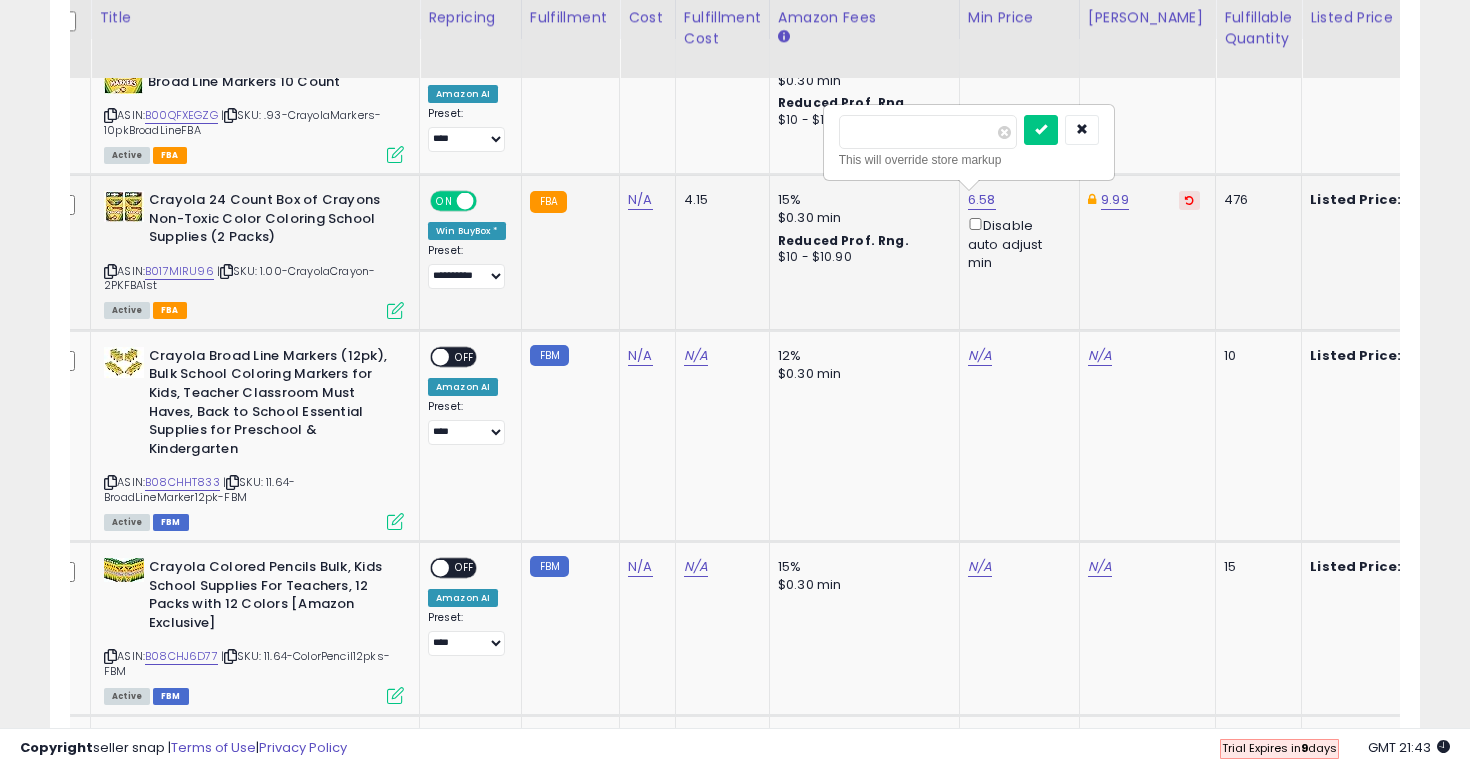 click on "****" at bounding box center [928, 132] 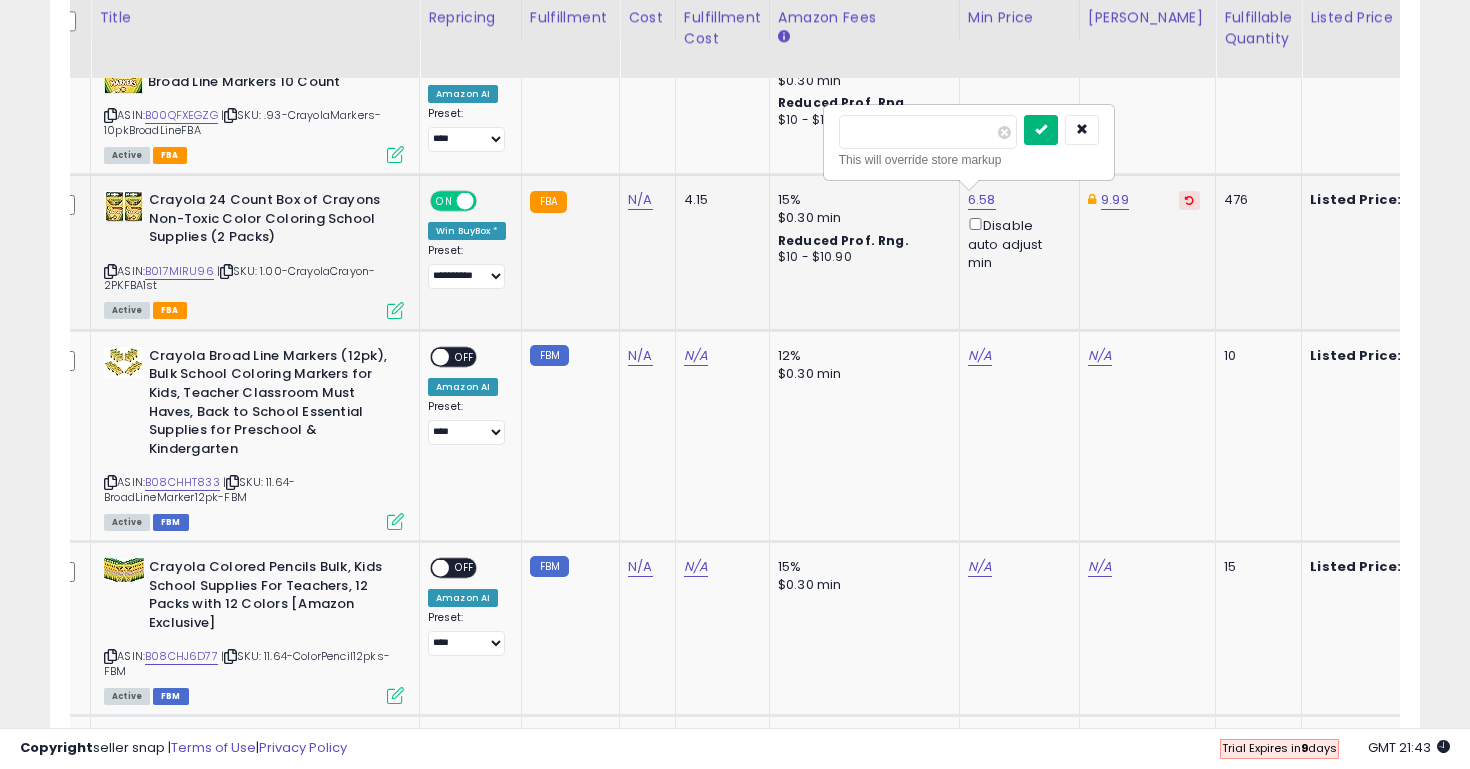 click at bounding box center [1041, 129] 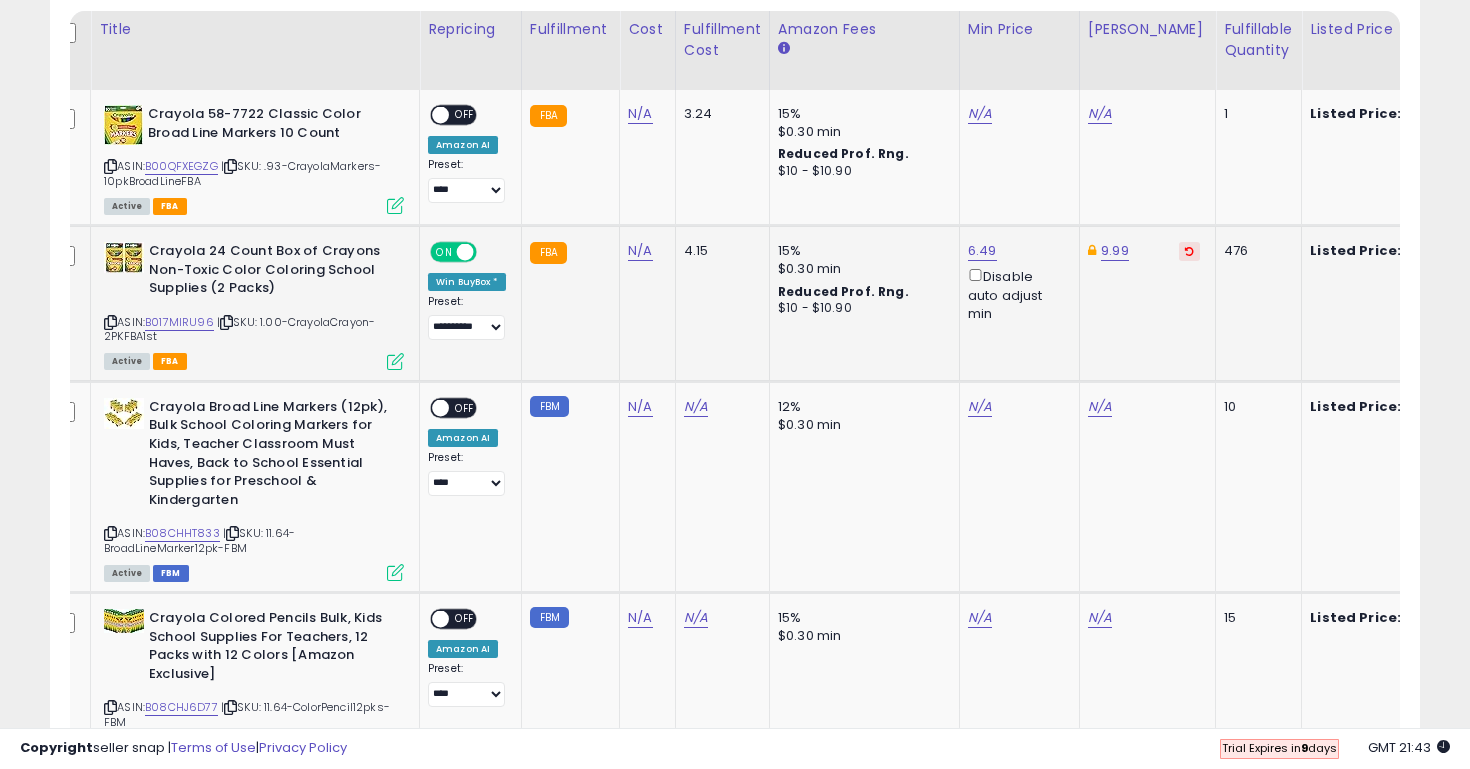 scroll, scrollTop: 933, scrollLeft: 0, axis: vertical 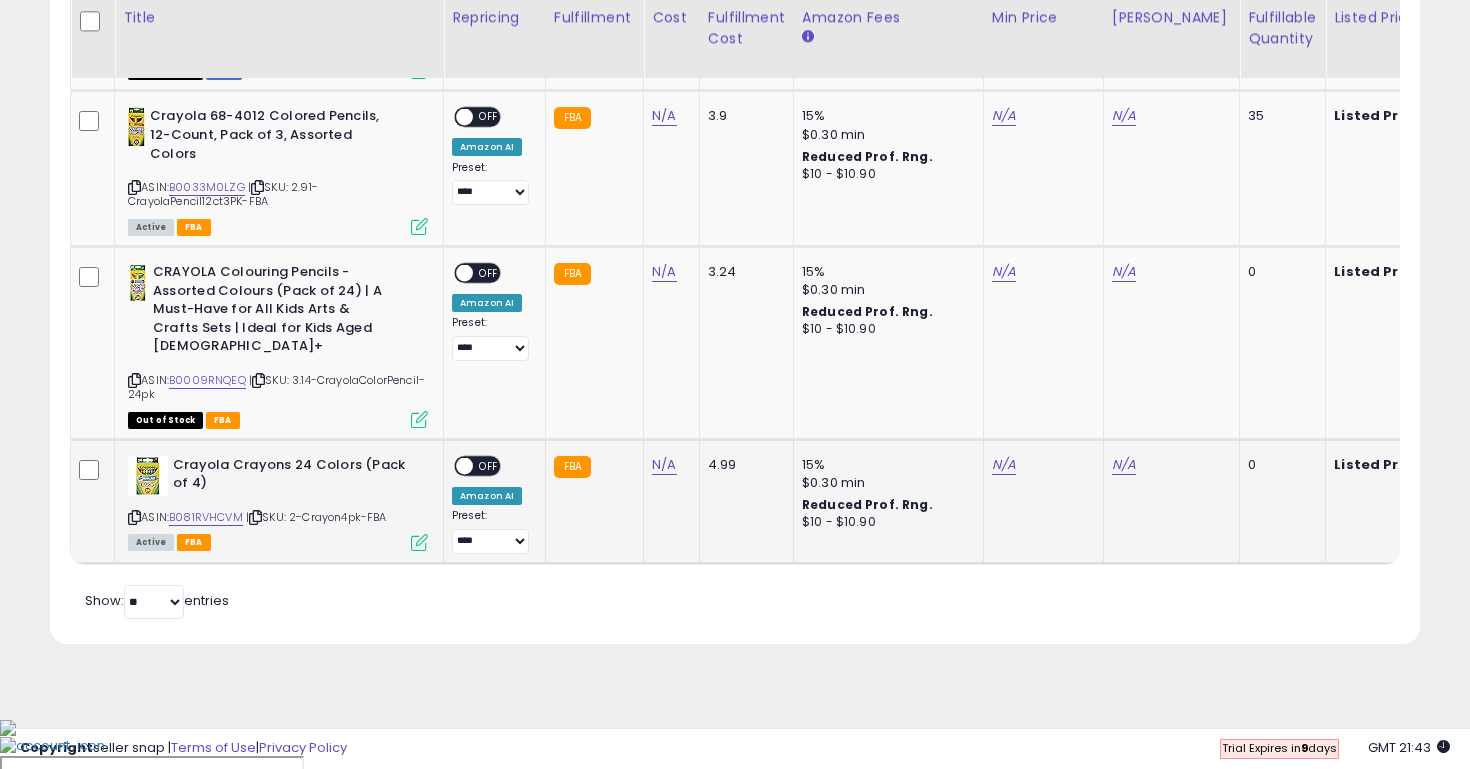 click on "OFF" at bounding box center [489, 465] 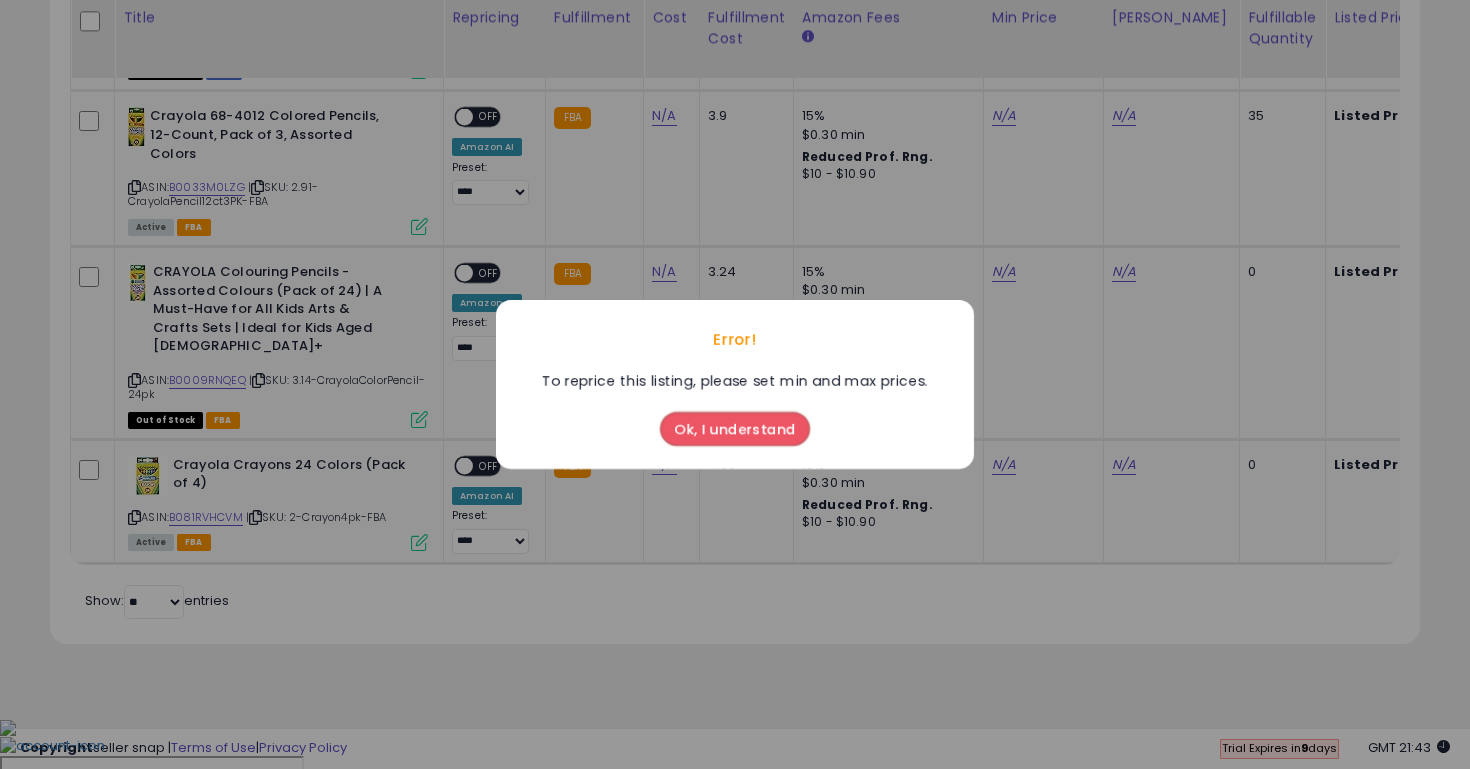 click on "Ok, I understand" at bounding box center [735, 429] 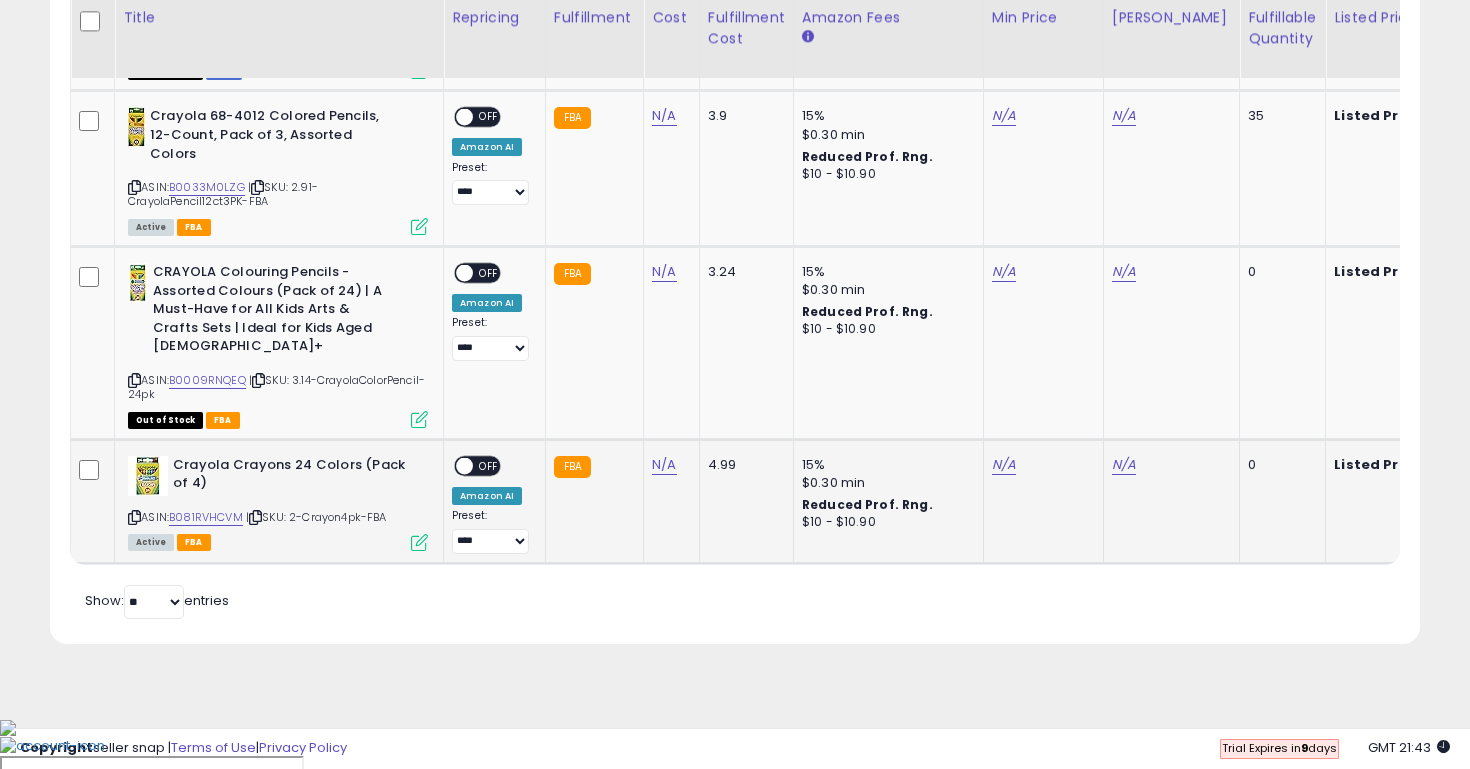 scroll, scrollTop: 0, scrollLeft: 15, axis: horizontal 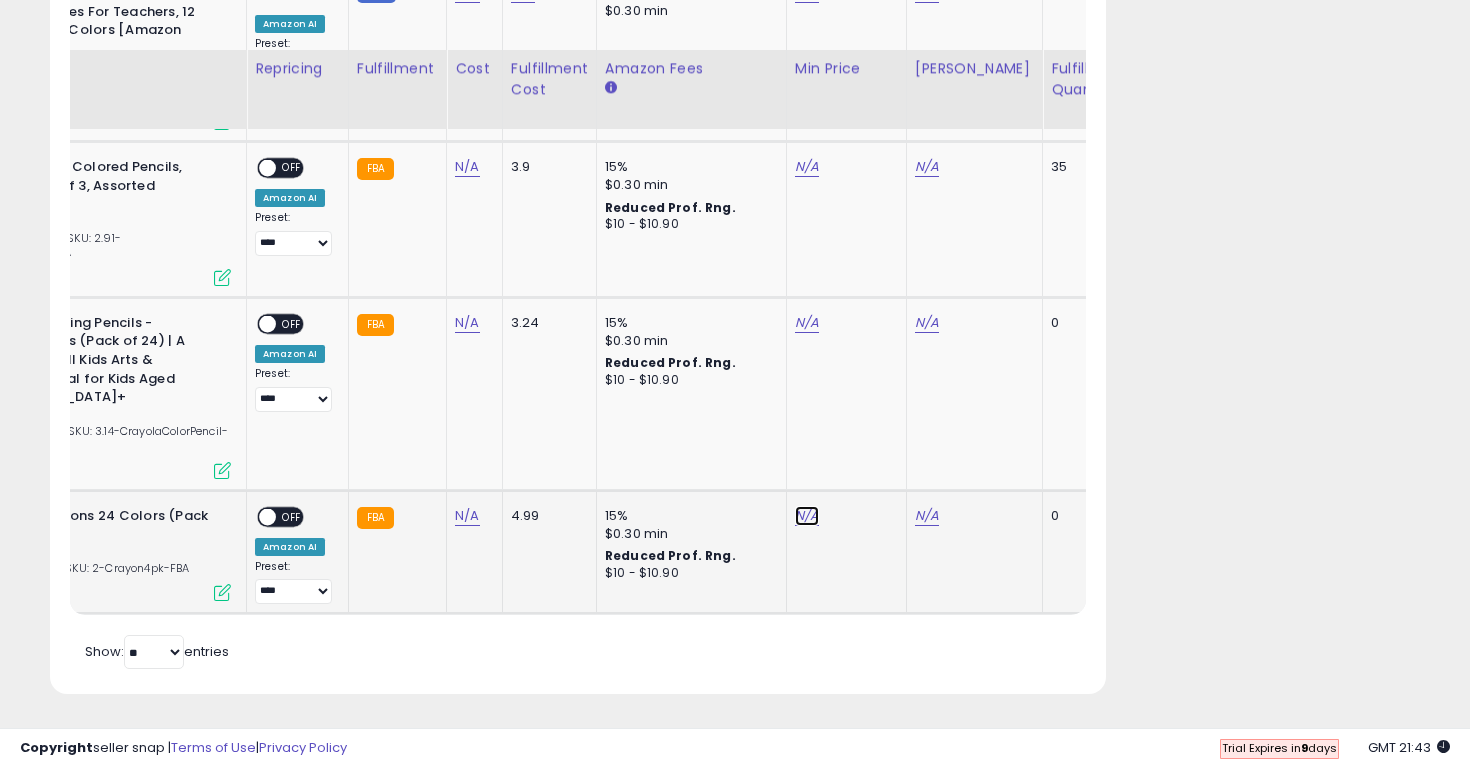 click on "N/A" at bounding box center (807, -1707) 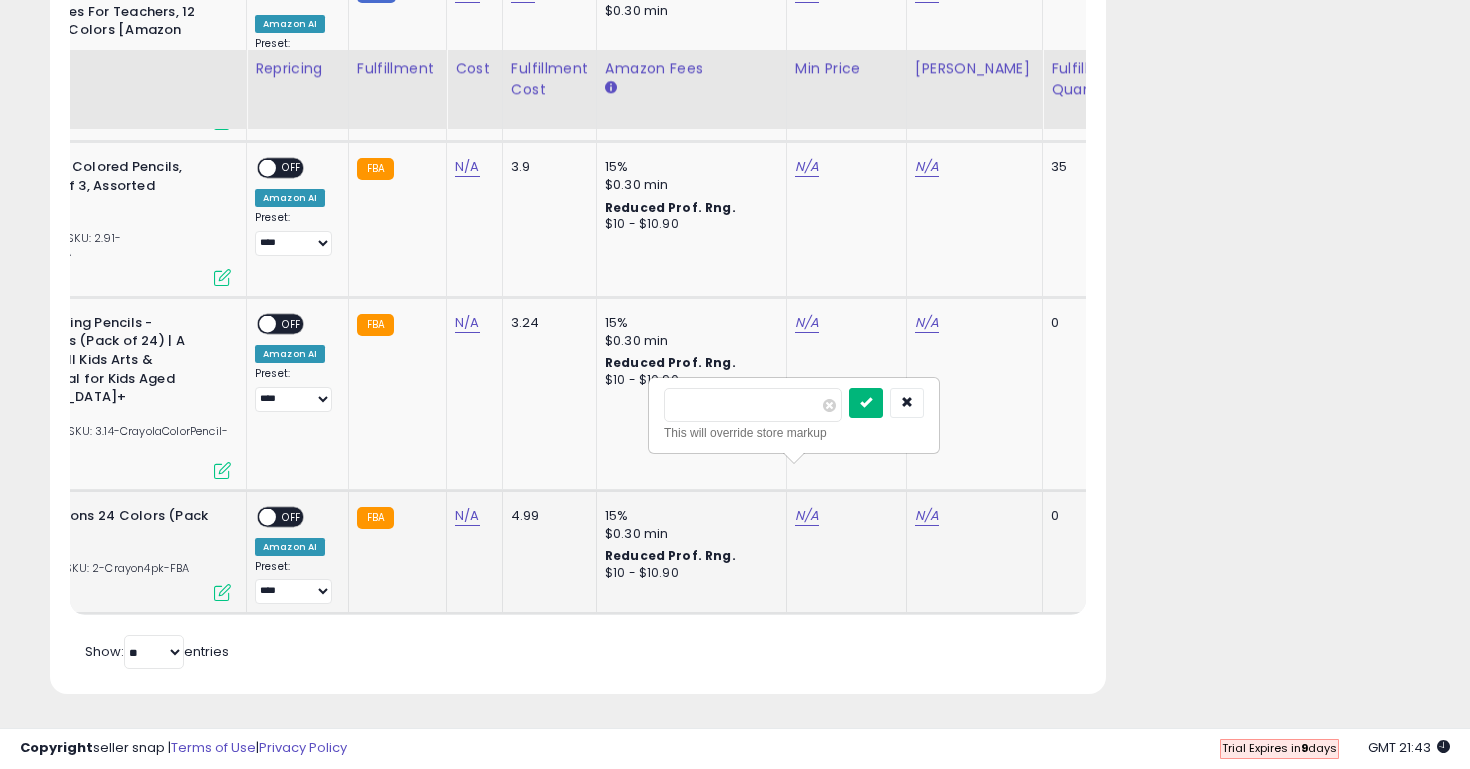 type on "****" 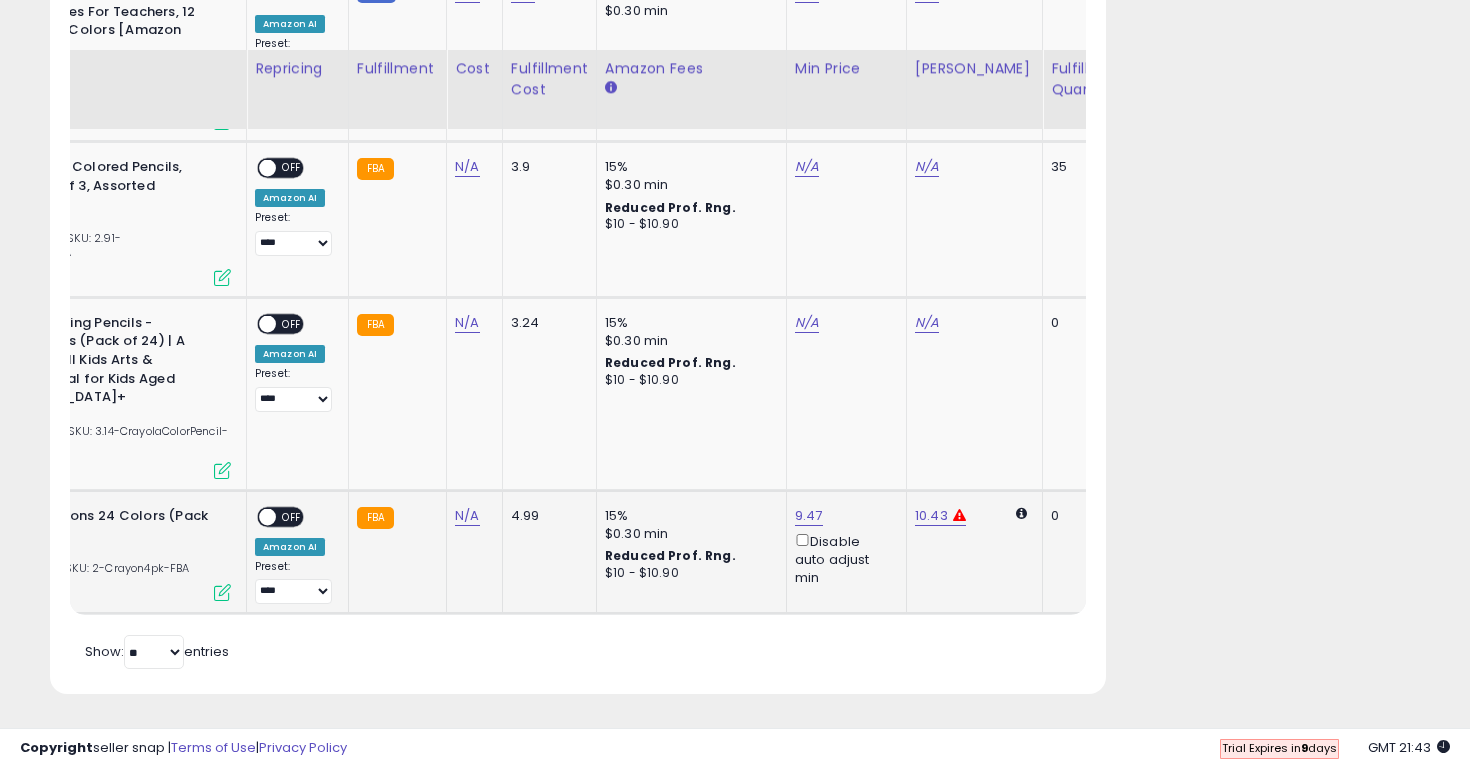 click on "Disable auto adjust min" at bounding box center (843, 559) 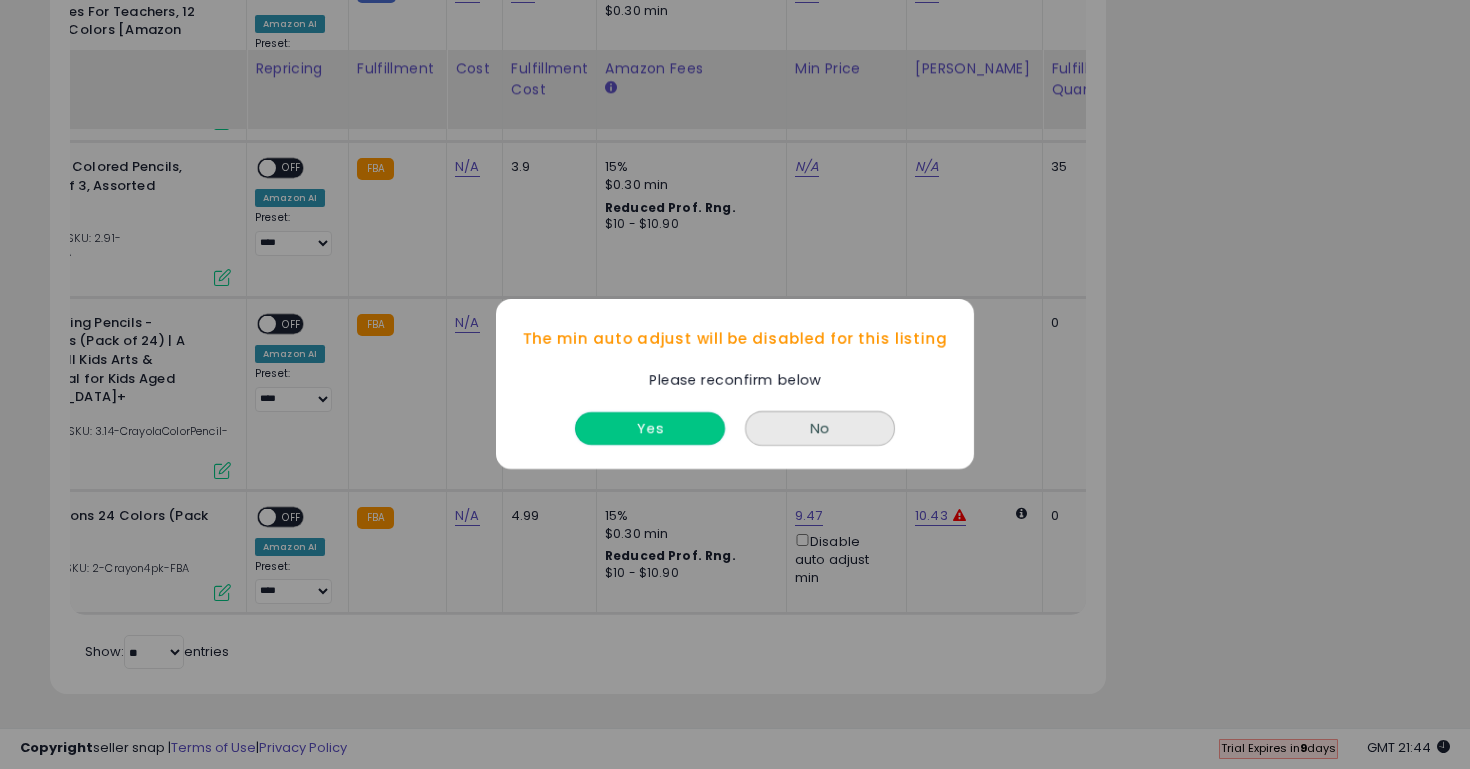 click on "Yes" at bounding box center [650, 429] 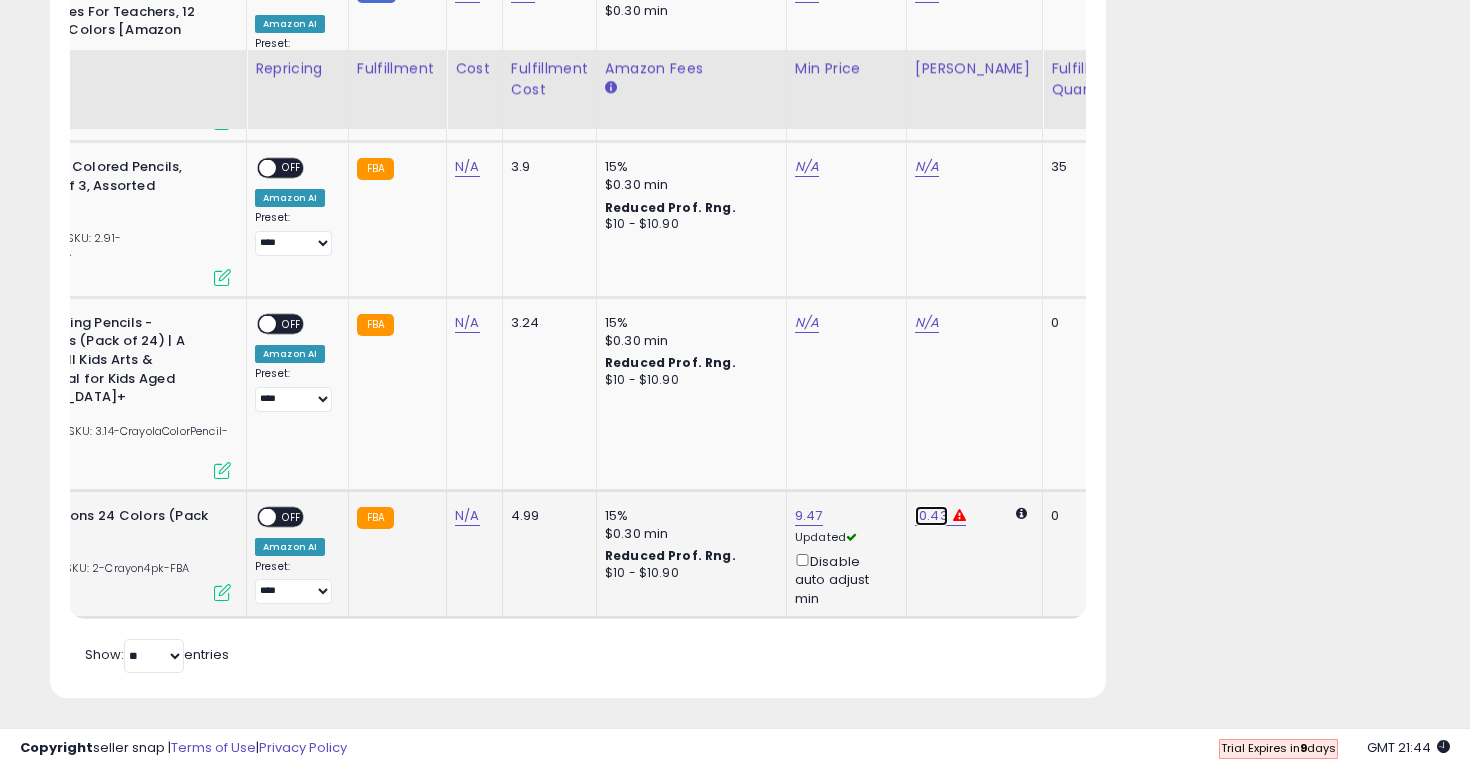 click on "10.43" at bounding box center [927, -1707] 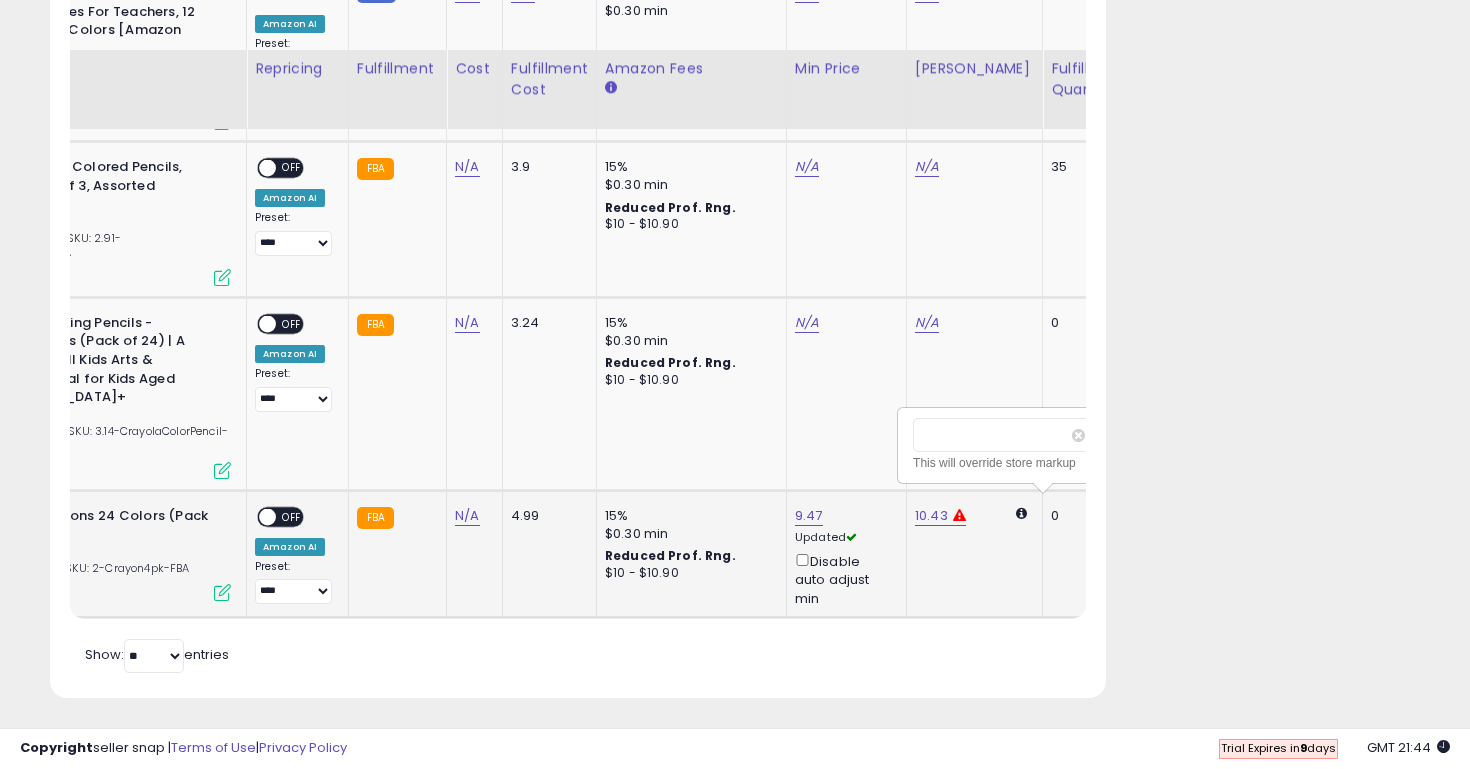 scroll, scrollTop: 0, scrollLeft: 218, axis: horizontal 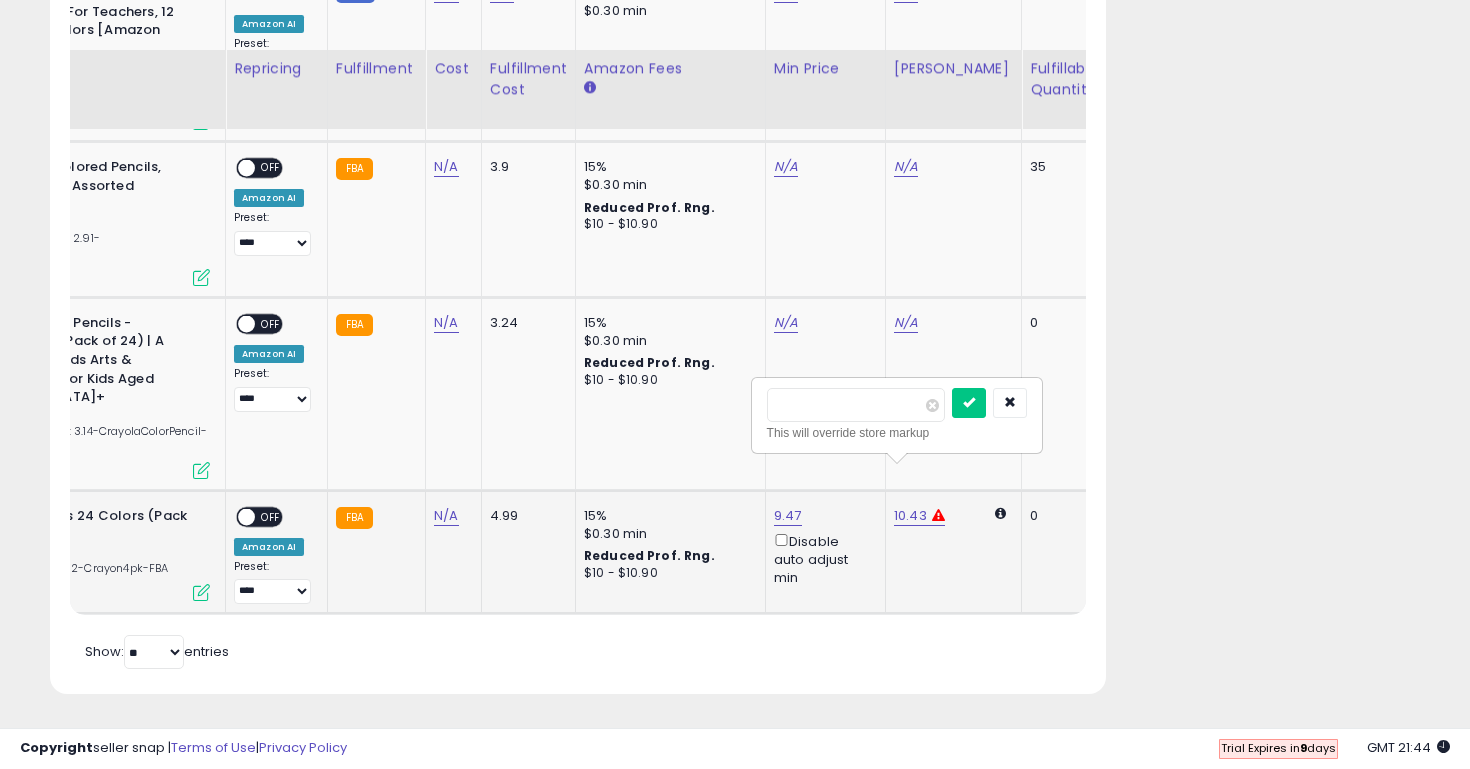 click on "*****" at bounding box center [856, 405] 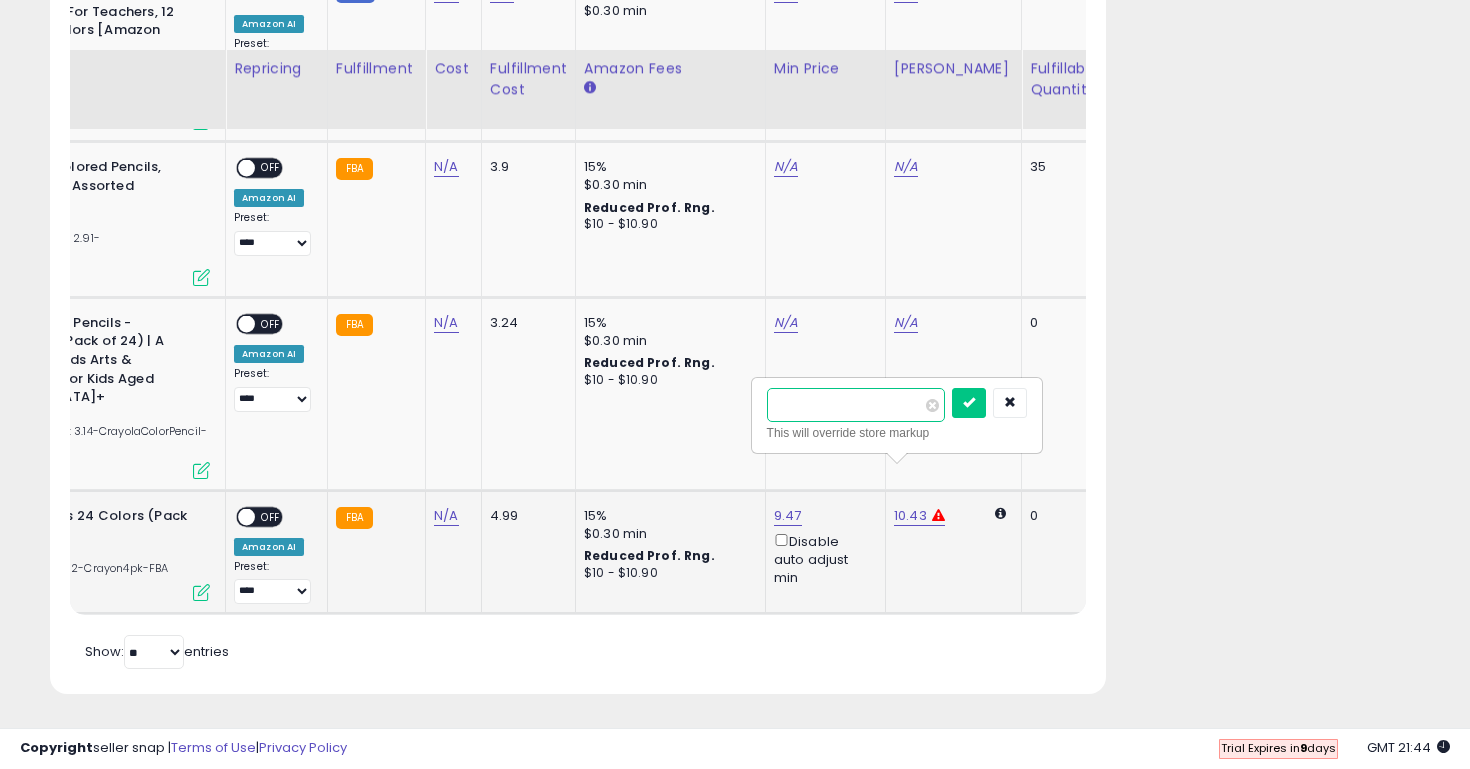 click on "*****" at bounding box center [856, 405] 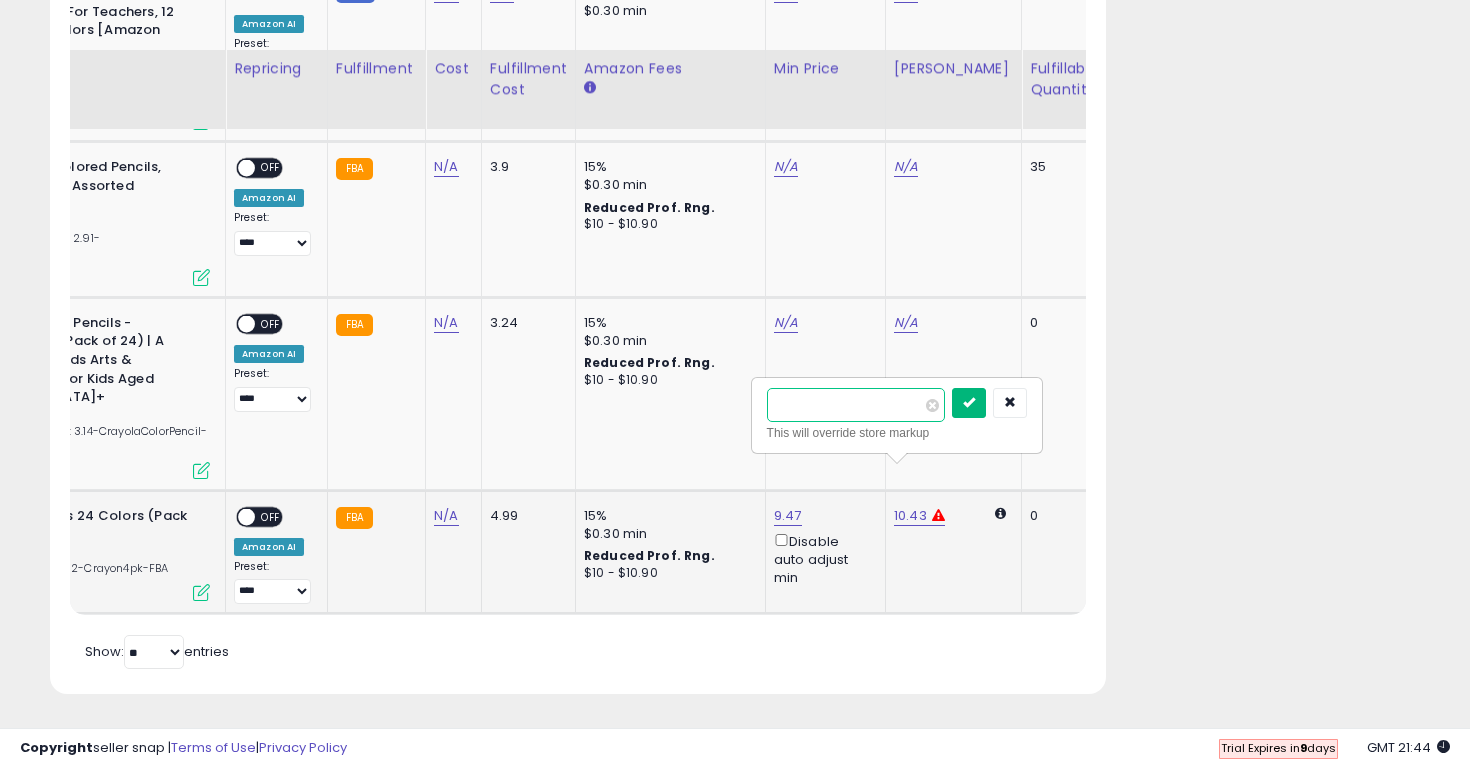 type on "*****" 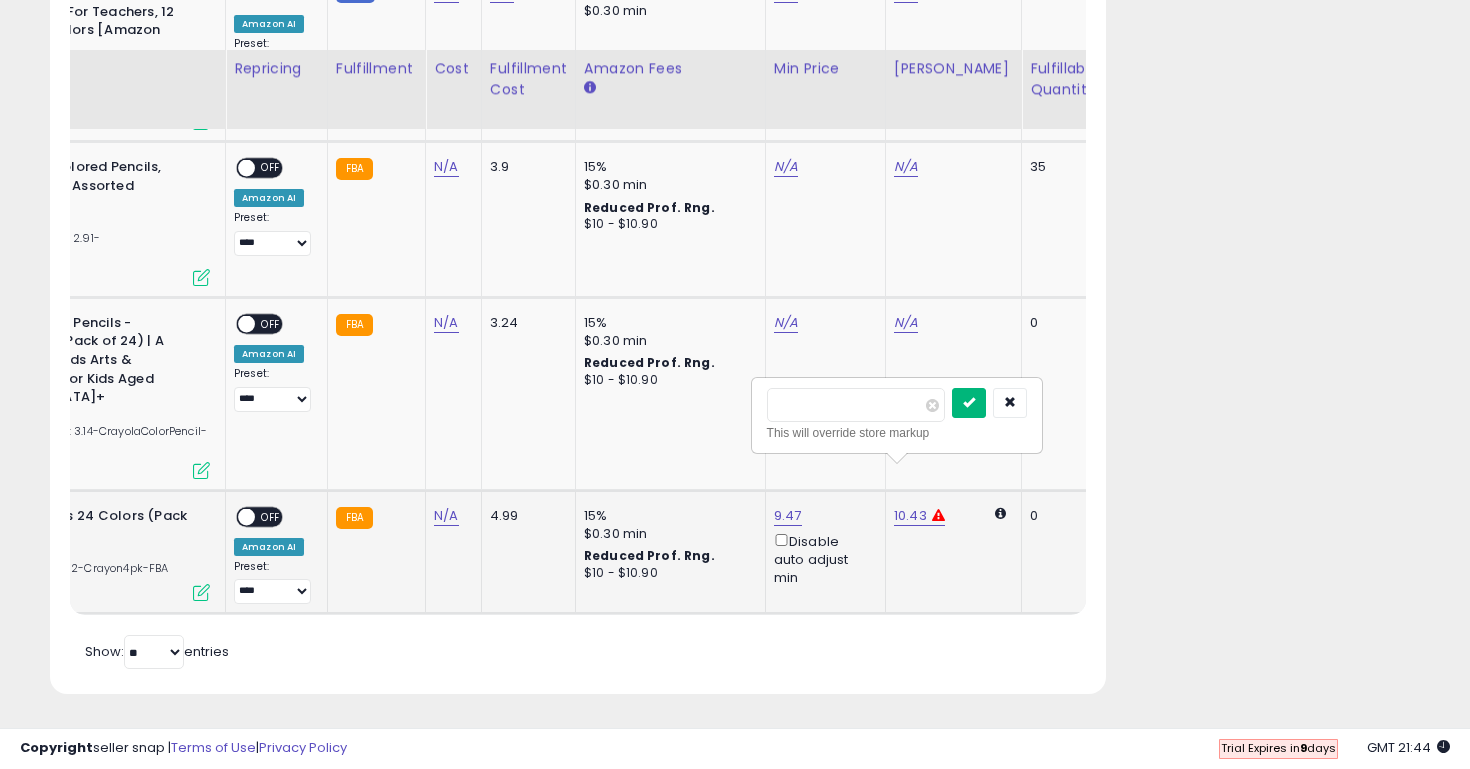 click at bounding box center [969, 402] 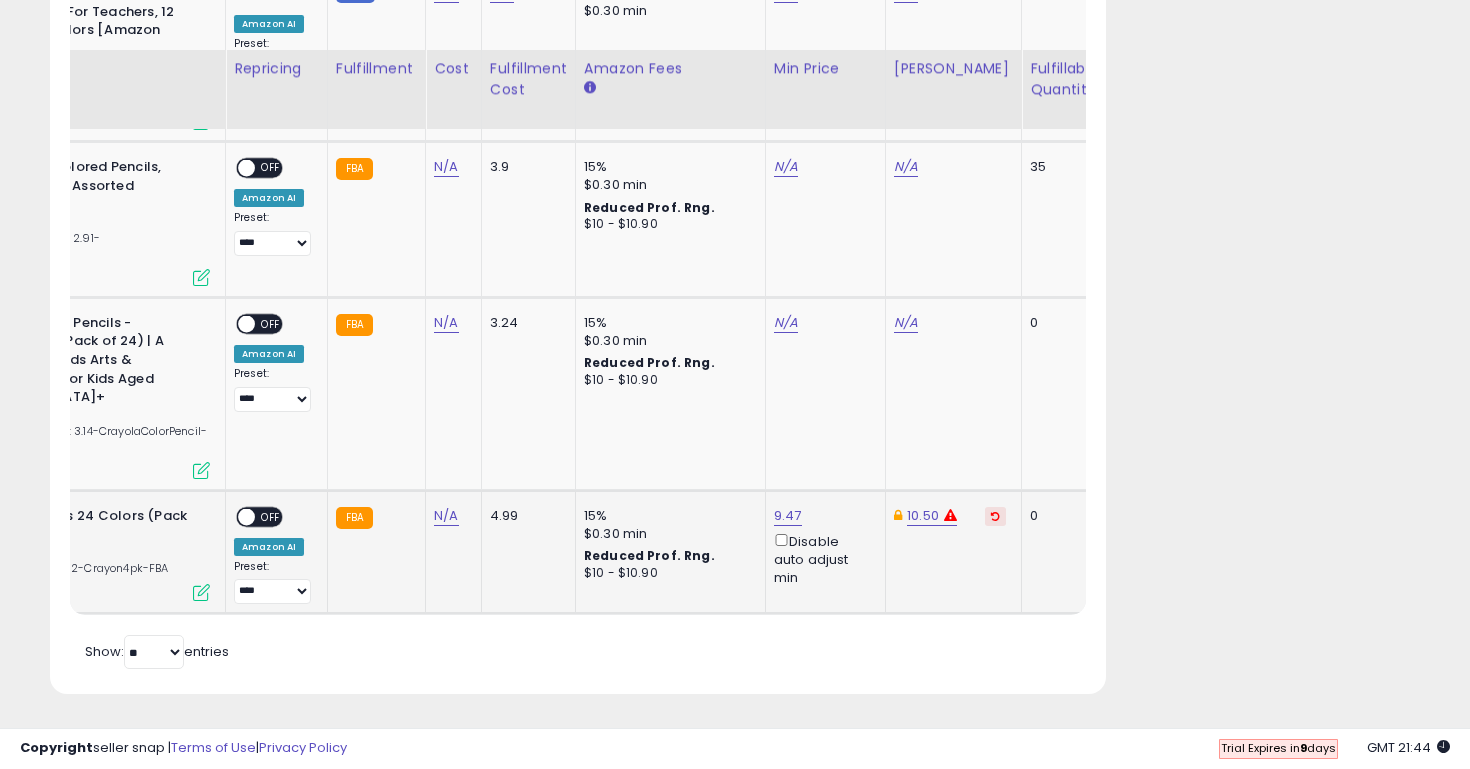 scroll, scrollTop: 0, scrollLeft: 162, axis: horizontal 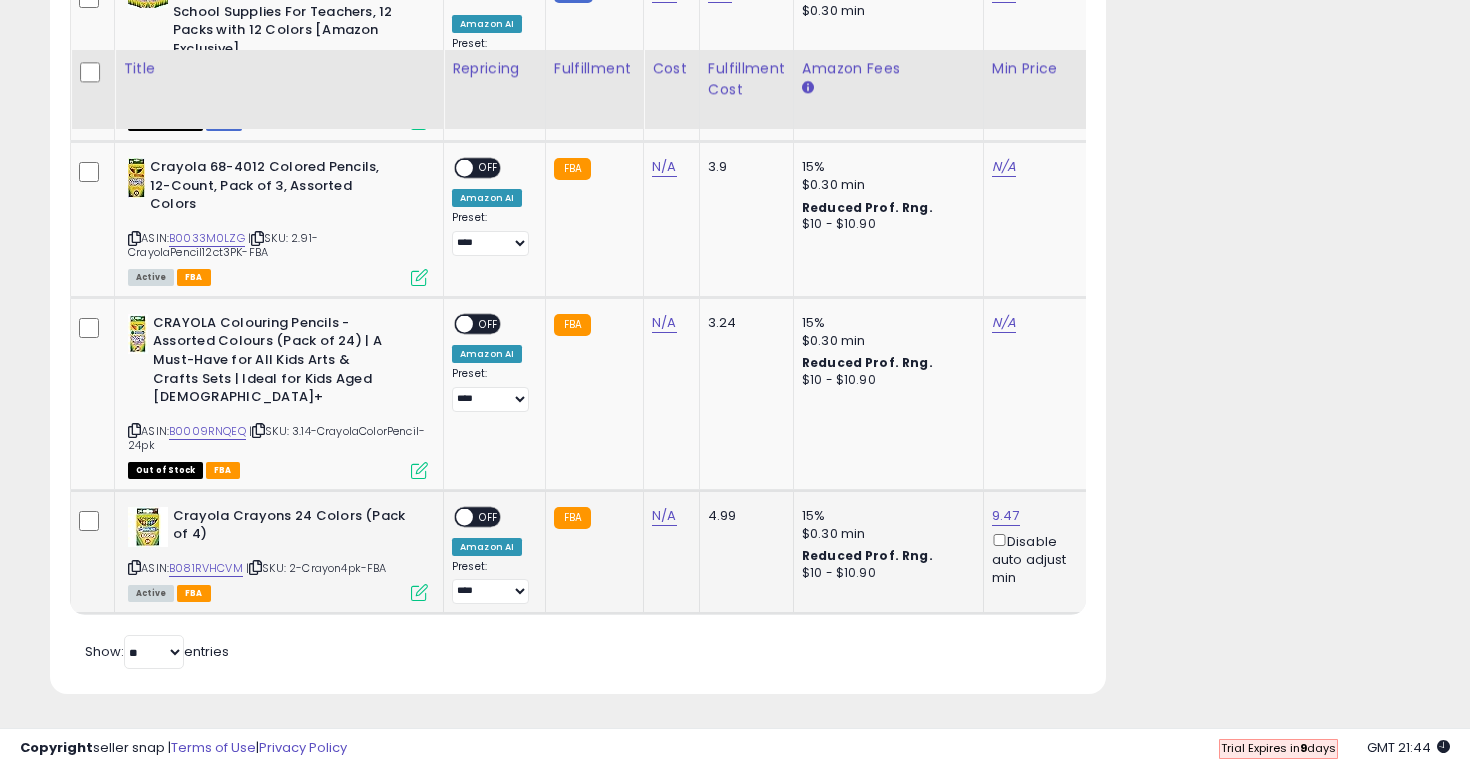 click at bounding box center (464, 516) 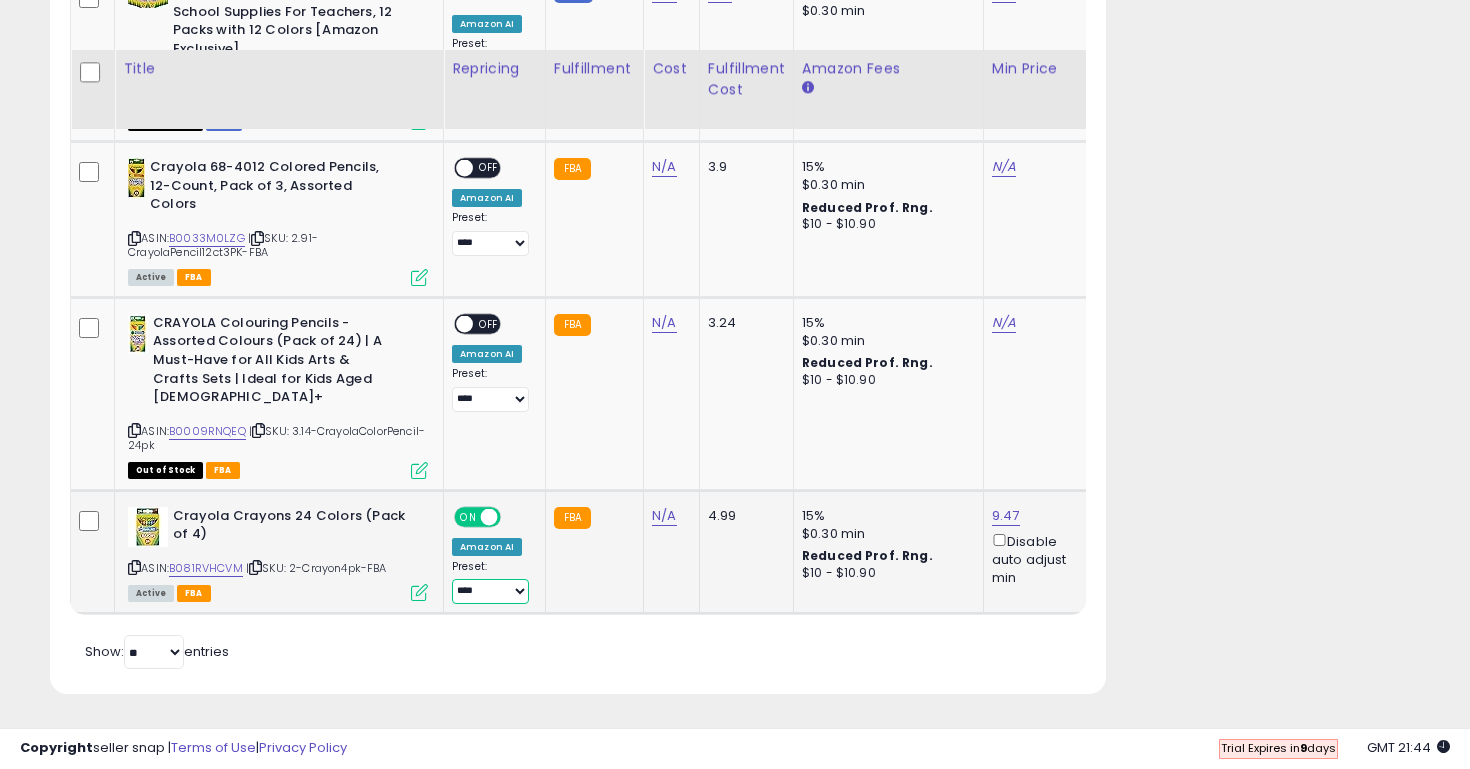 click on "**********" at bounding box center [490, 591] 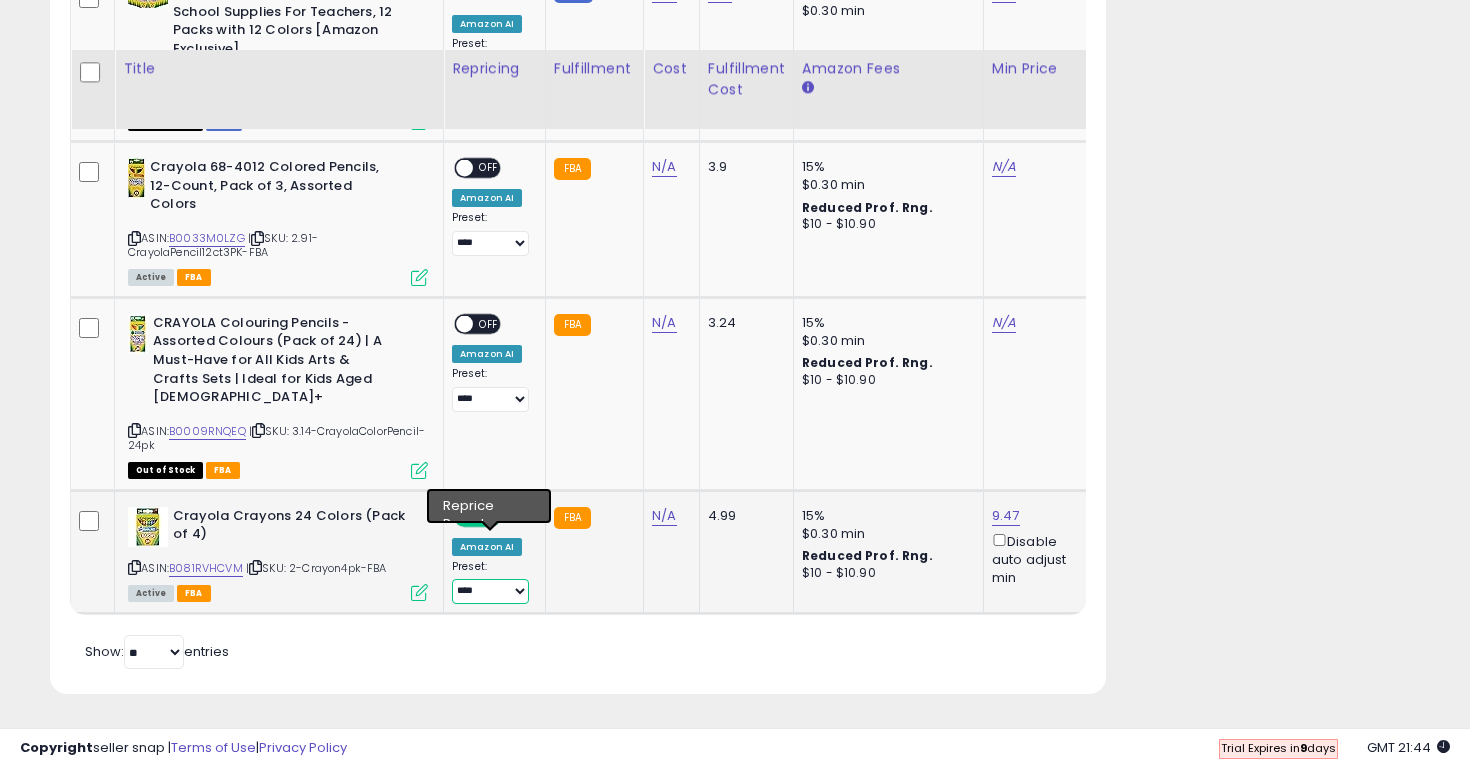 select on "**********" 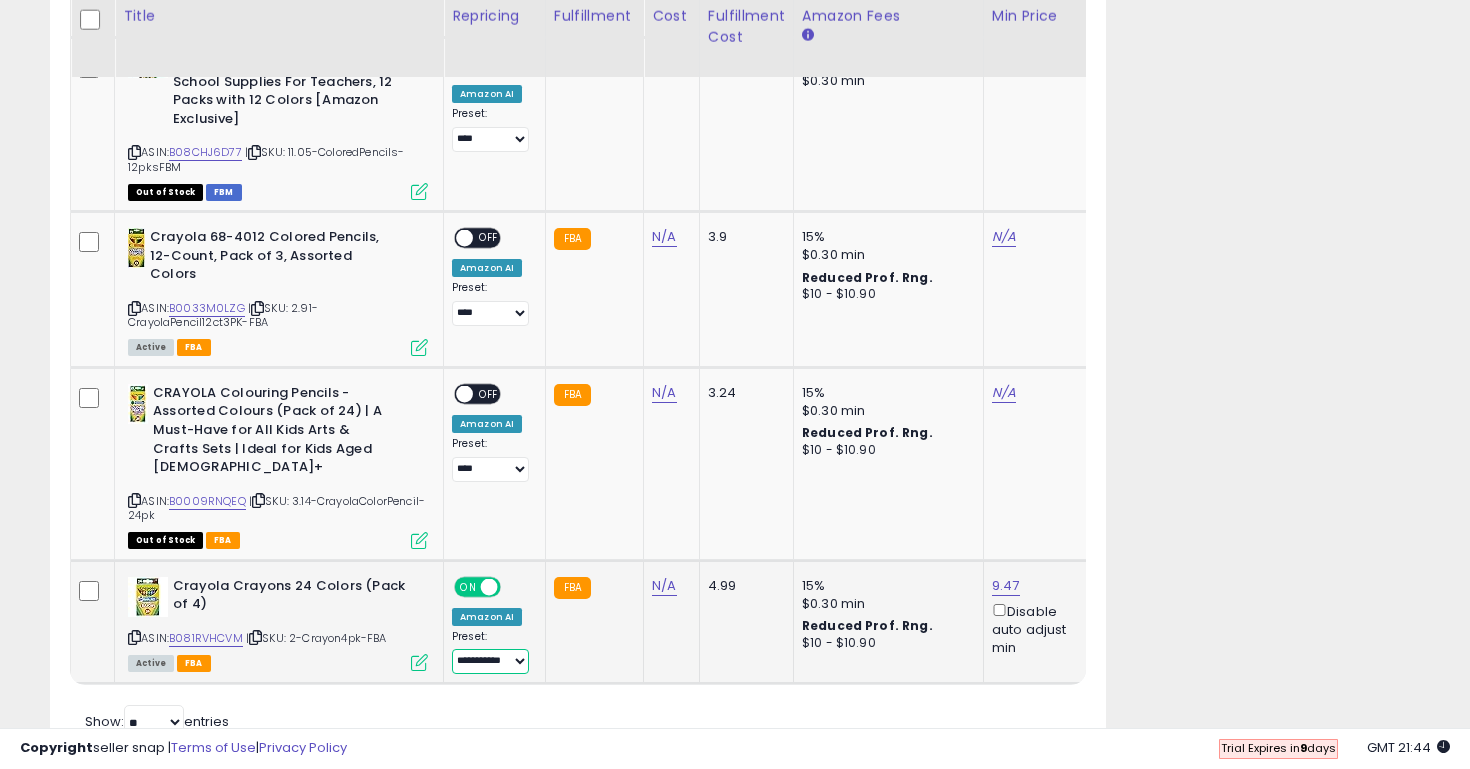 scroll, scrollTop: 2751, scrollLeft: 0, axis: vertical 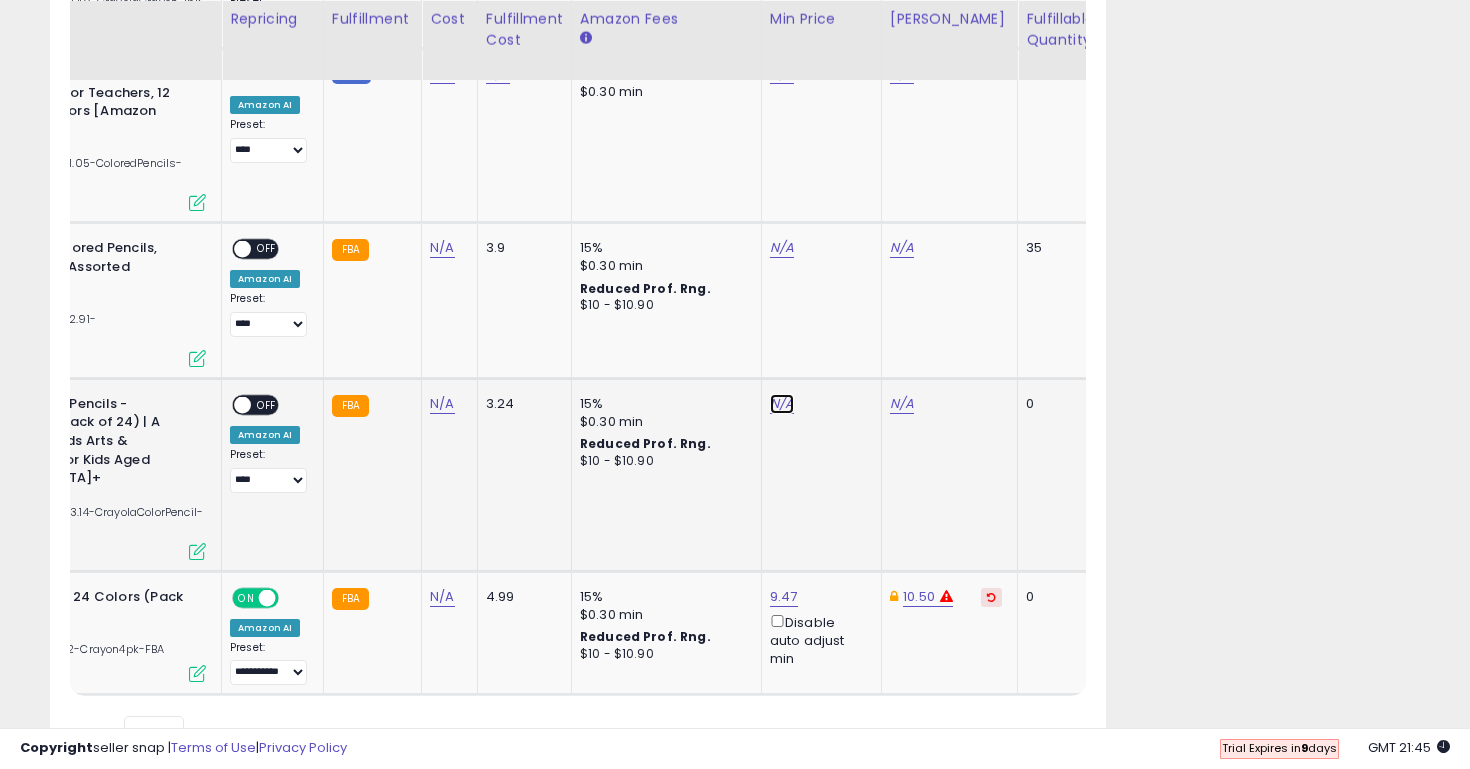 click on "N/A" at bounding box center (782, -1626) 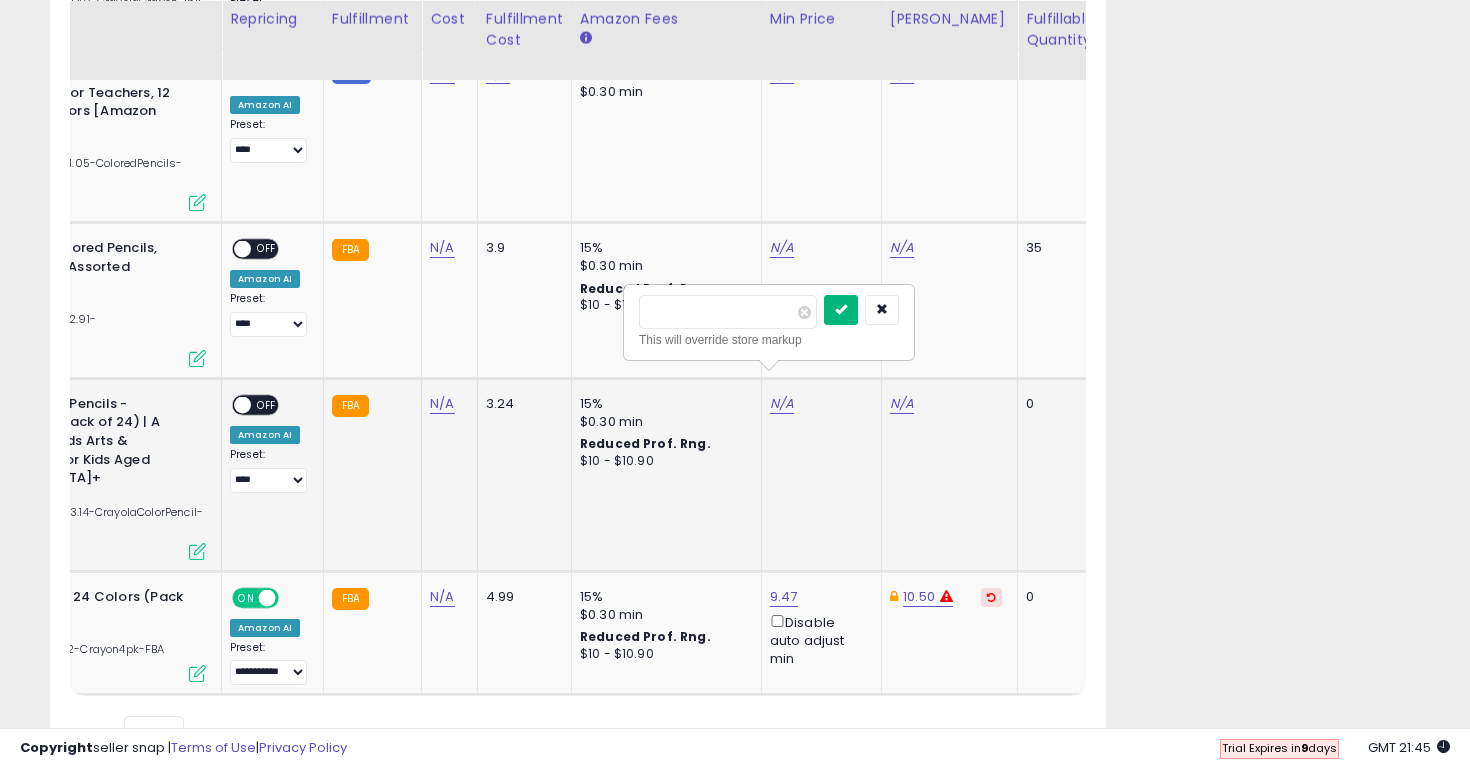 type on "****" 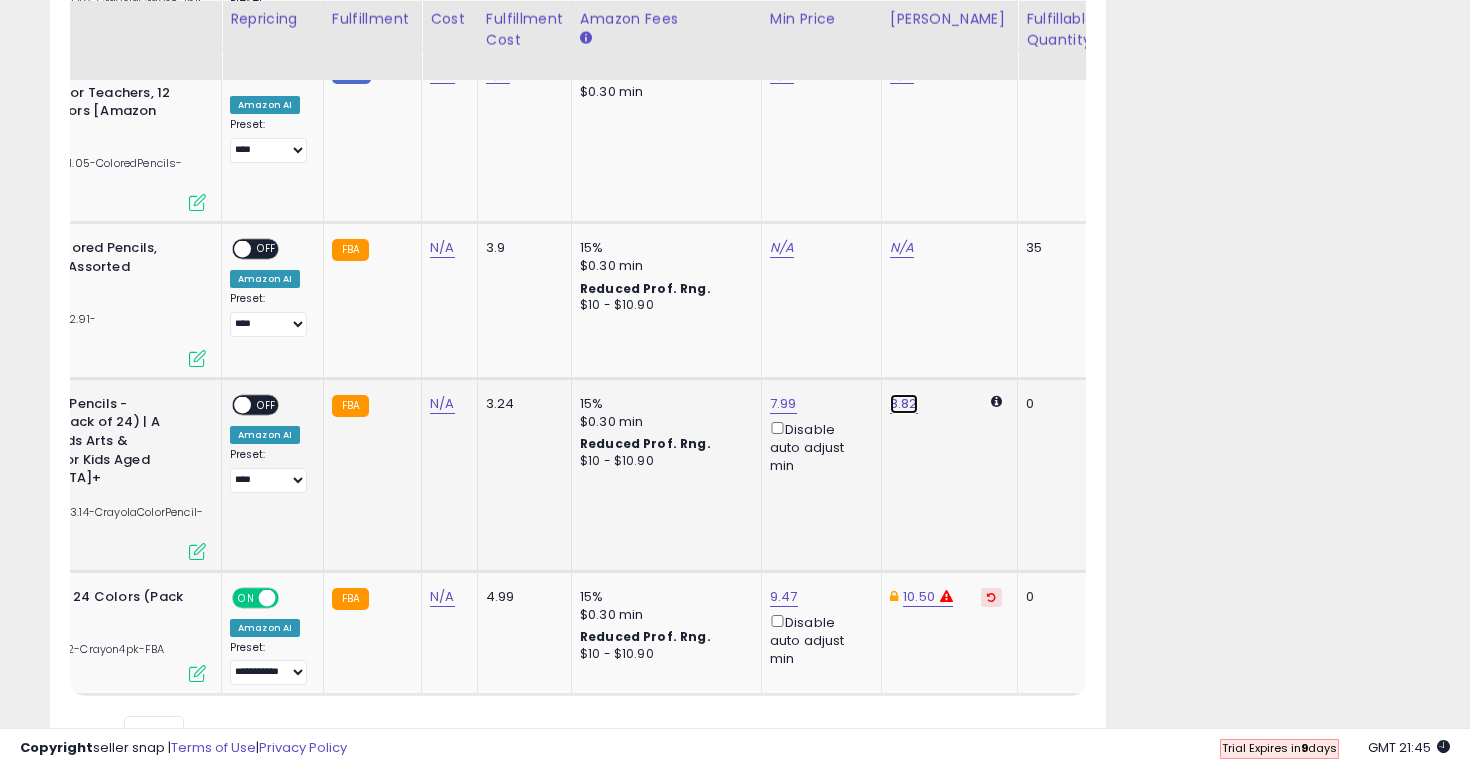 click on "8.82" at bounding box center [902, -1626] 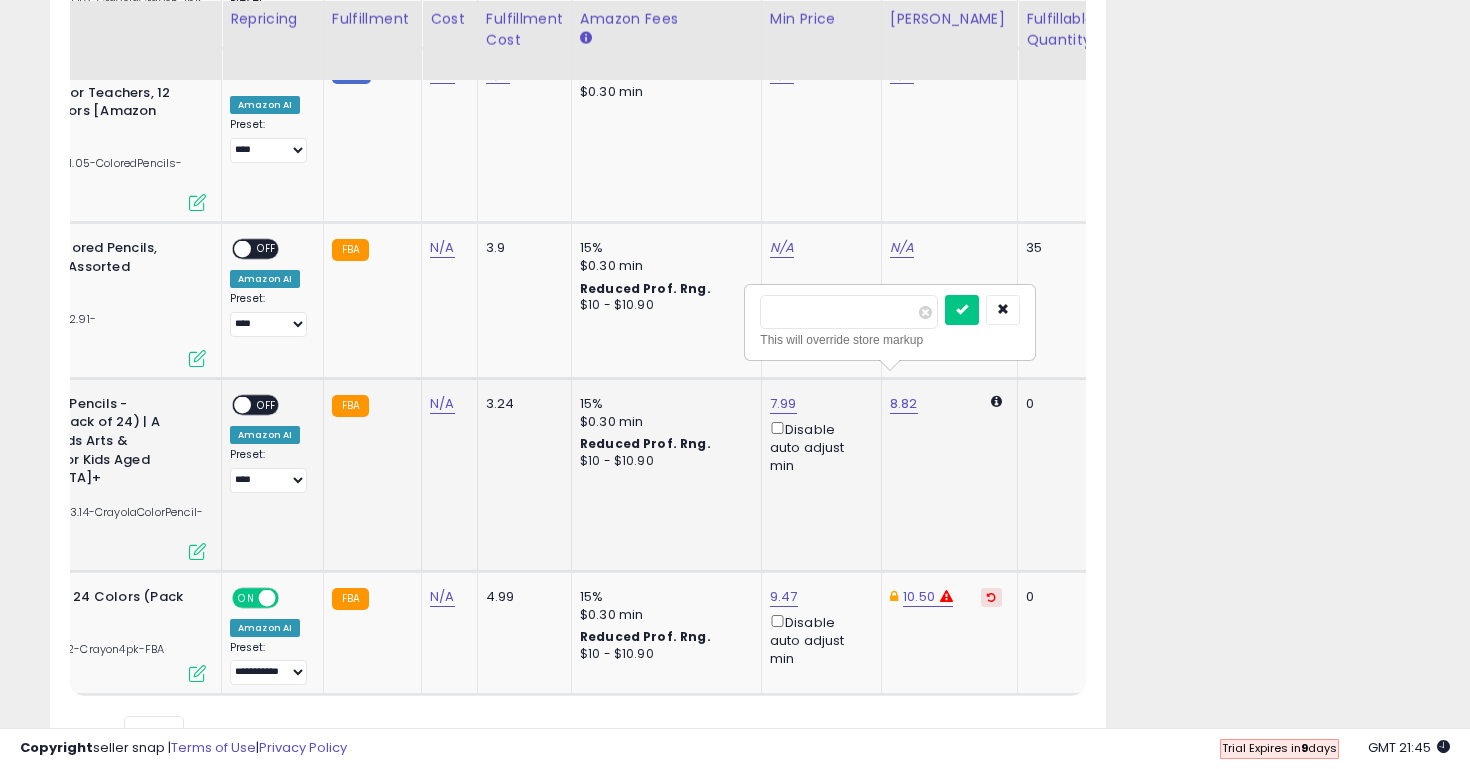 click on "****" at bounding box center [849, 312] 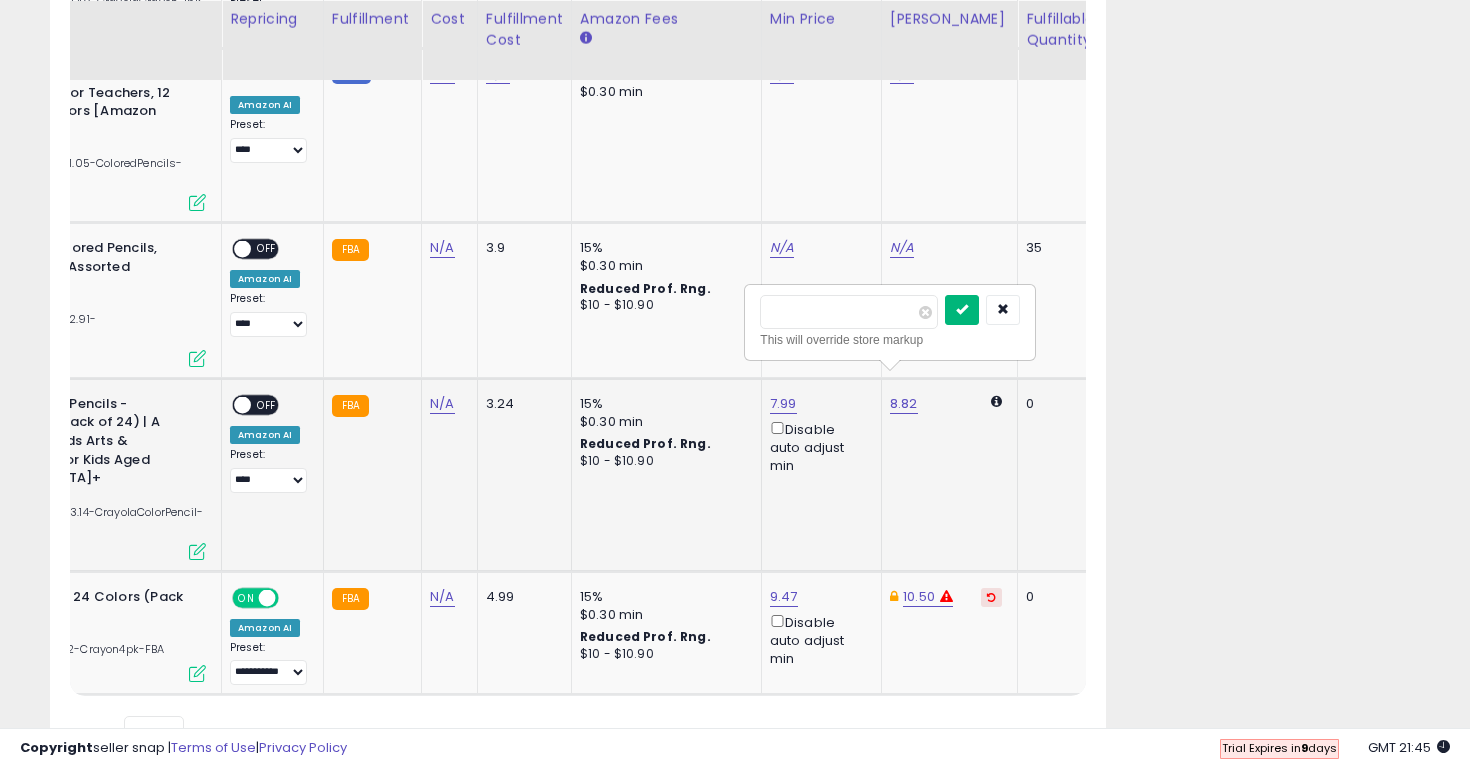 type on "****" 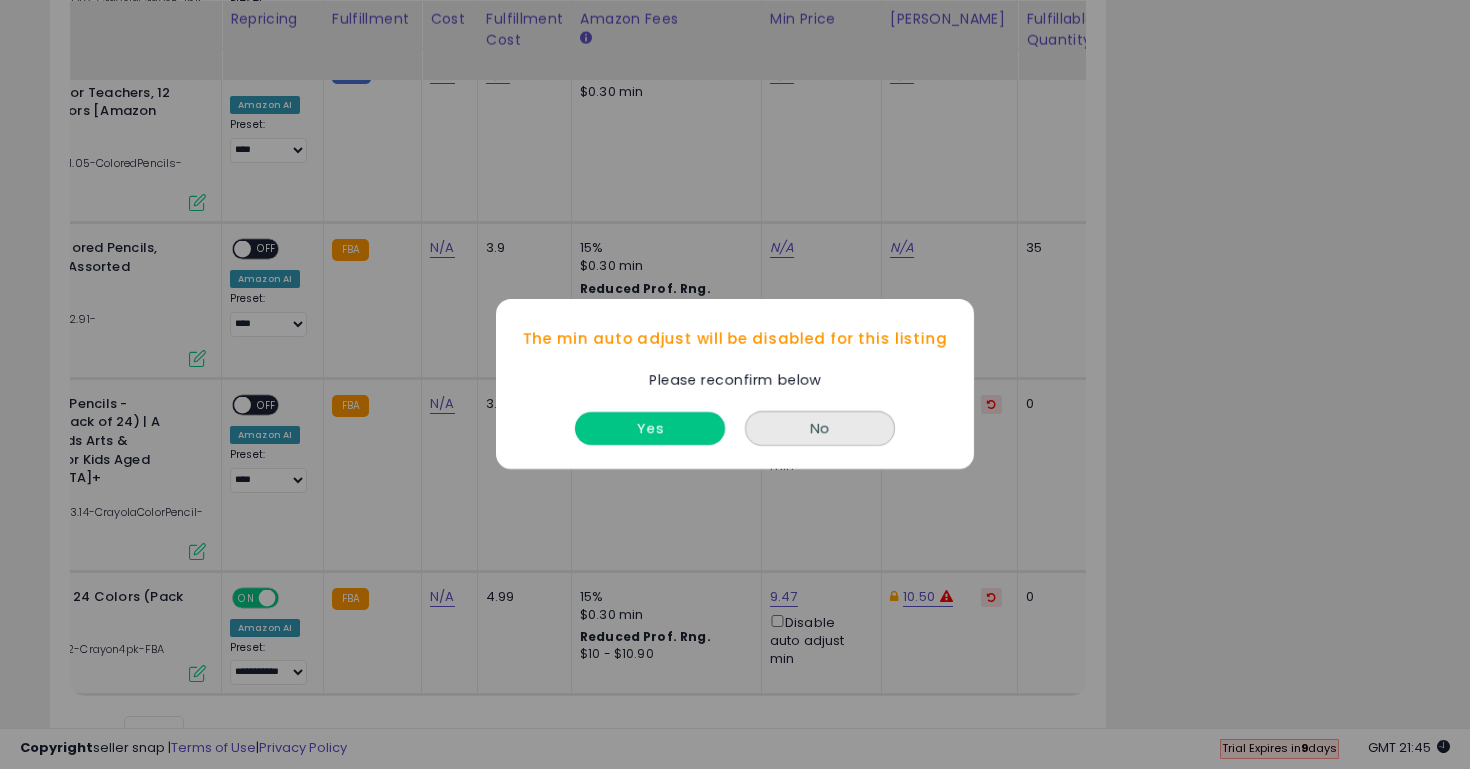 click on "Yes" at bounding box center (650, 429) 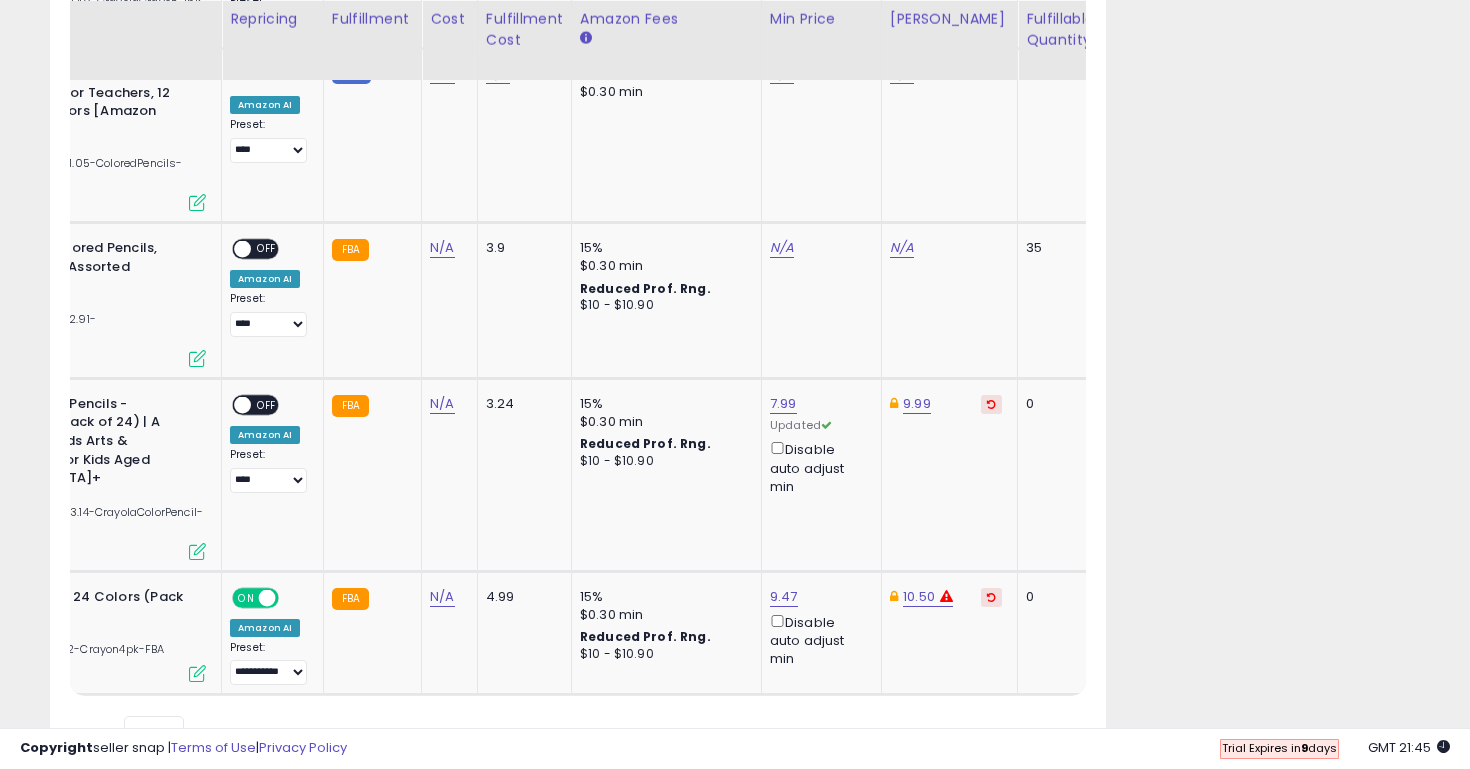 scroll, scrollTop: 0, scrollLeft: 188, axis: horizontal 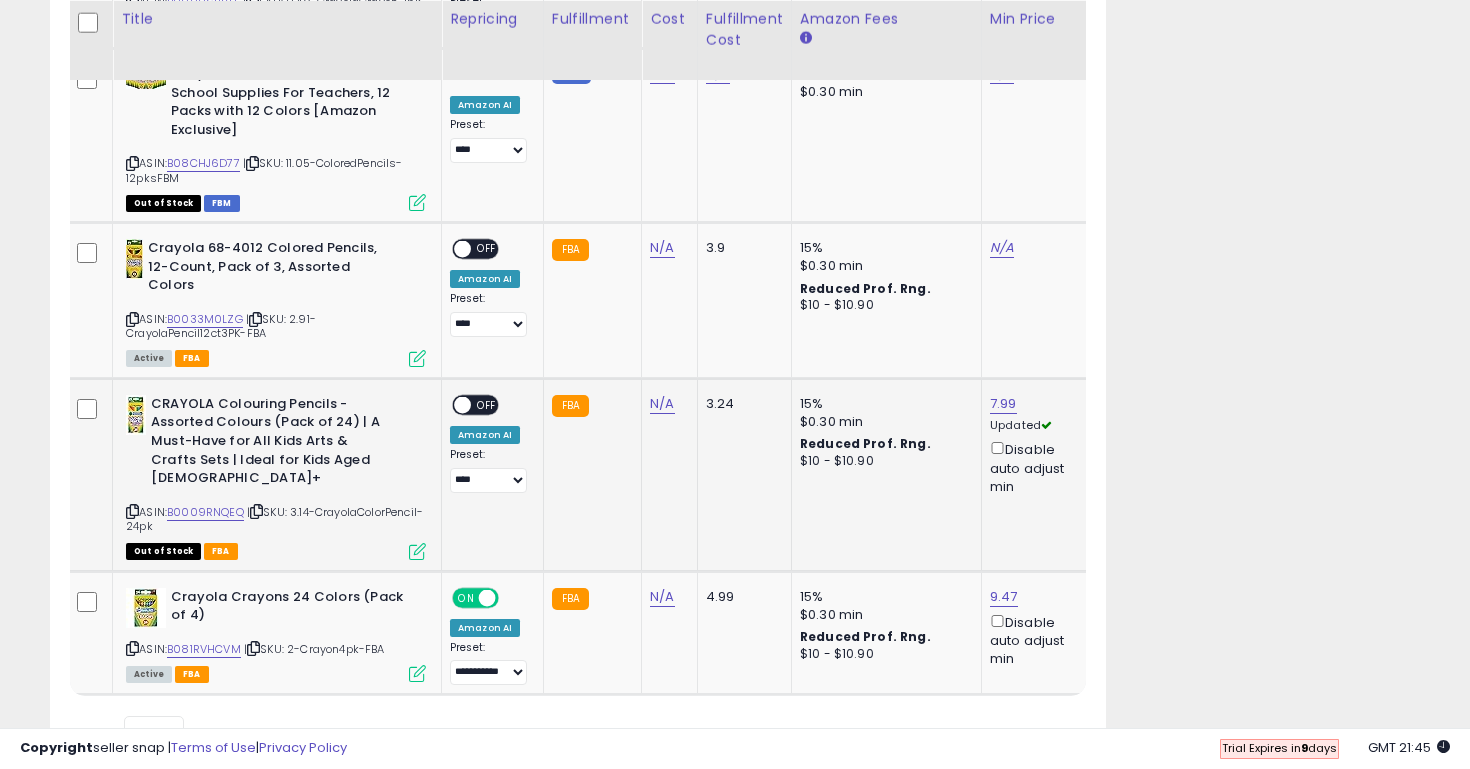 click on "**********" at bounding box center [489, 444] 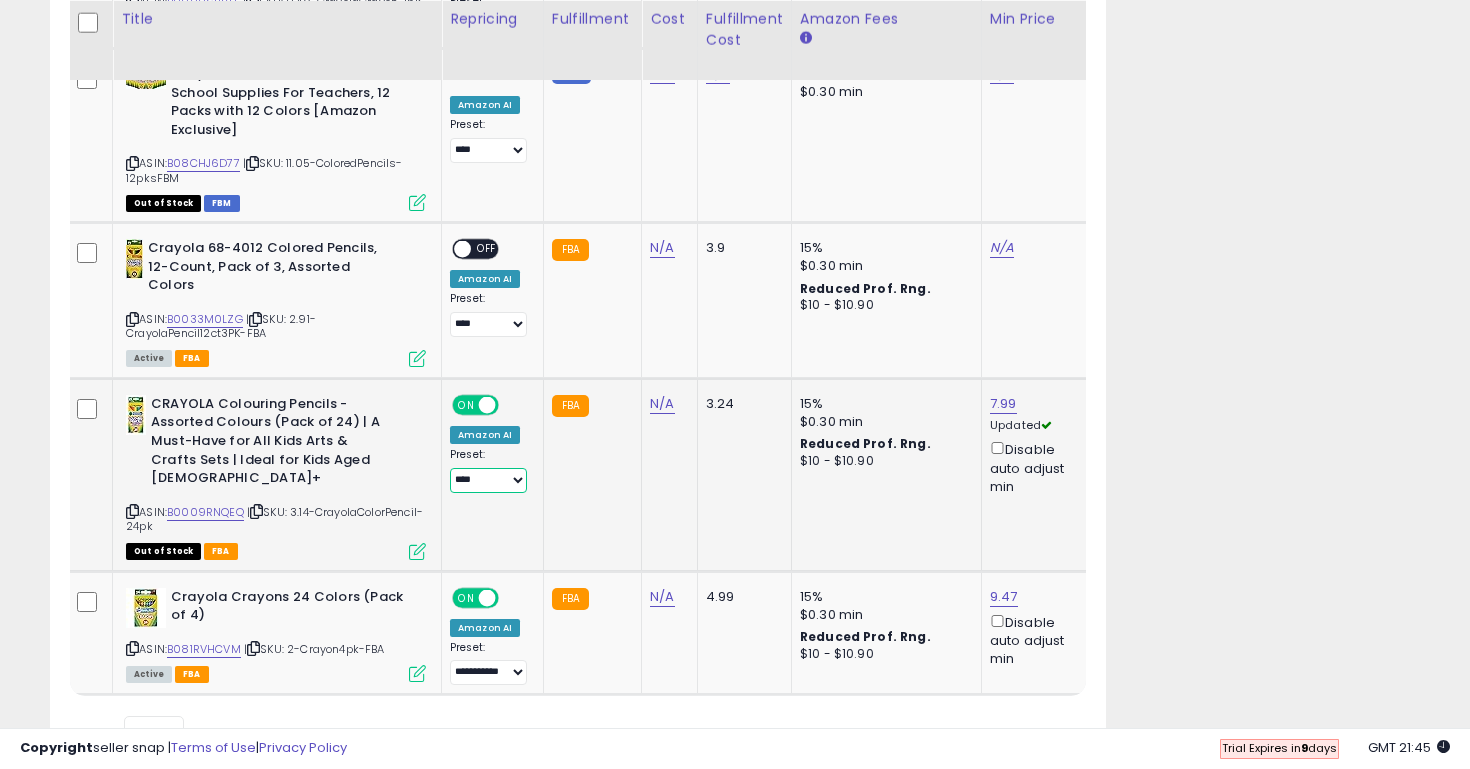 click on "**********" at bounding box center (488, 480) 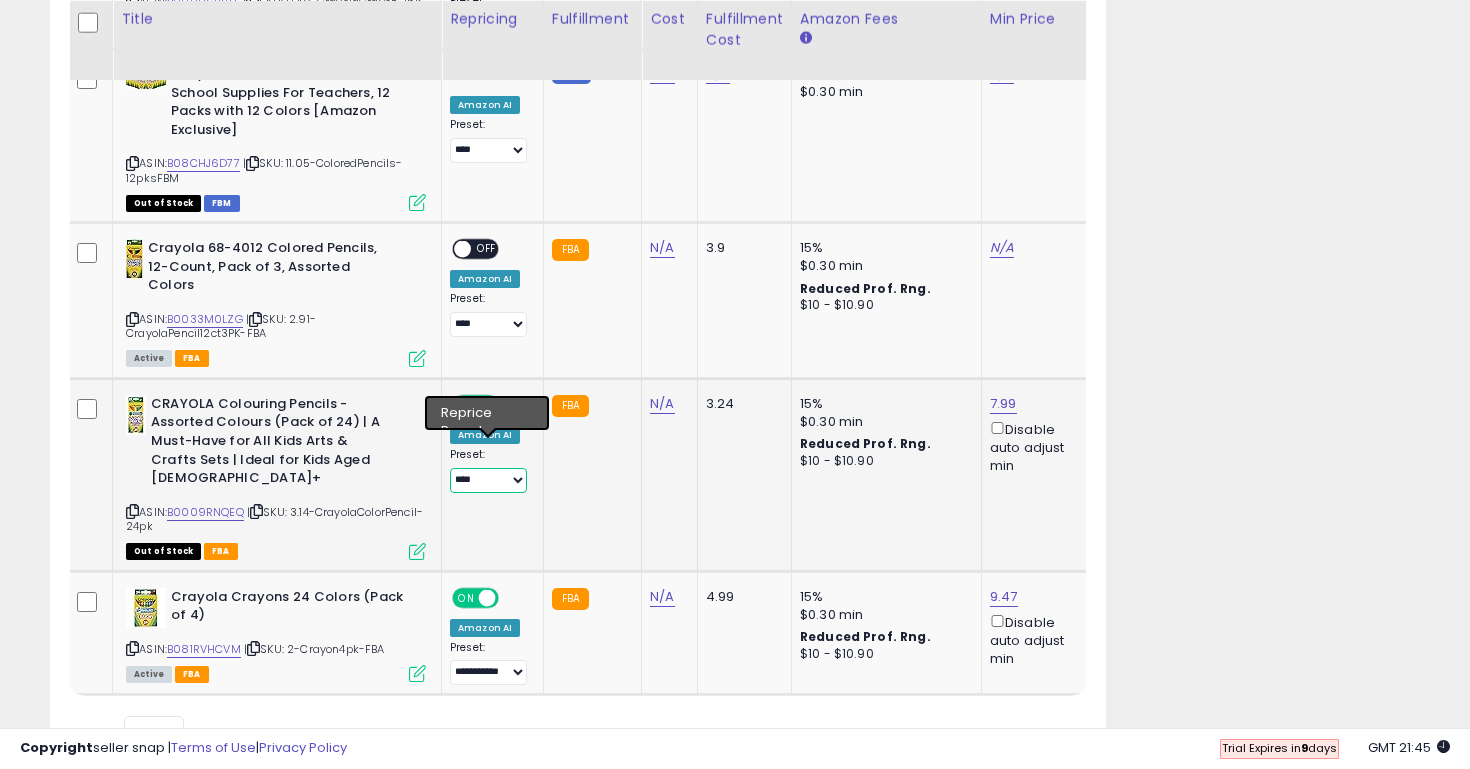 select on "**********" 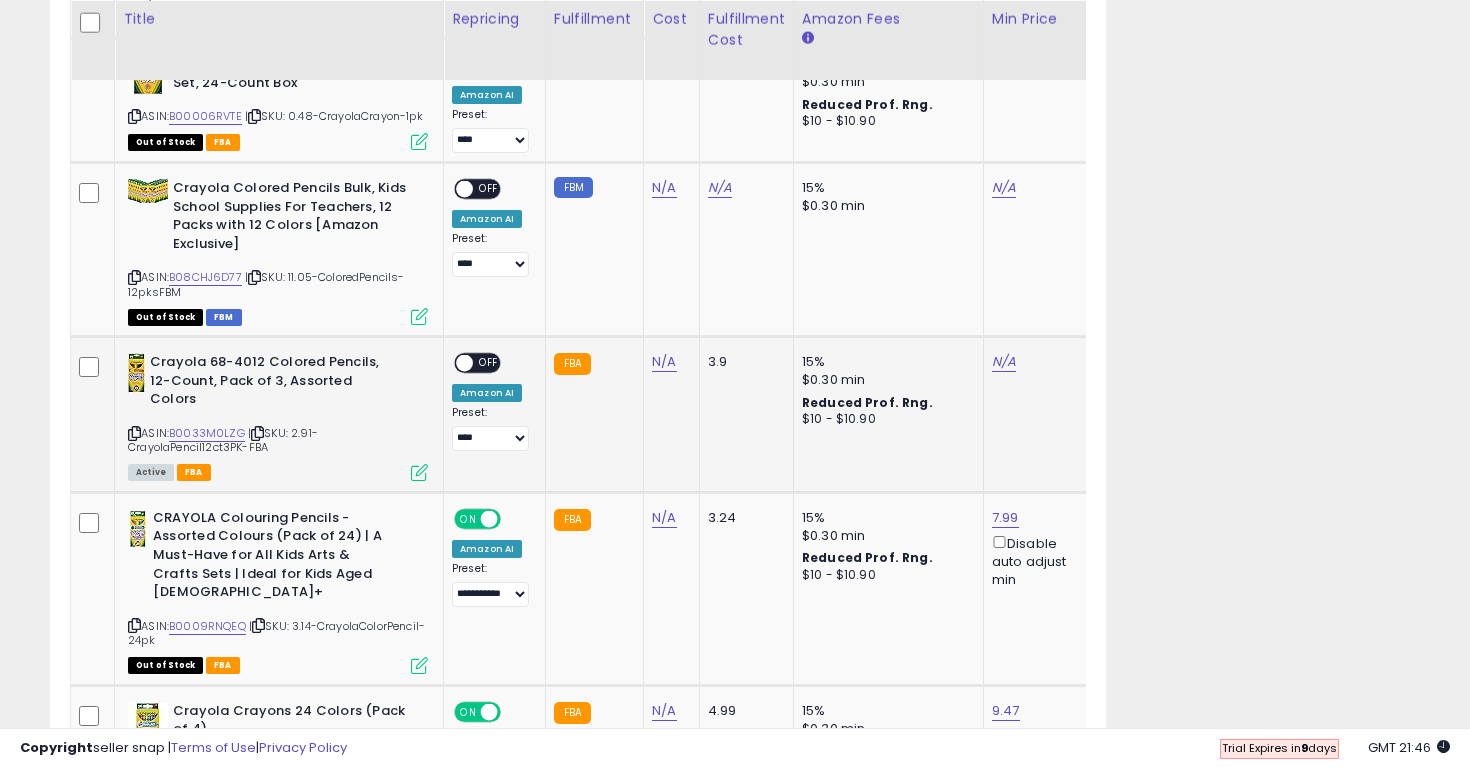 click on "|   SKU: 2.91-CrayolaPencil12ct3PK-FBA" at bounding box center [223, 440] 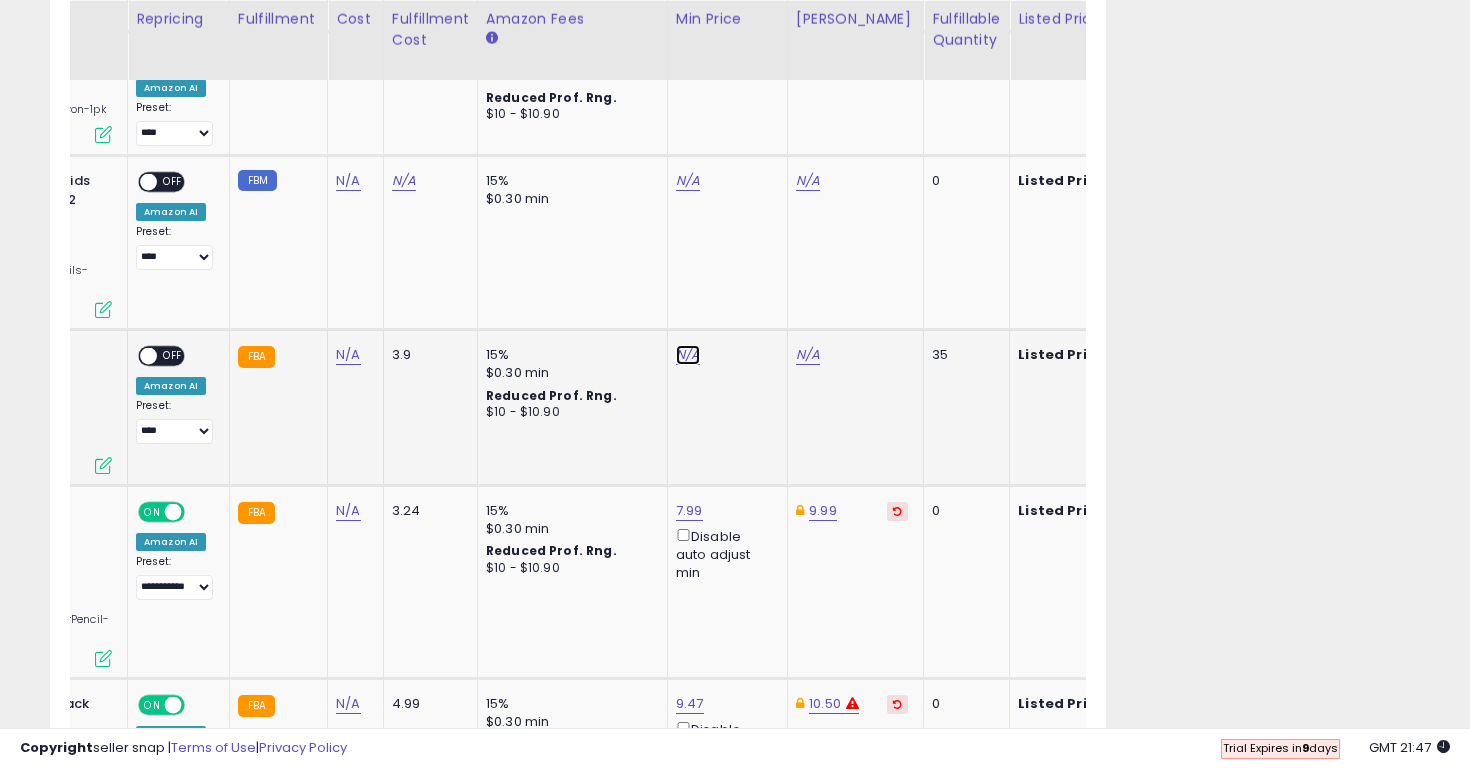 click on "N/A" at bounding box center (688, -1519) 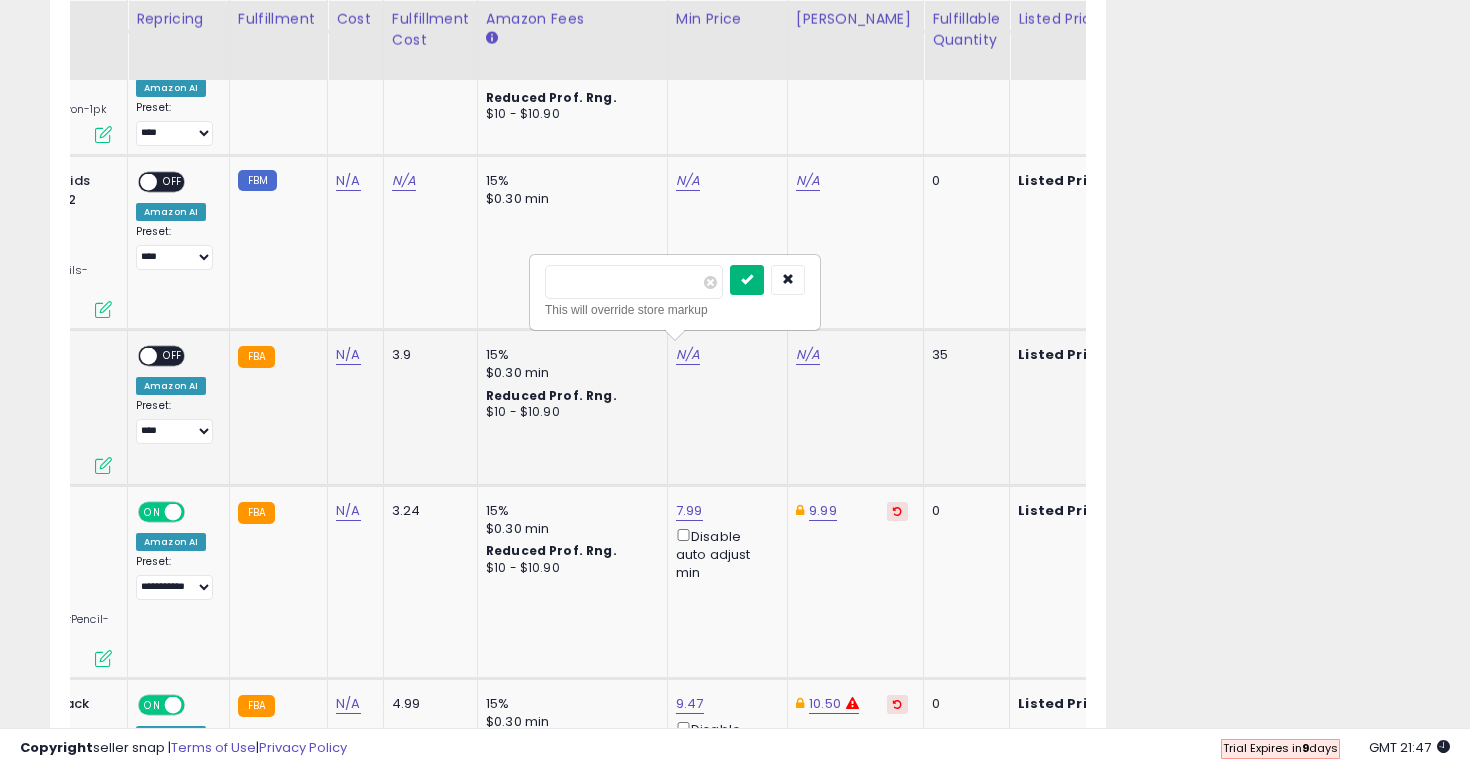 type on "****" 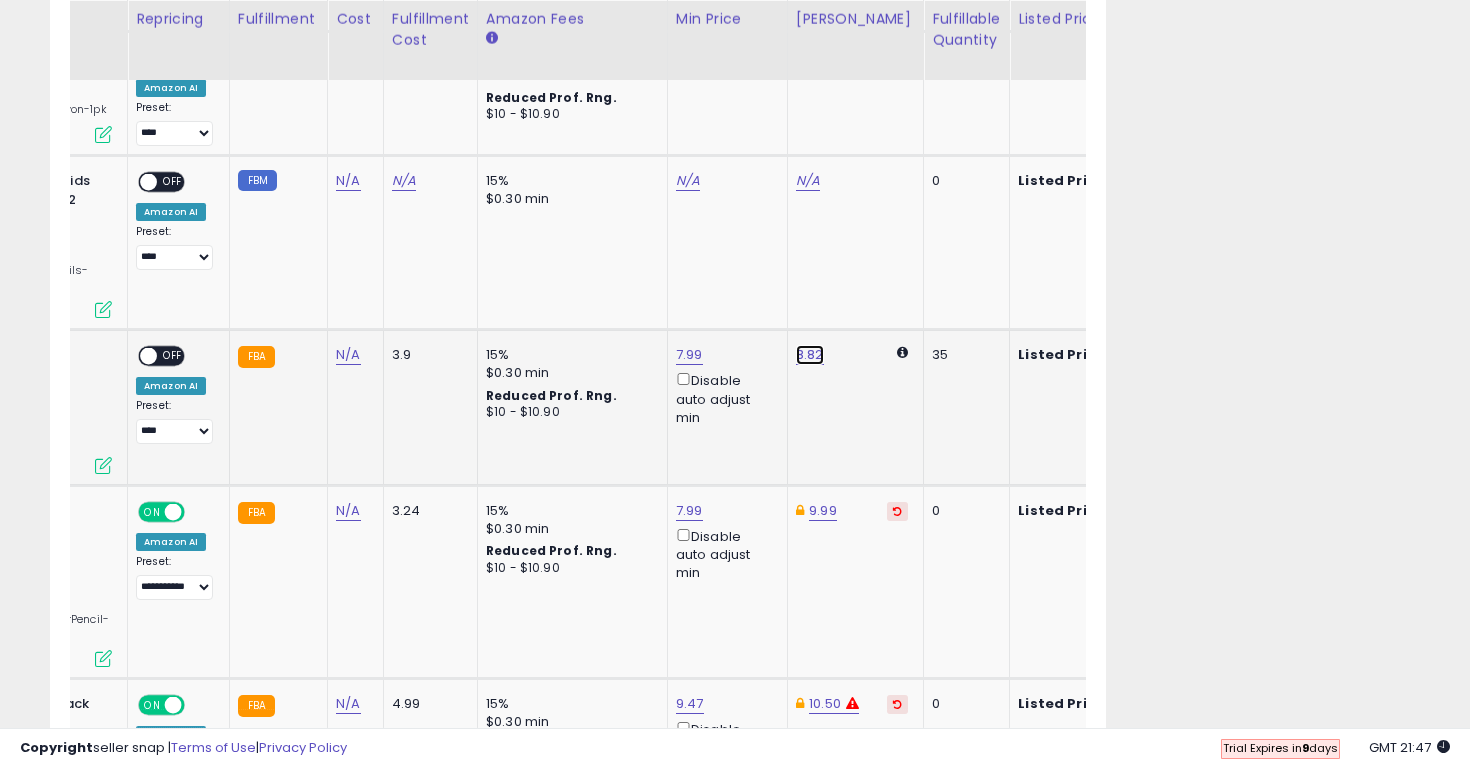 click on "8.82" at bounding box center [808, -1519] 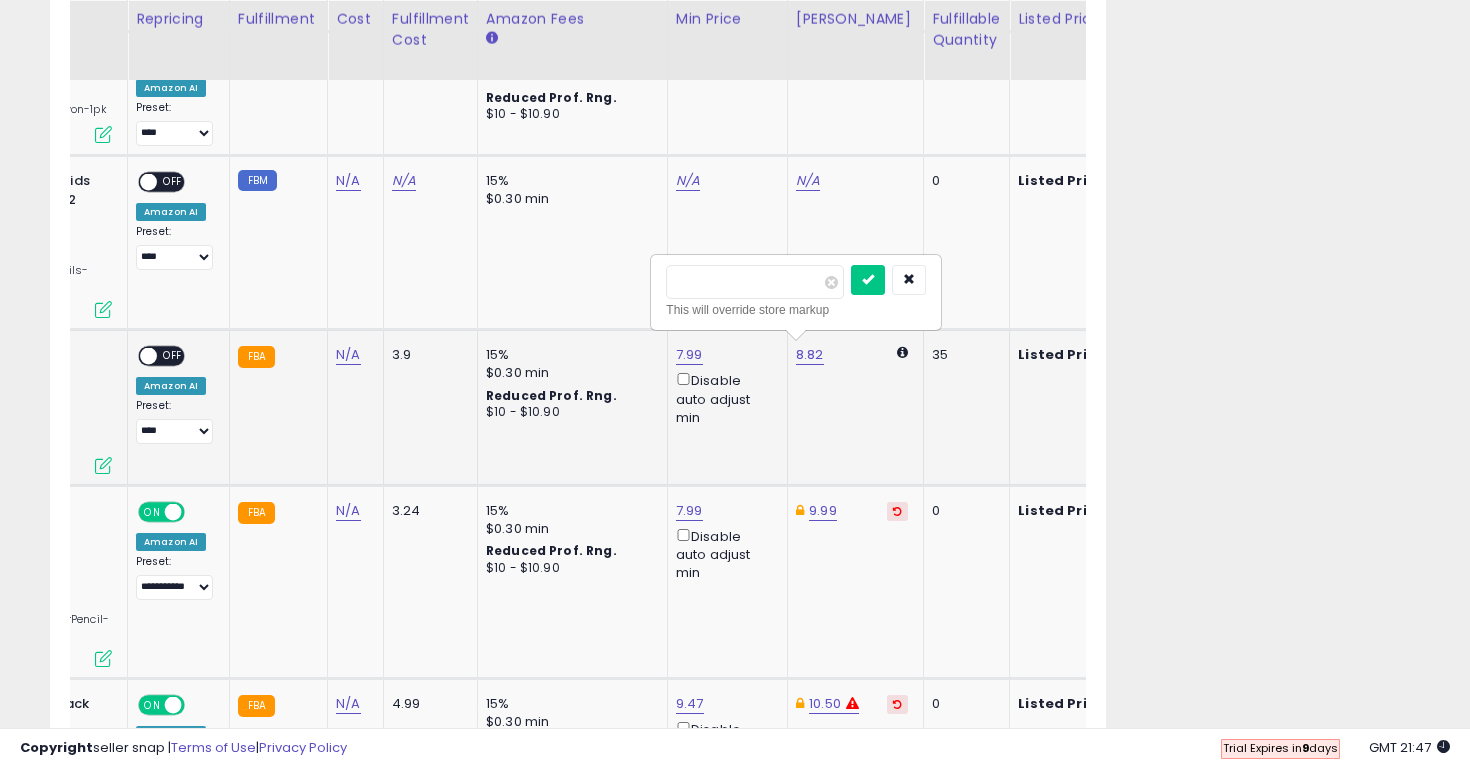 click on "****" at bounding box center (755, 282) 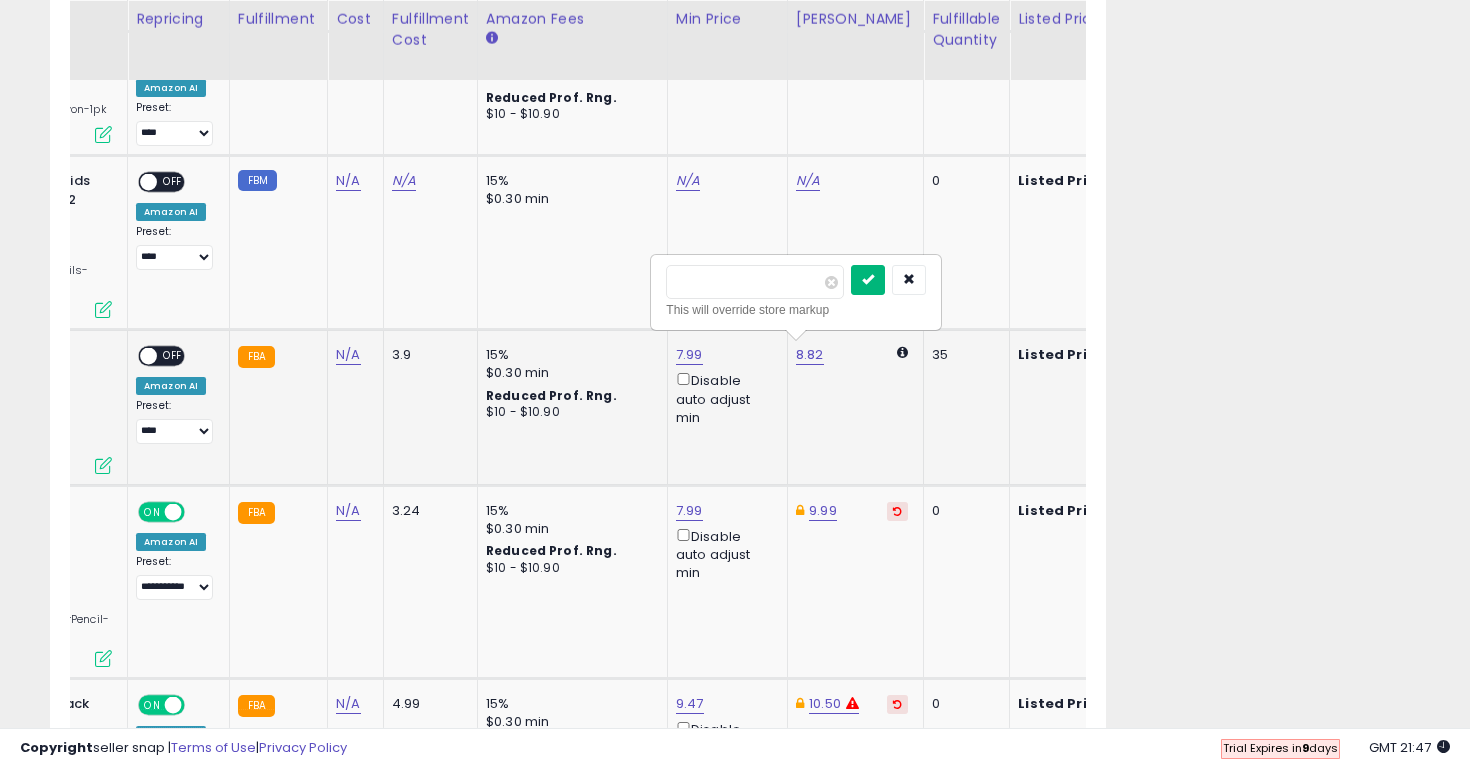 type on "****" 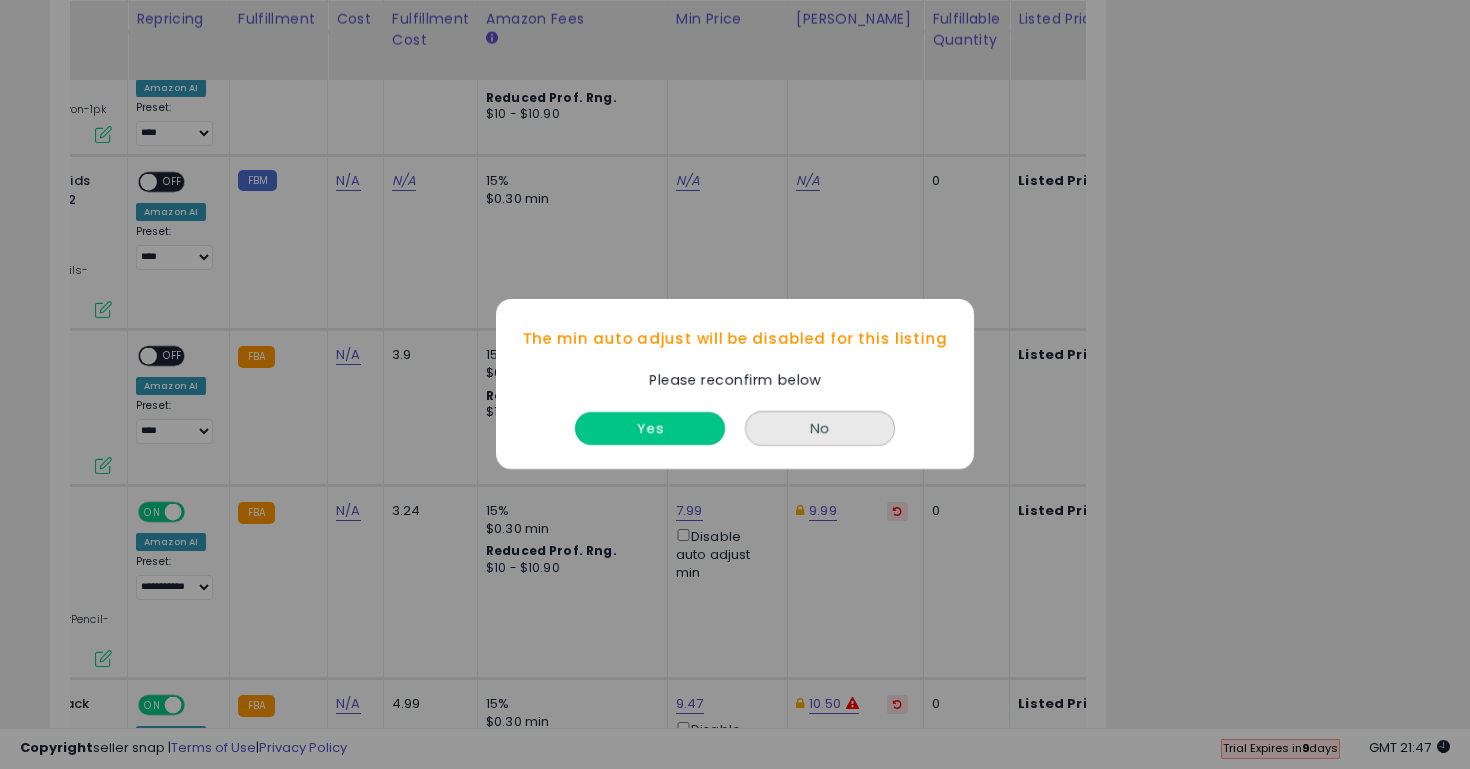 click on "Yes" at bounding box center [650, 429] 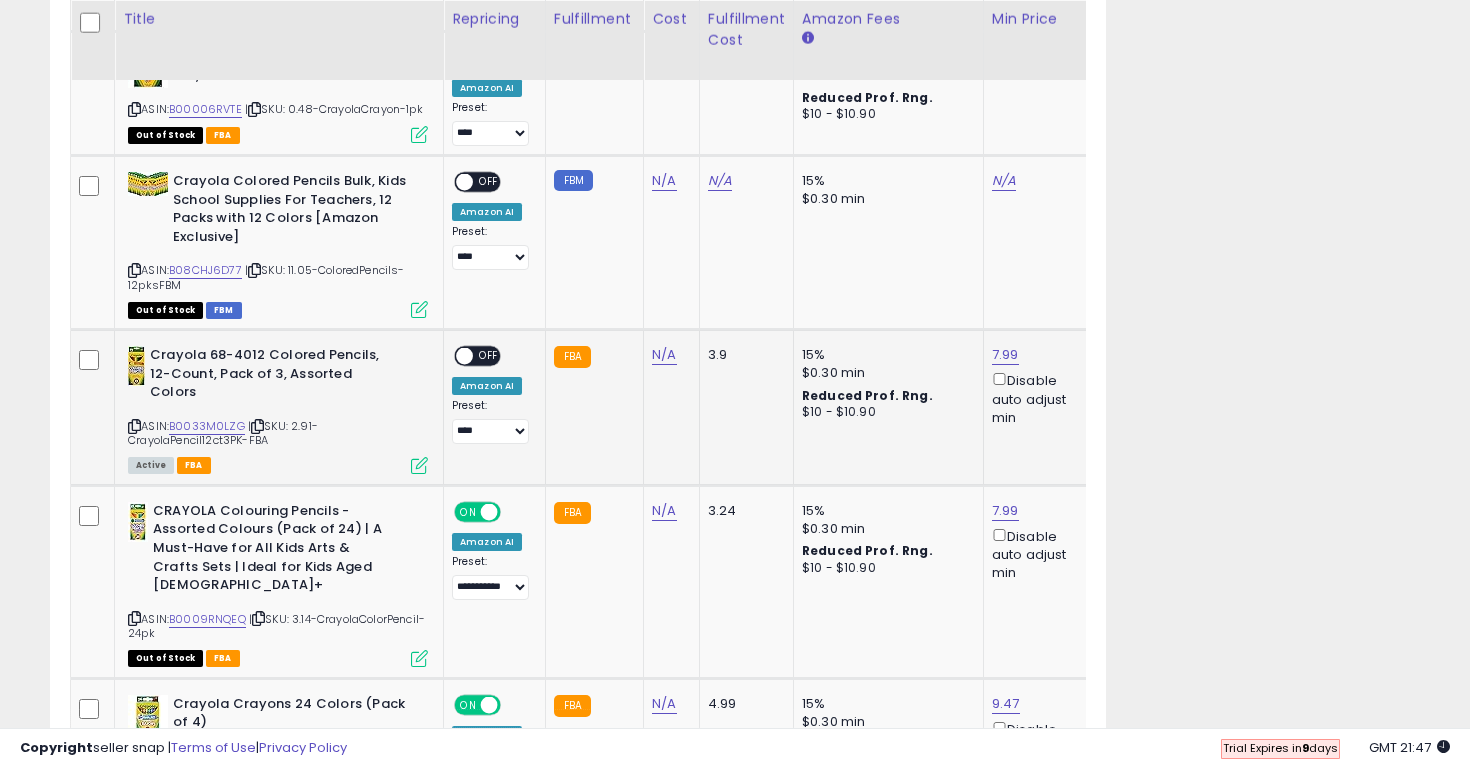 click at bounding box center (464, 356) 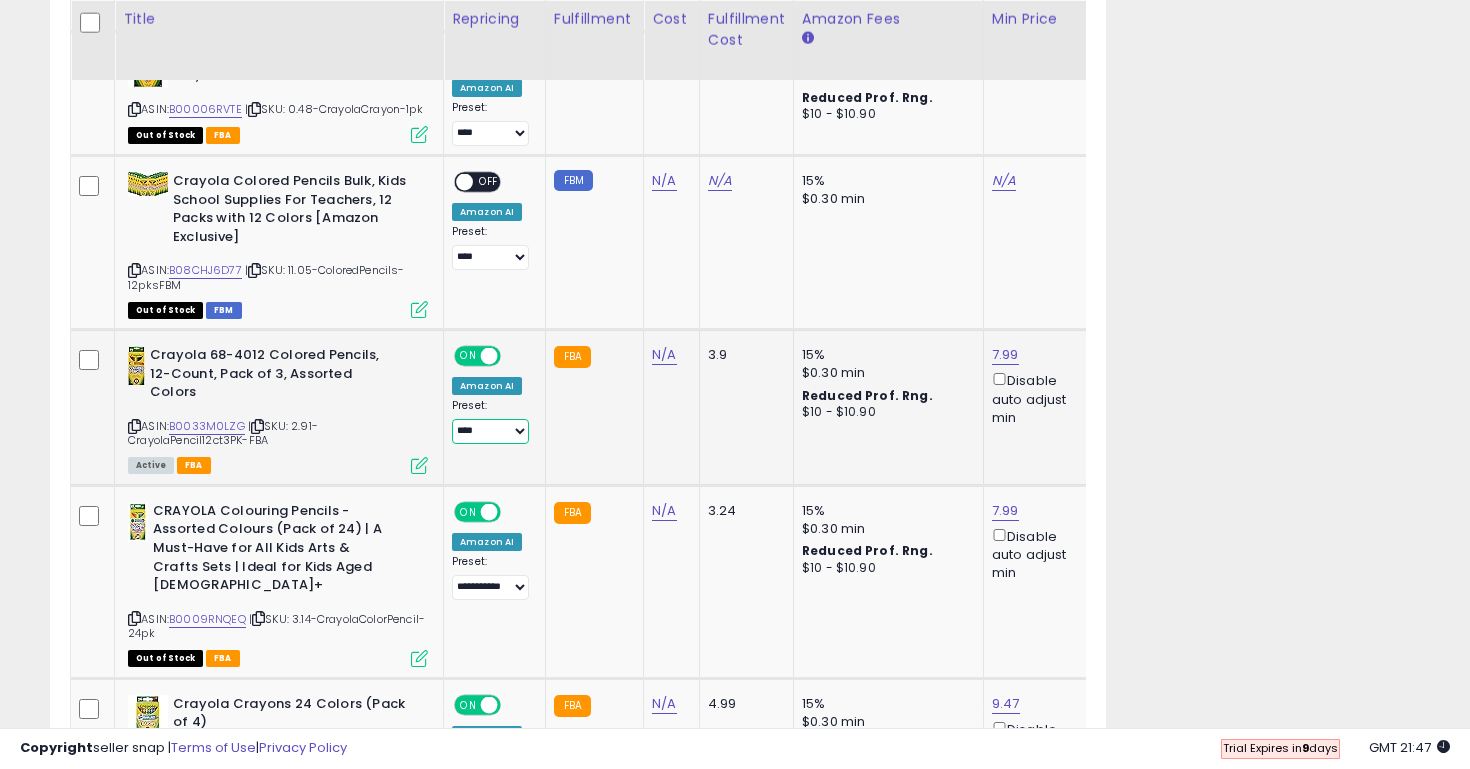 click on "**********" at bounding box center (490, 431) 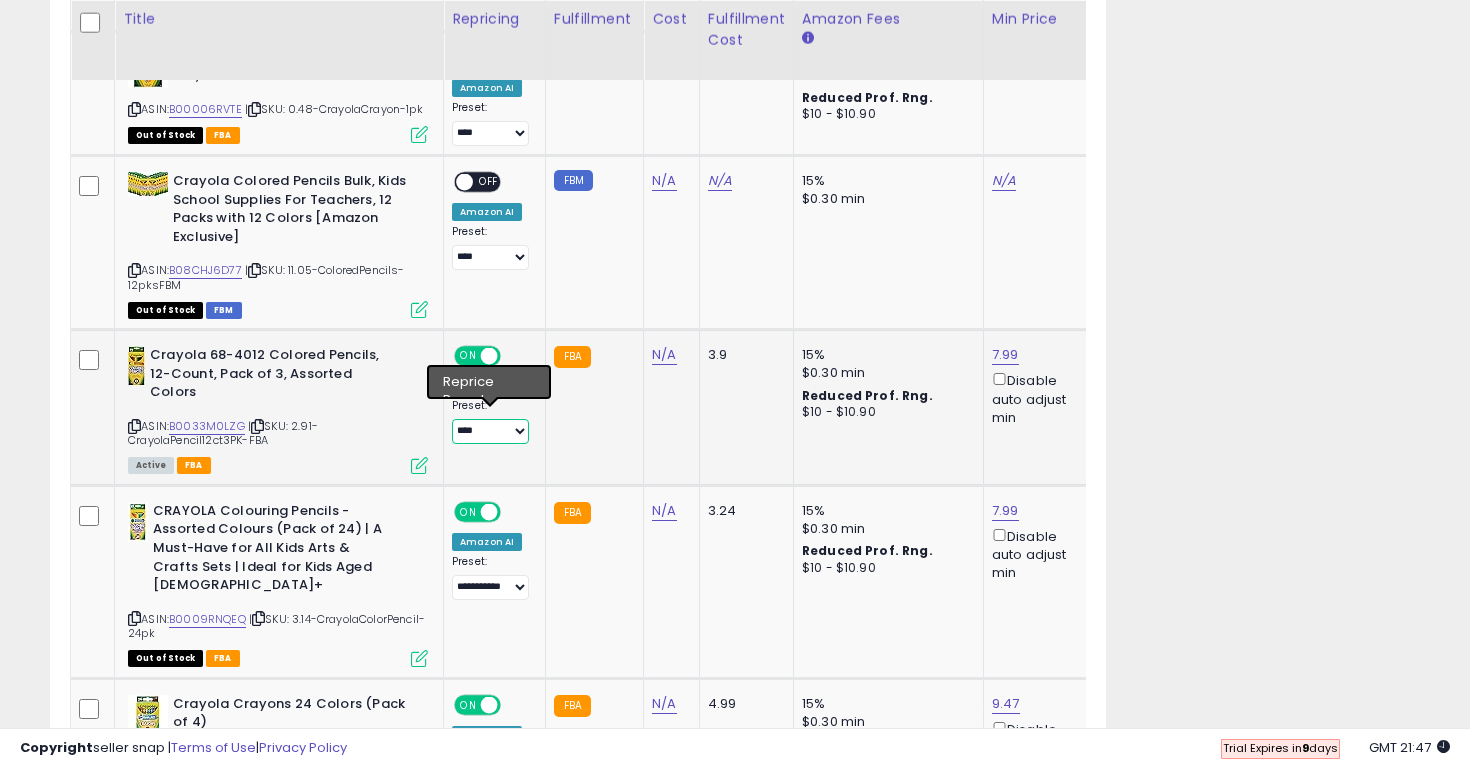 select on "**********" 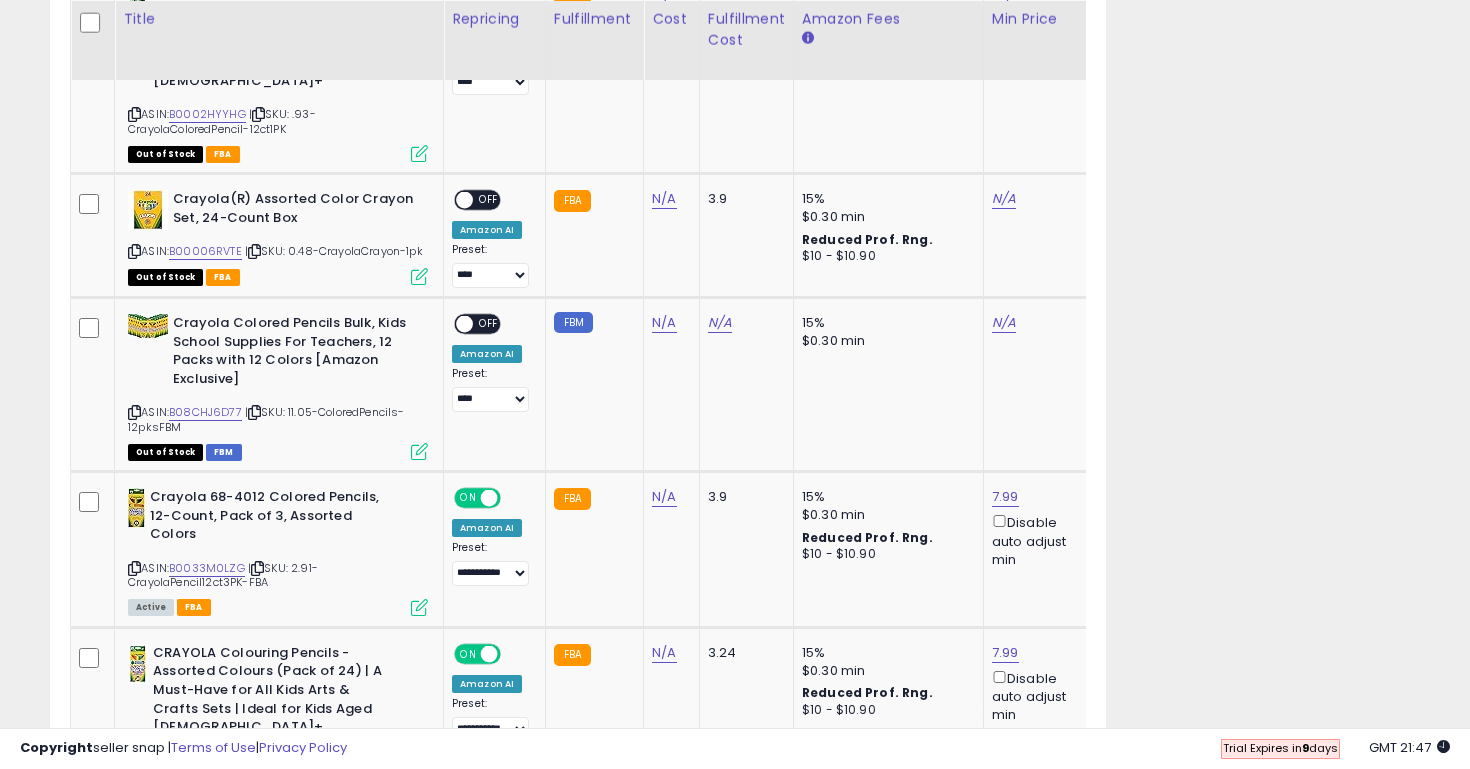 click at bounding box center (157, 1117) 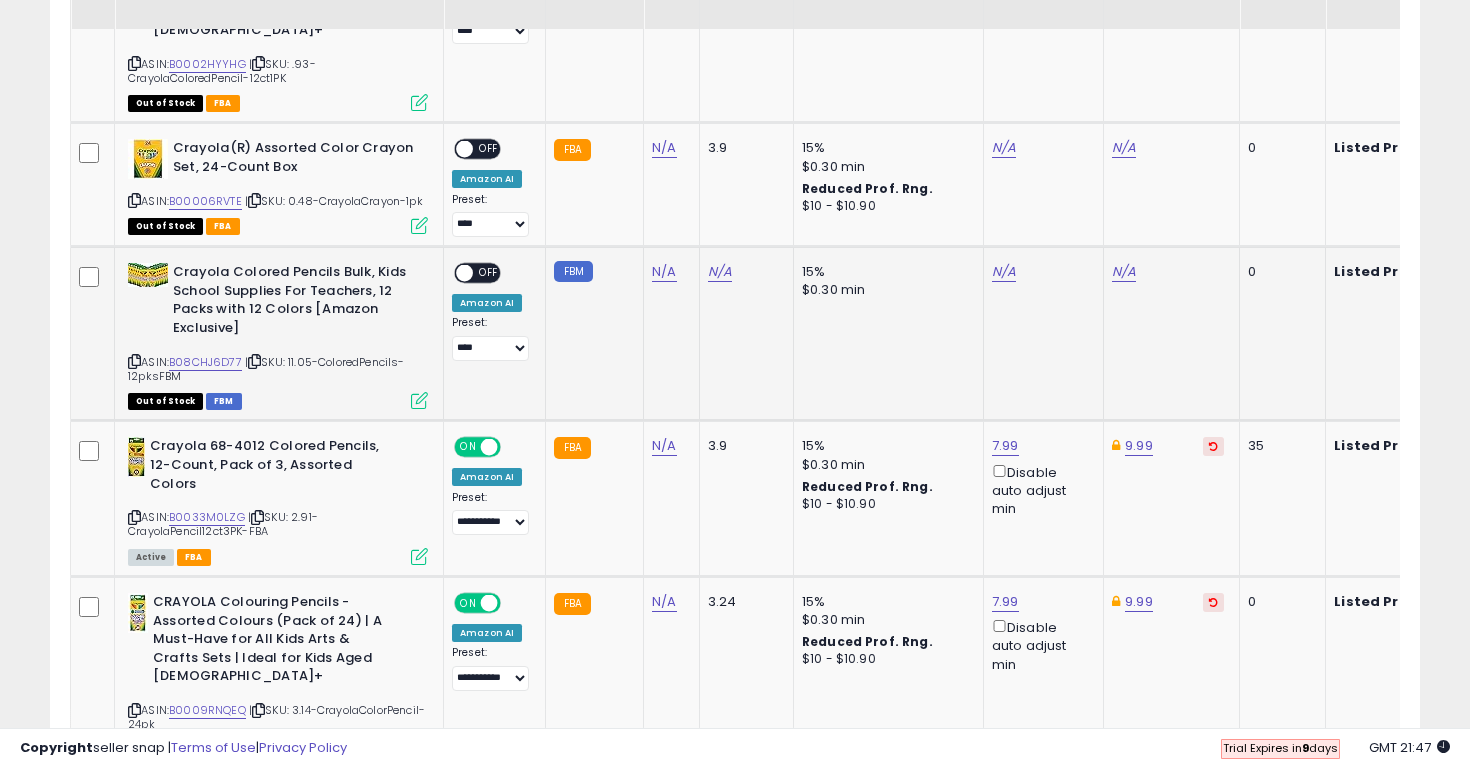 click on "OFF" at bounding box center [489, 273] 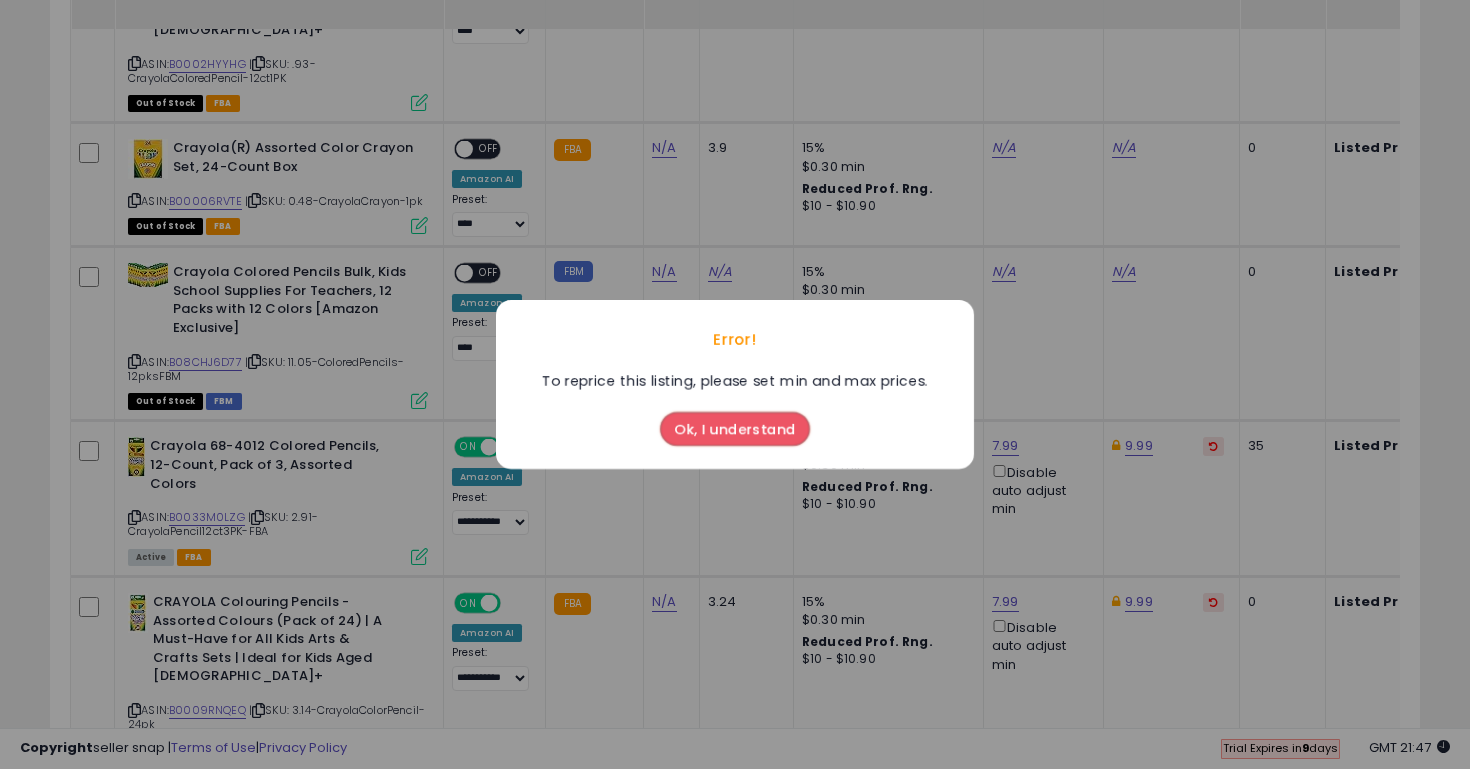 click on "Ok, I understand" at bounding box center [735, 429] 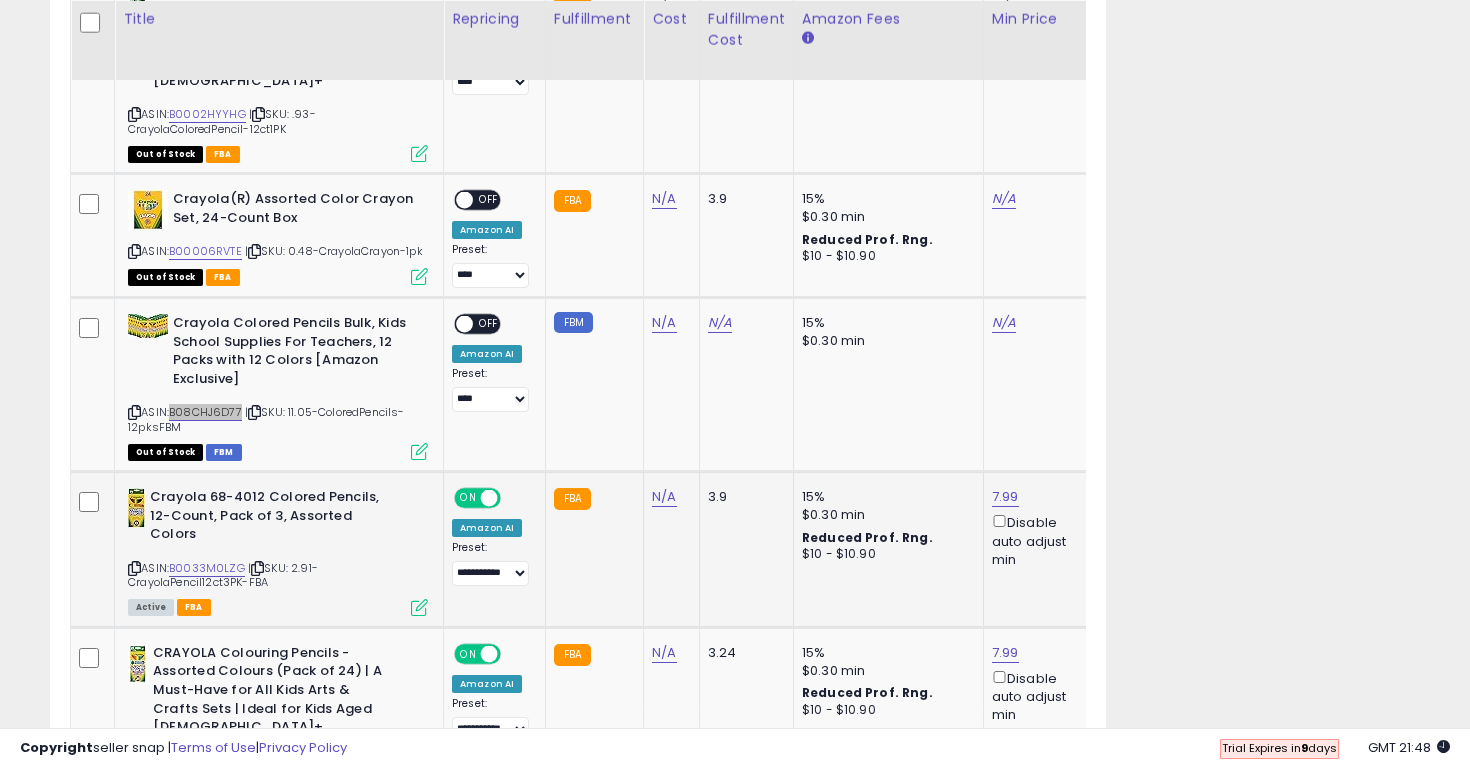 scroll, scrollTop: 0, scrollLeft: 26, axis: horizontal 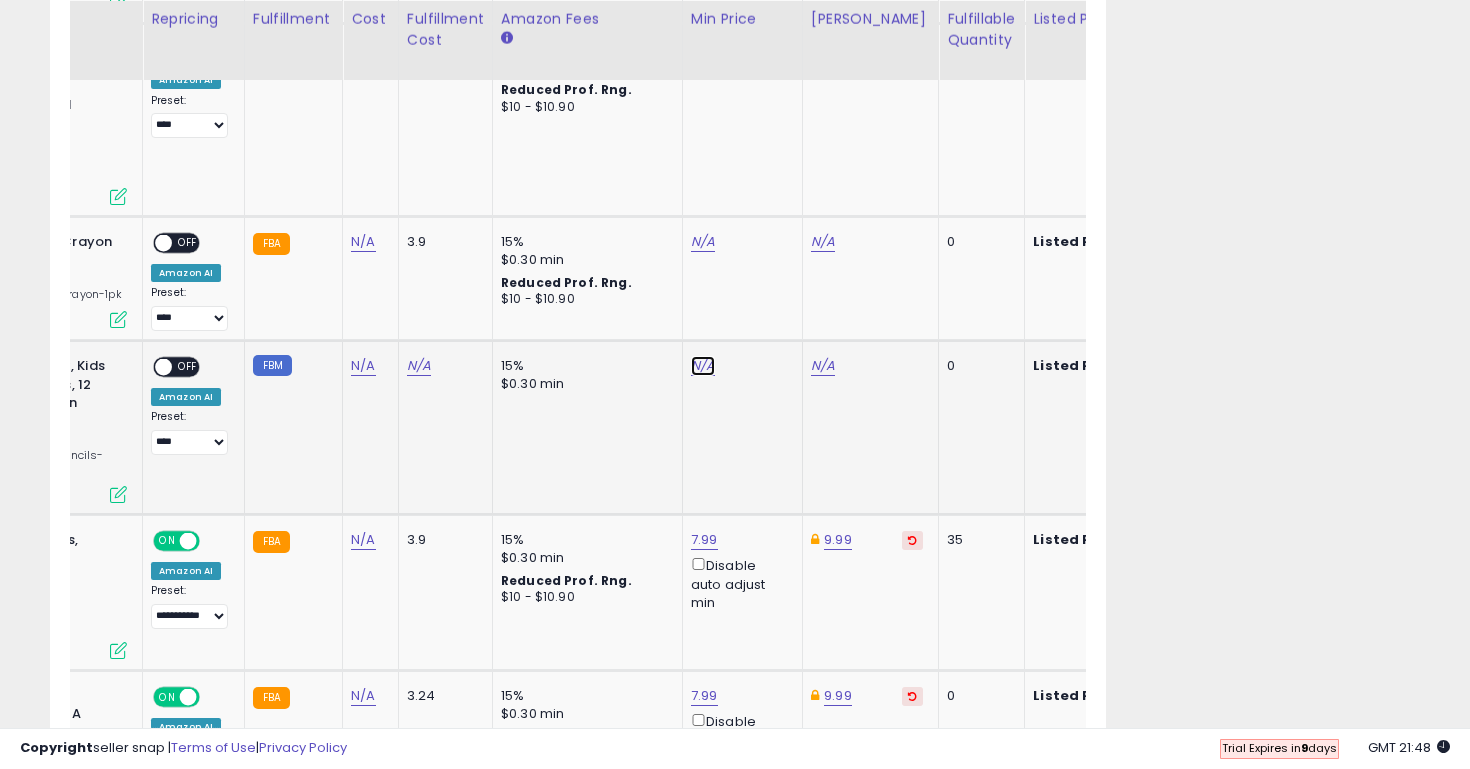 click on "N/A" at bounding box center (703, -1334) 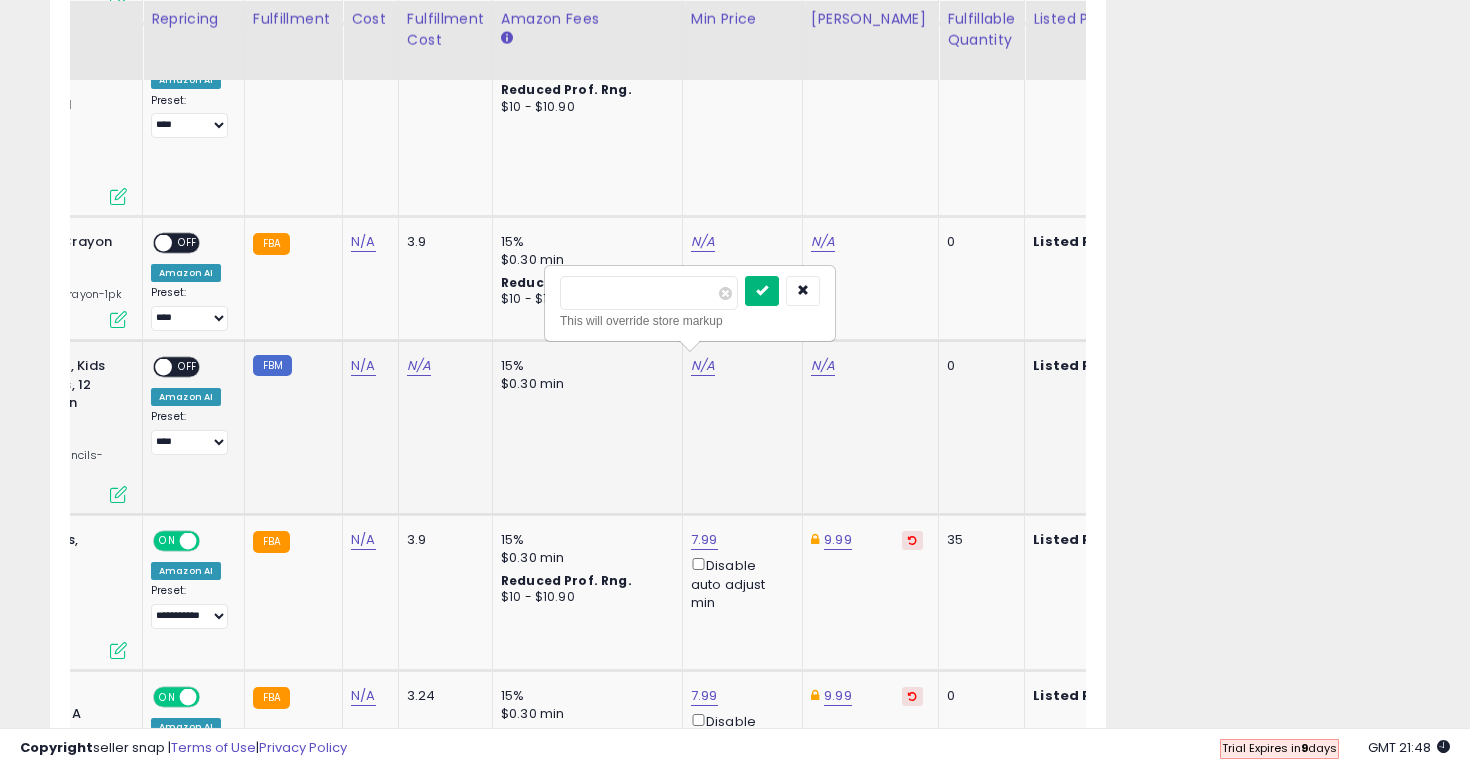type on "**" 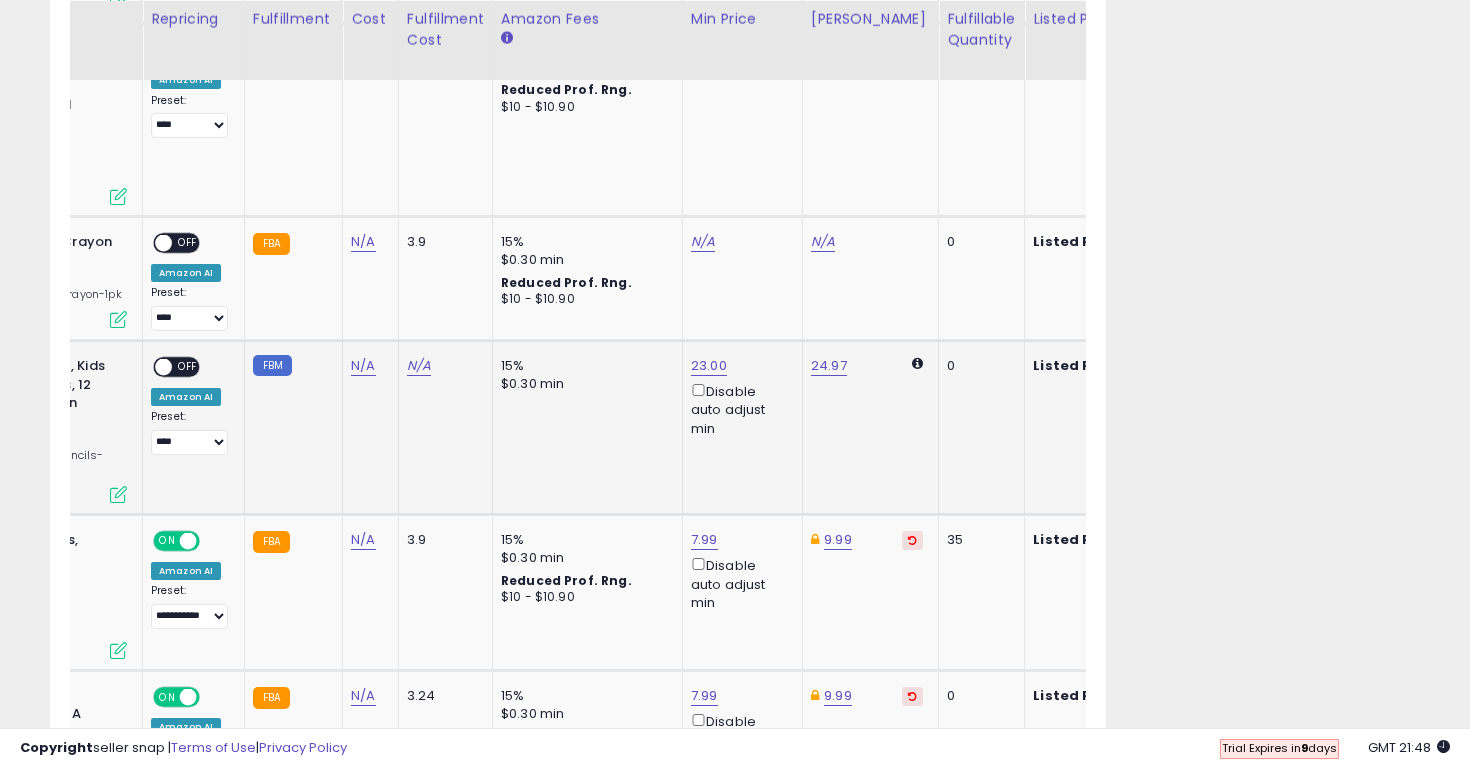 click on "23.00  Disable auto adjust min" 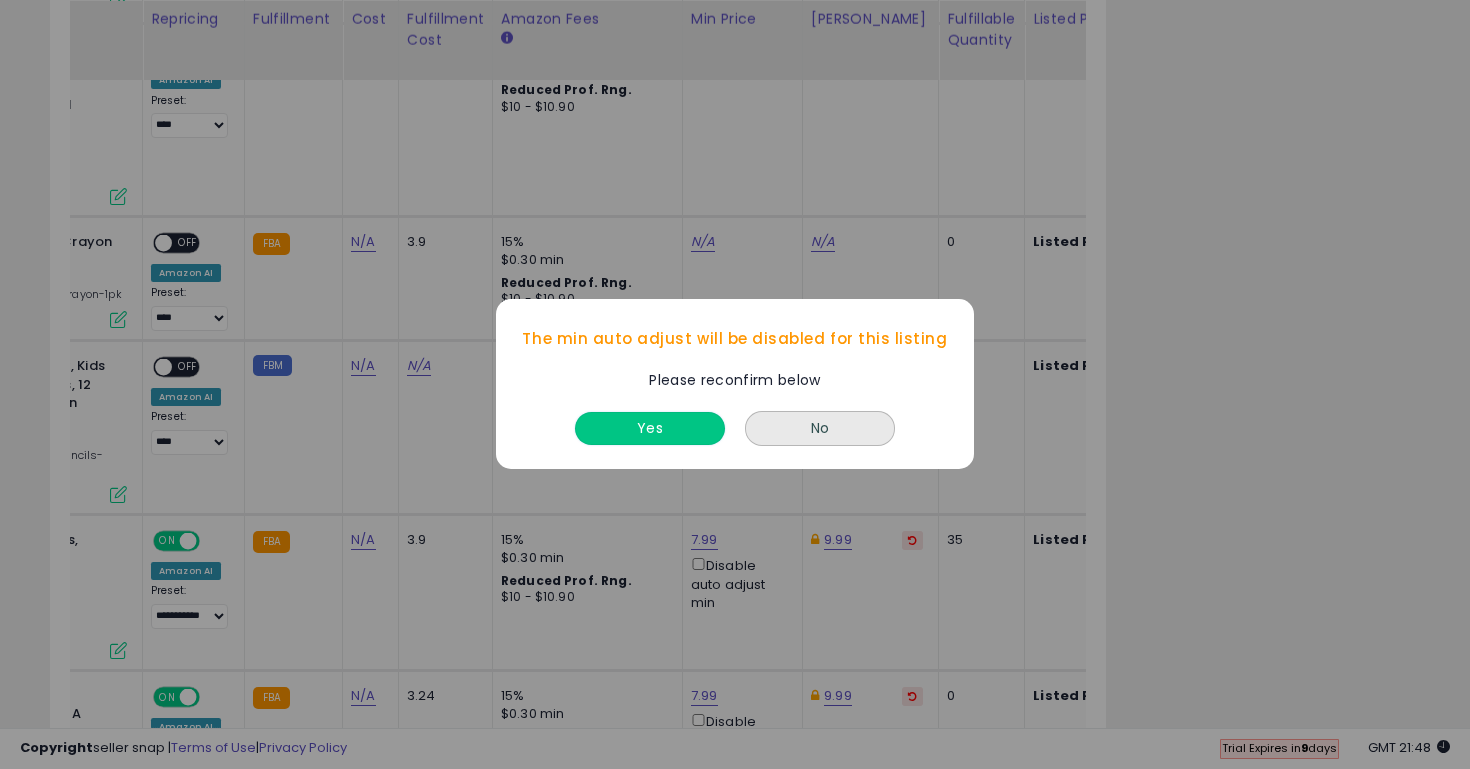 click on "Yes" at bounding box center (650, 429) 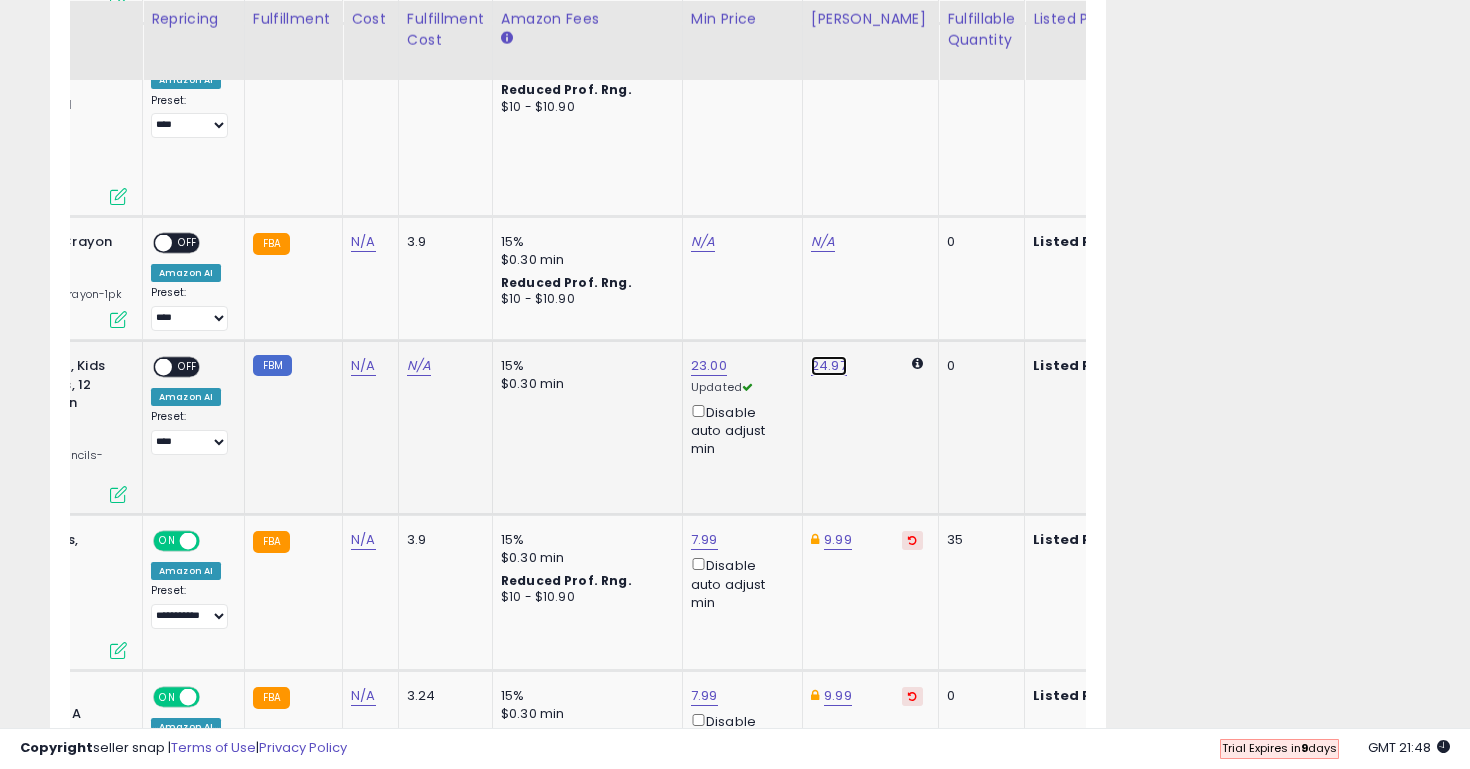 click on "24.97" at bounding box center [823, -1334] 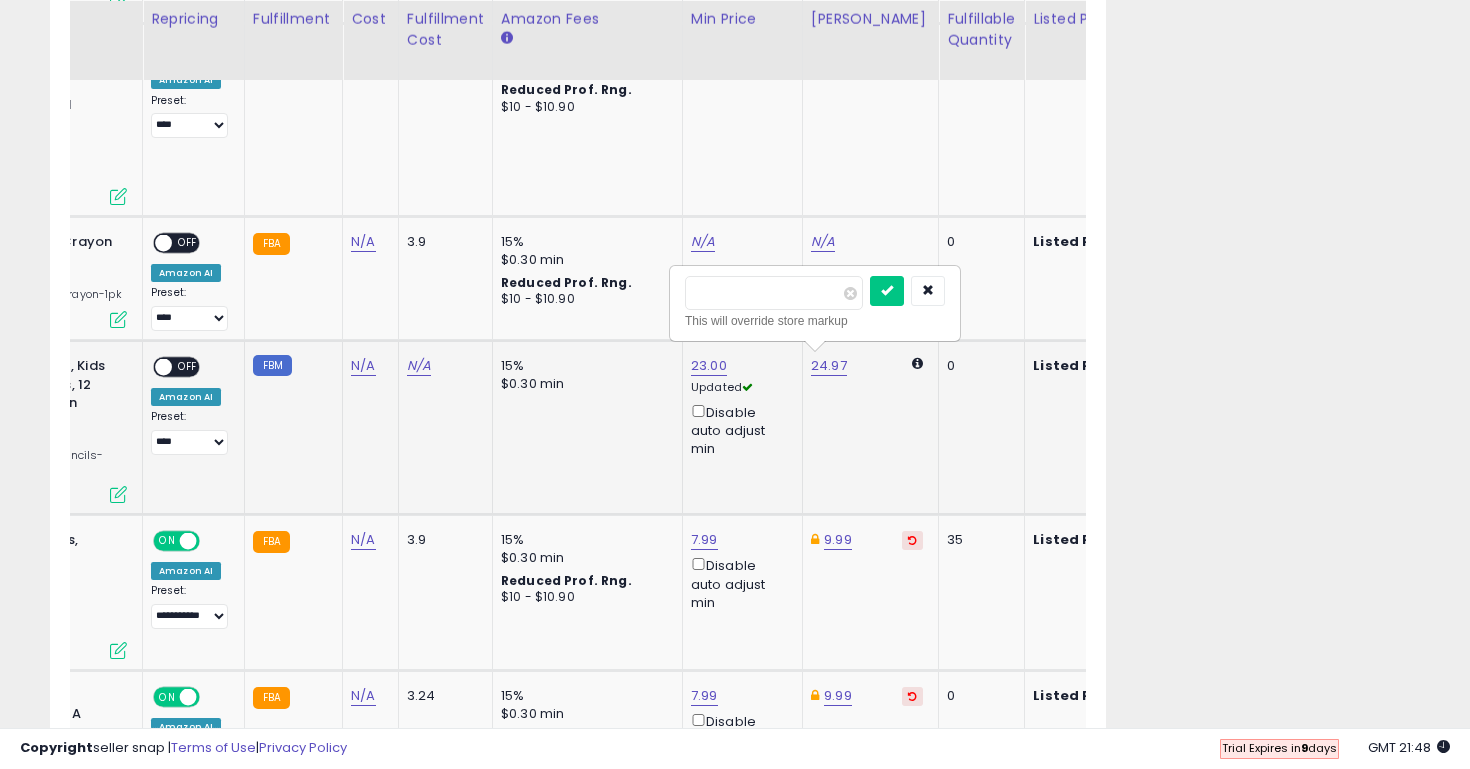 click on "*****" at bounding box center (774, 293) 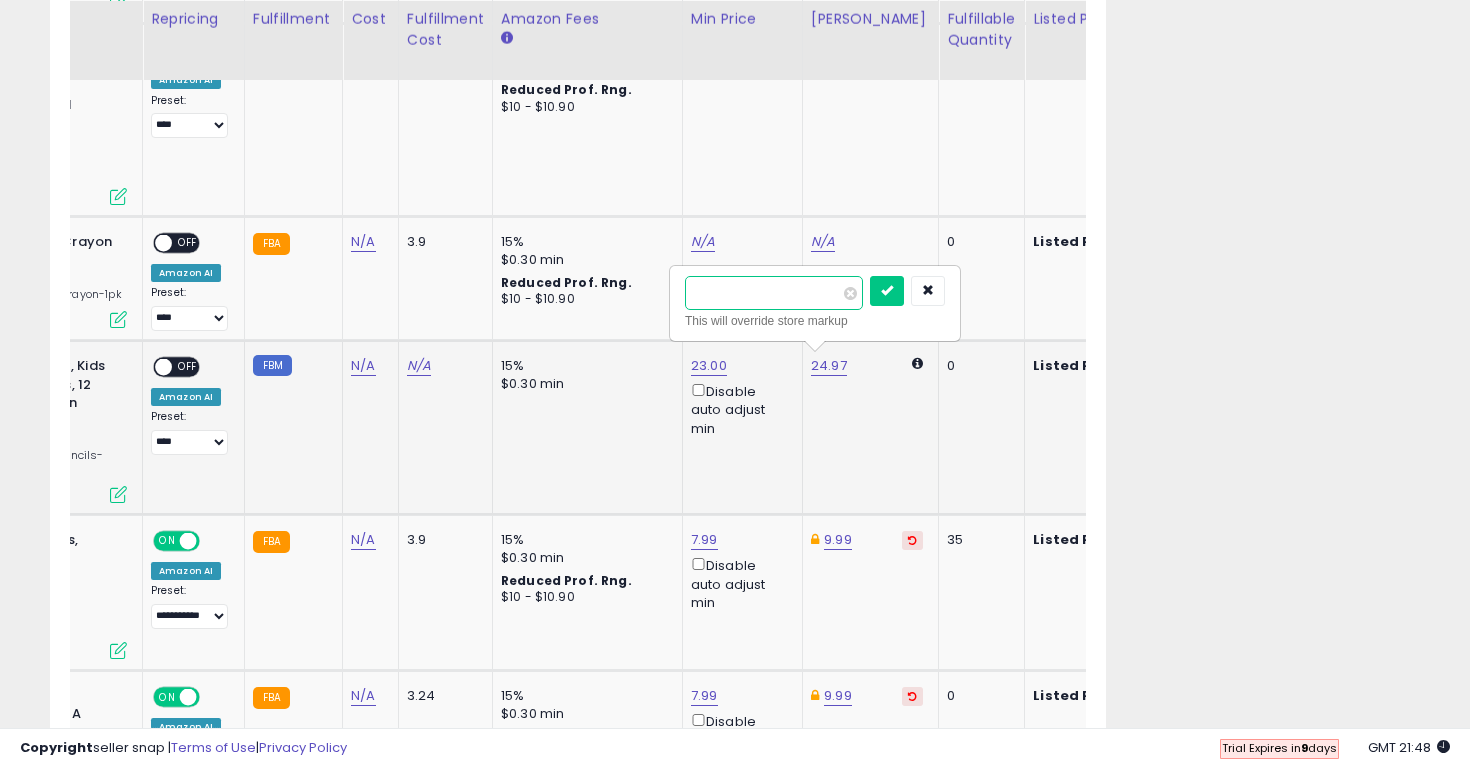 click on "*****" at bounding box center [774, 293] 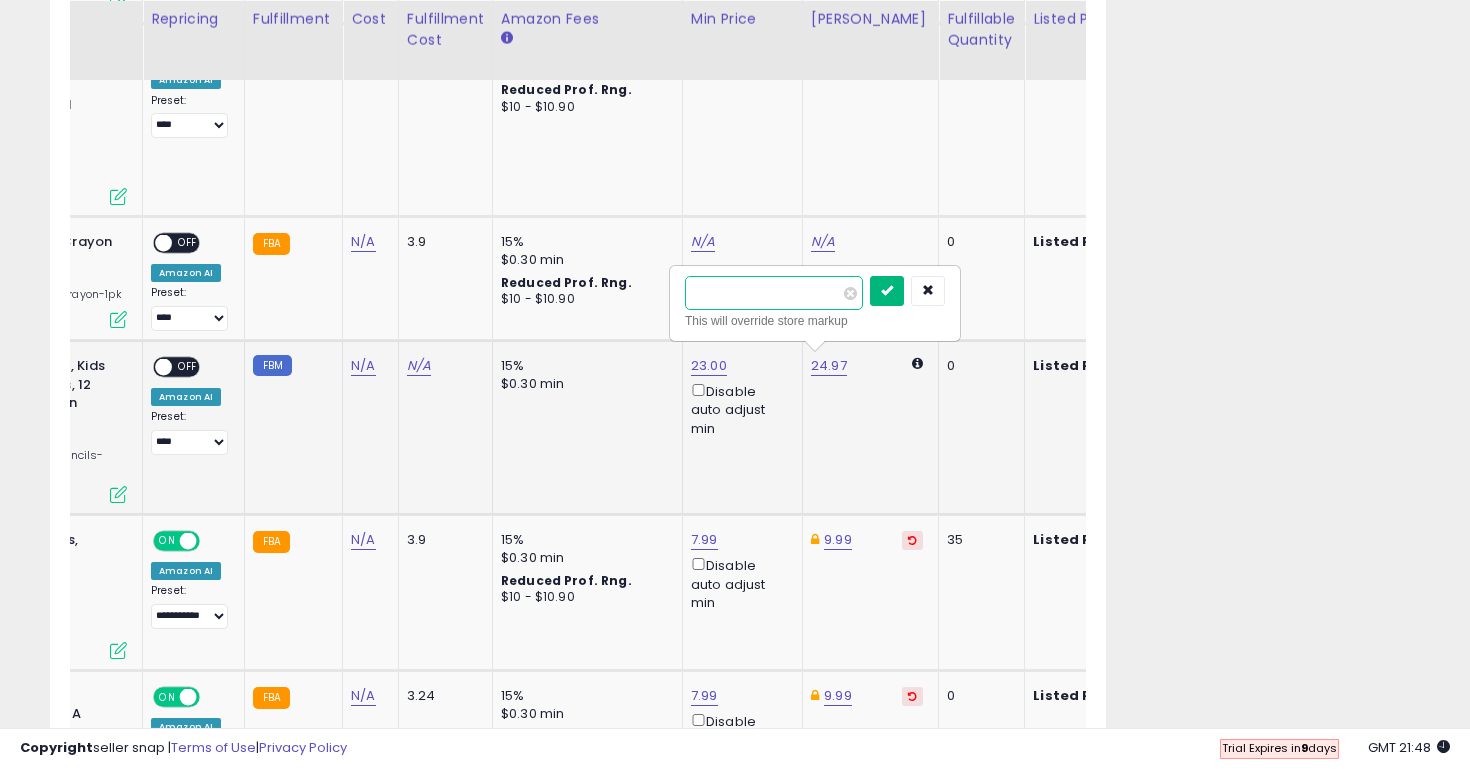 type on "*****" 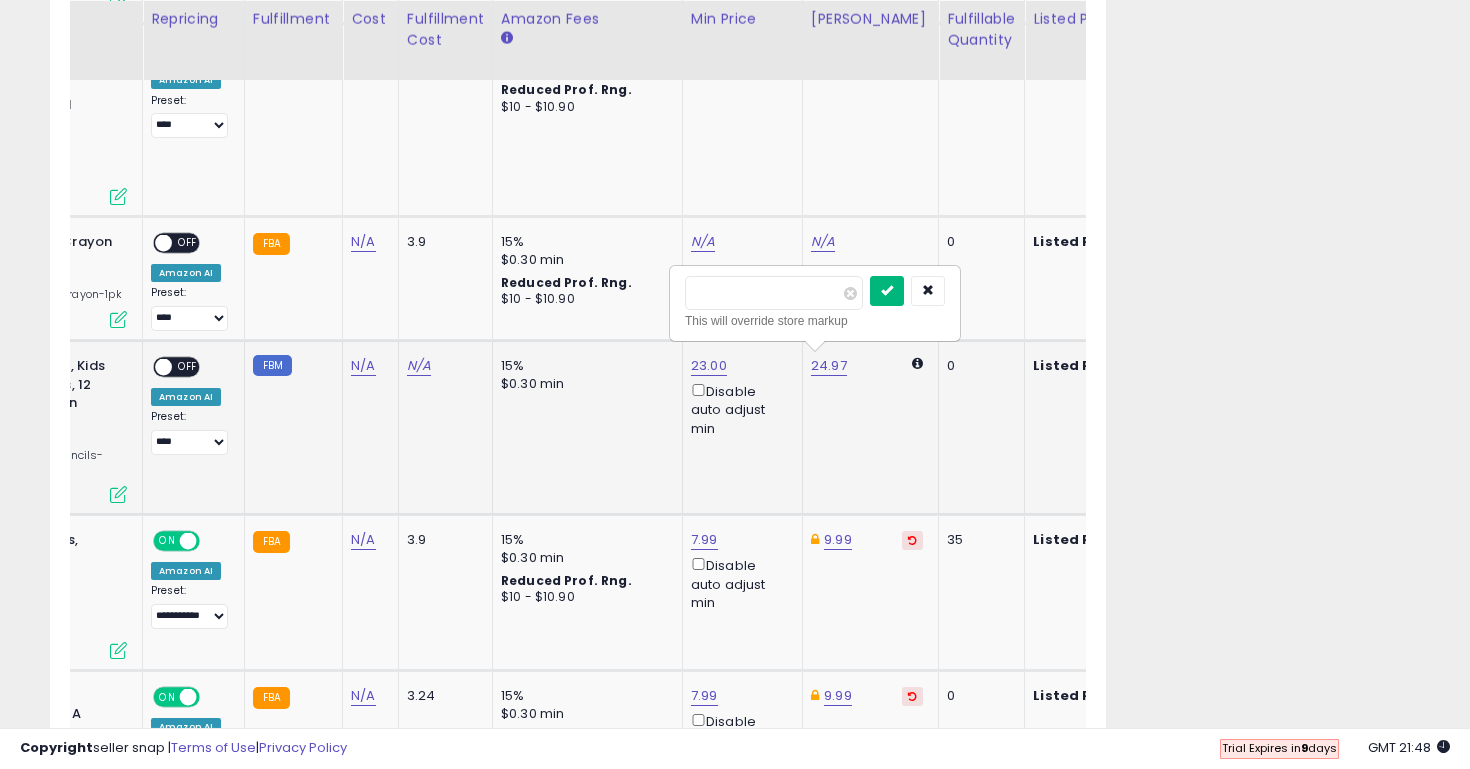 click at bounding box center (887, 291) 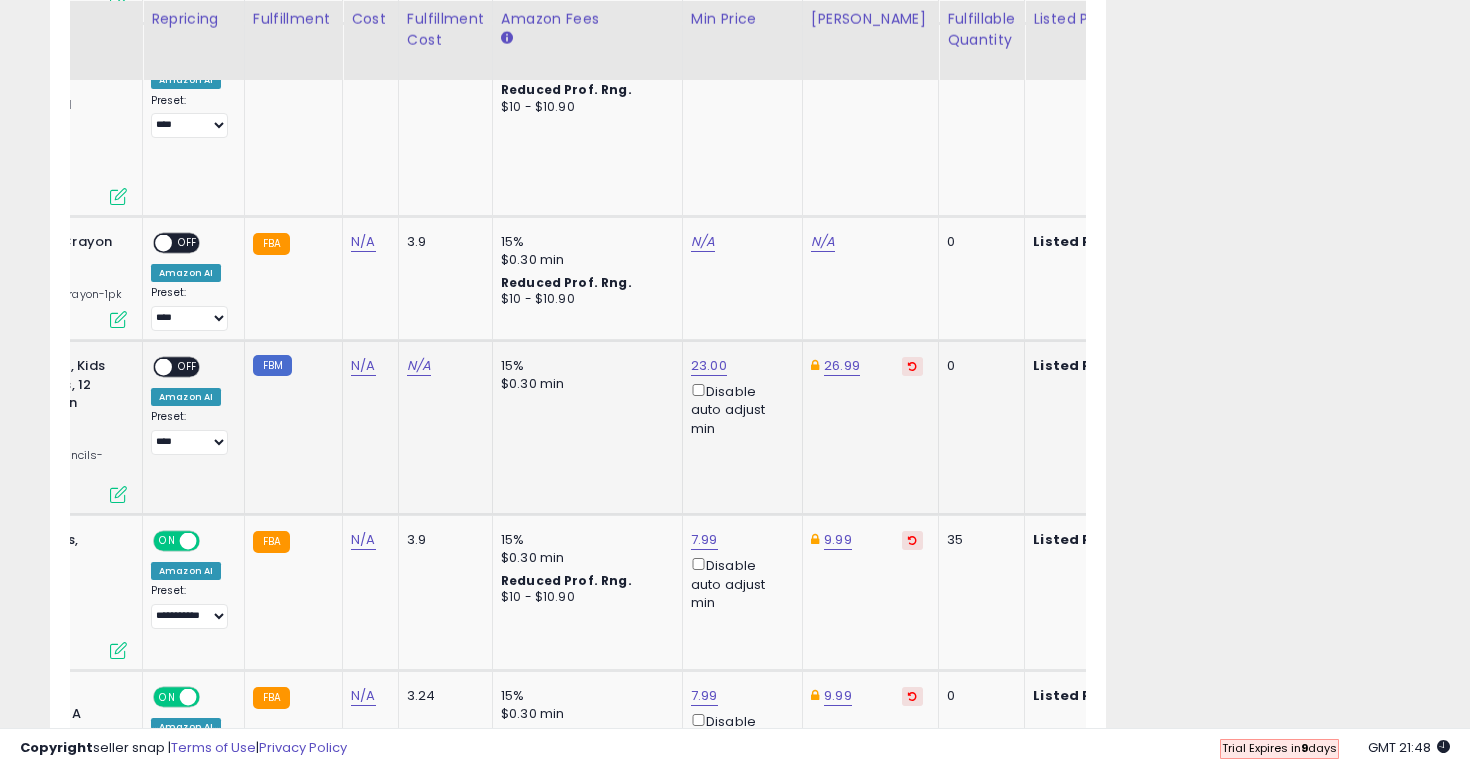 scroll, scrollTop: 0, scrollLeft: 248, axis: horizontal 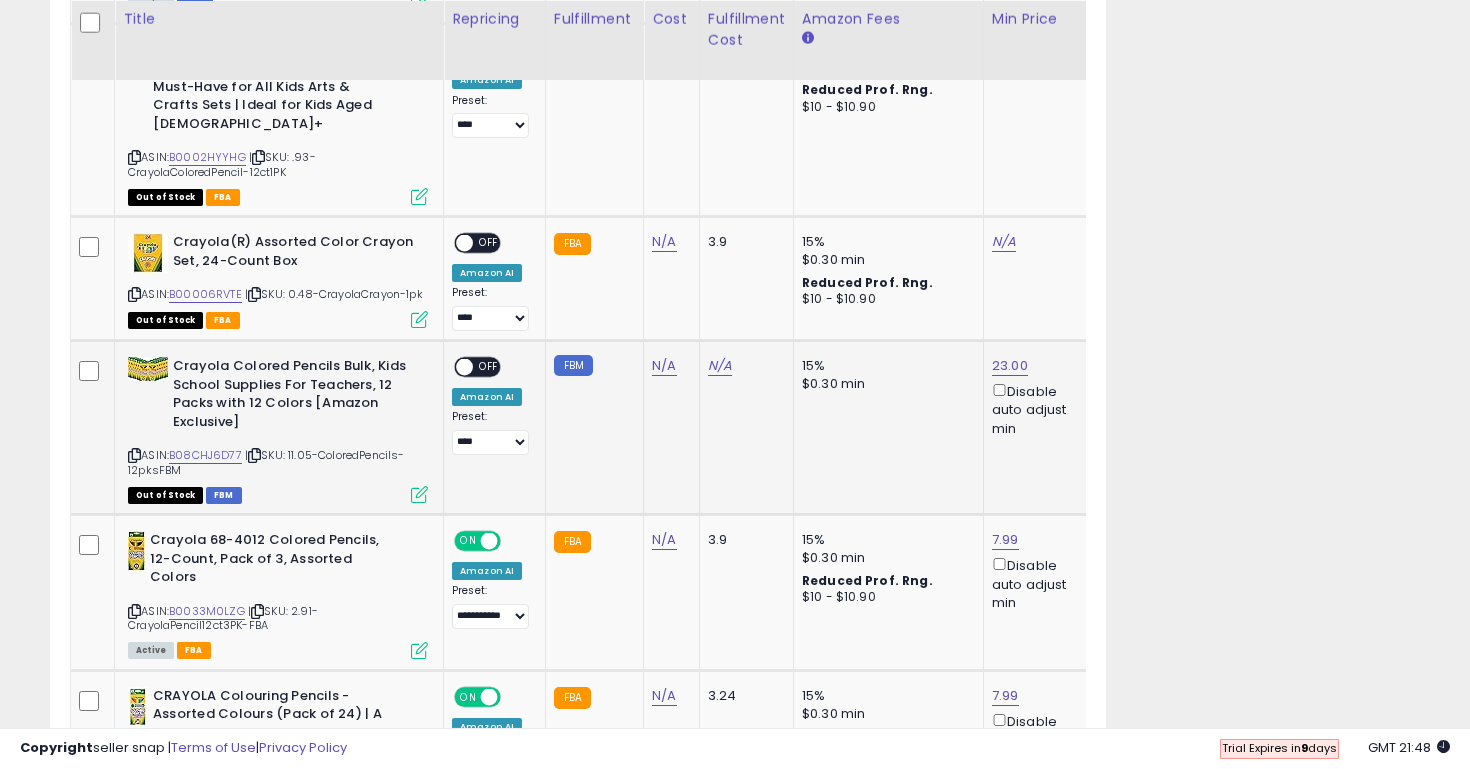 click at bounding box center [464, 367] 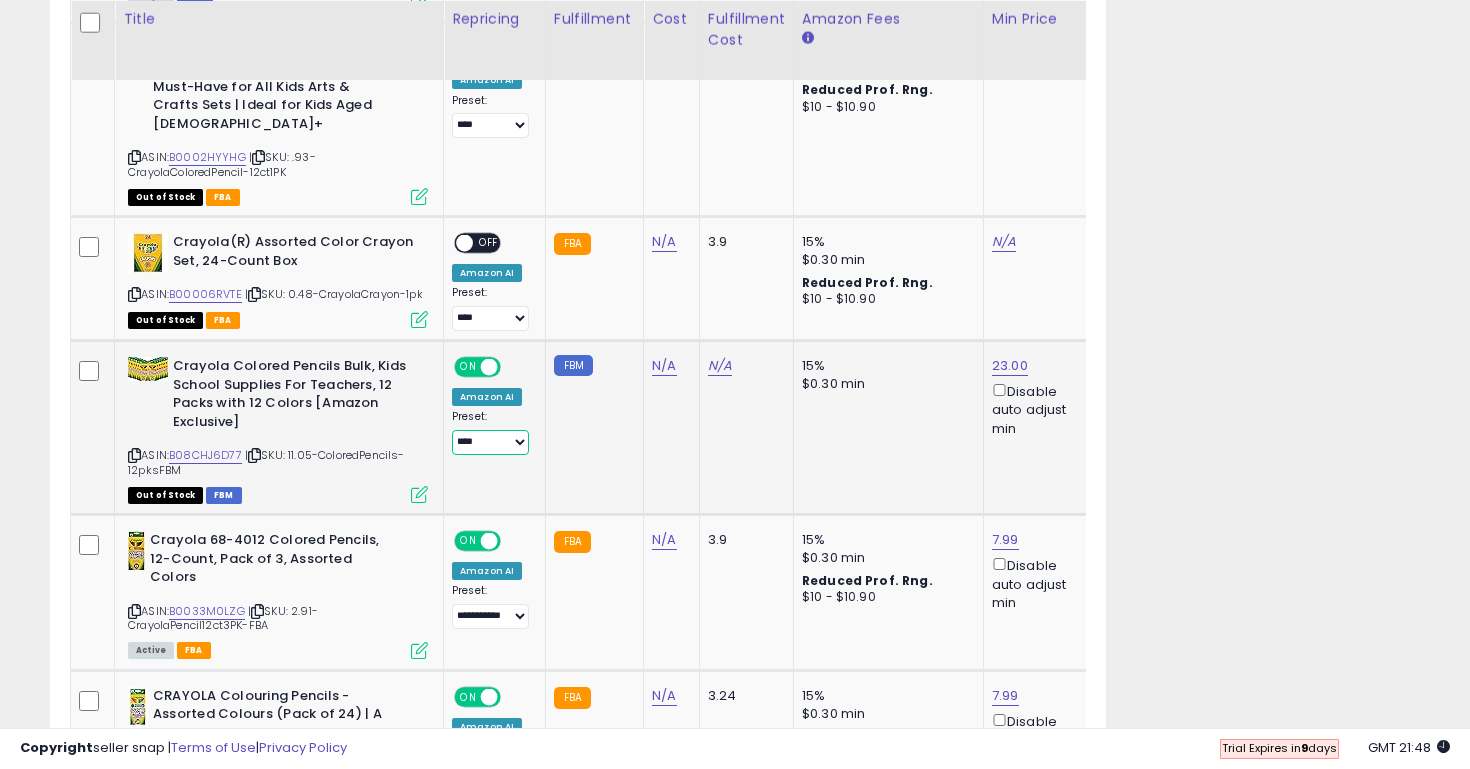 click on "**********" at bounding box center (490, 442) 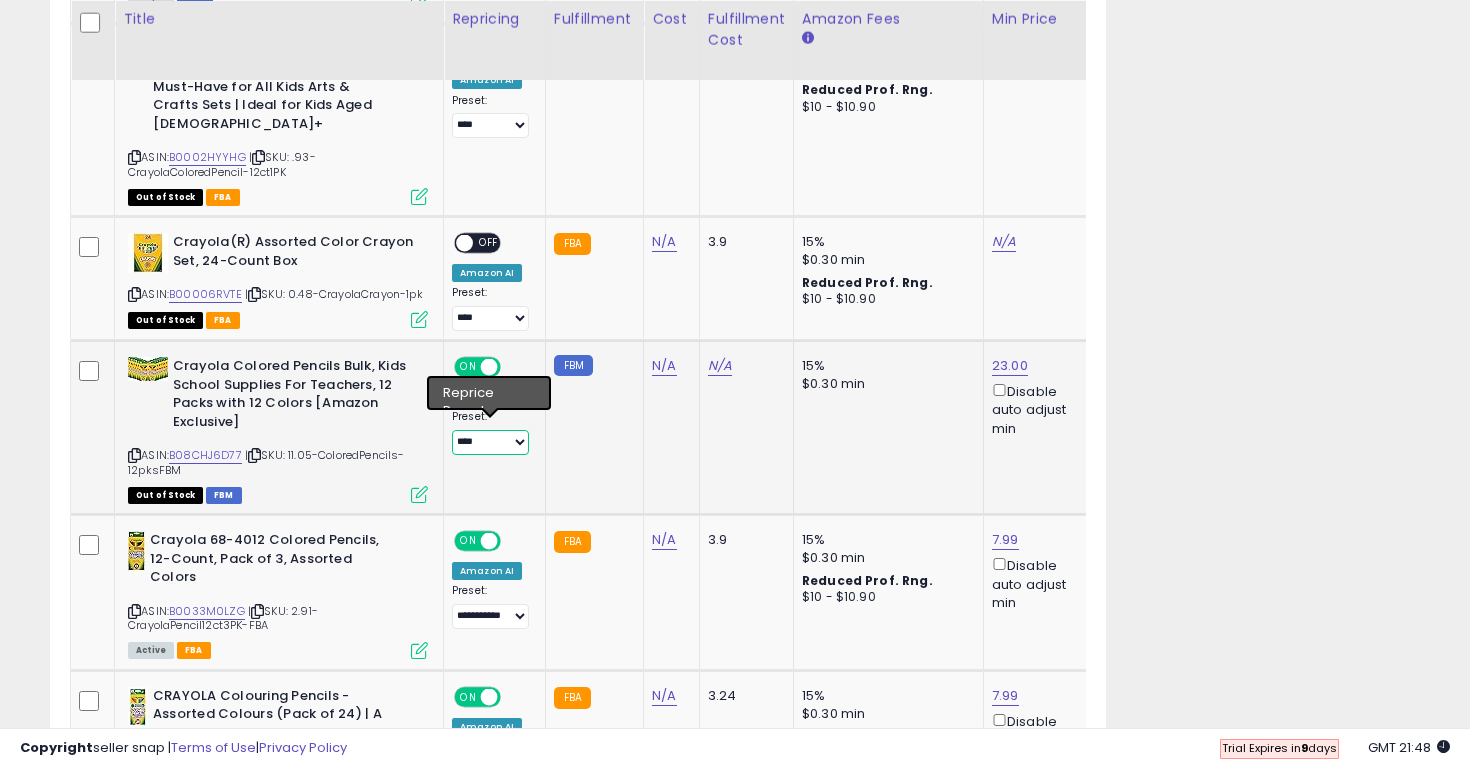 select on "**********" 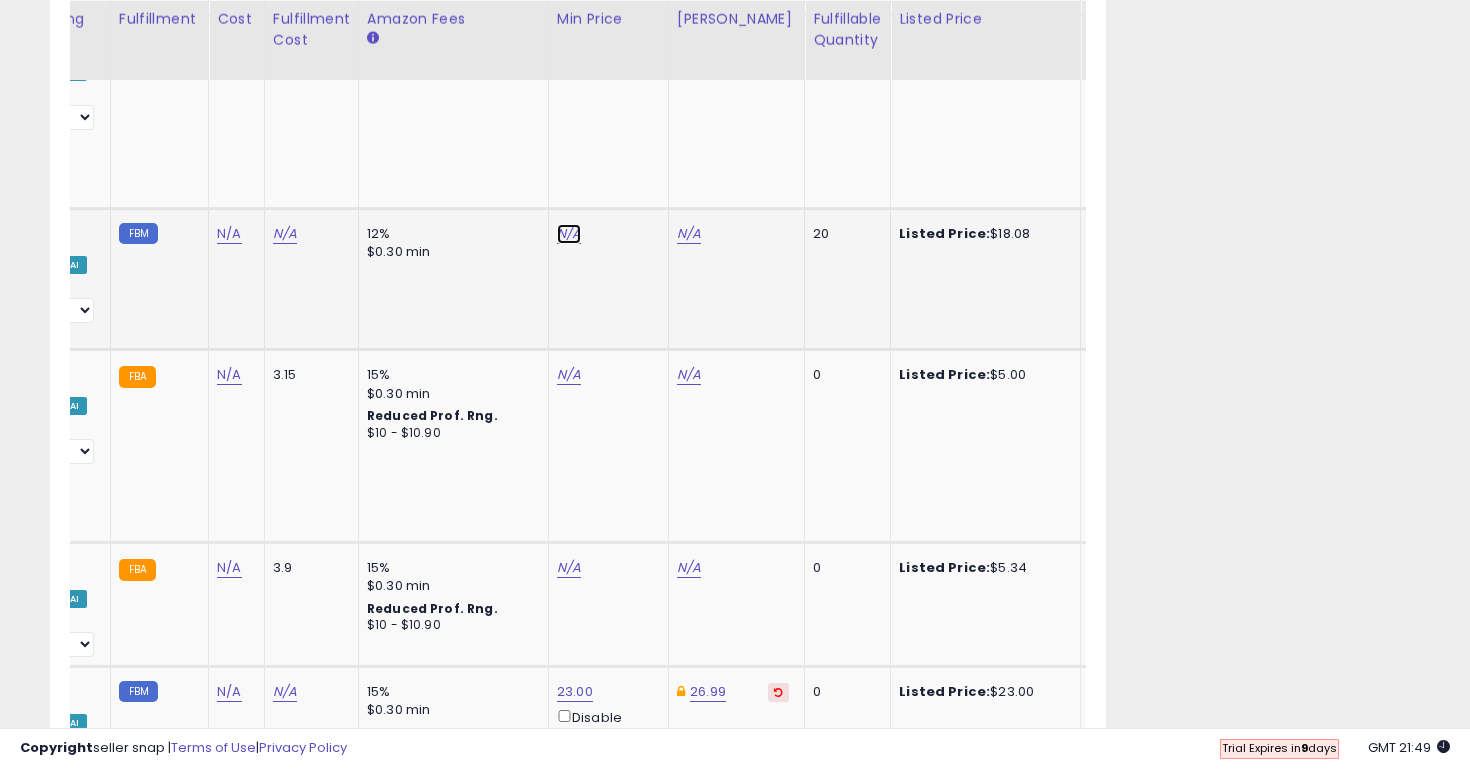 click on "N/A" at bounding box center [569, -1008] 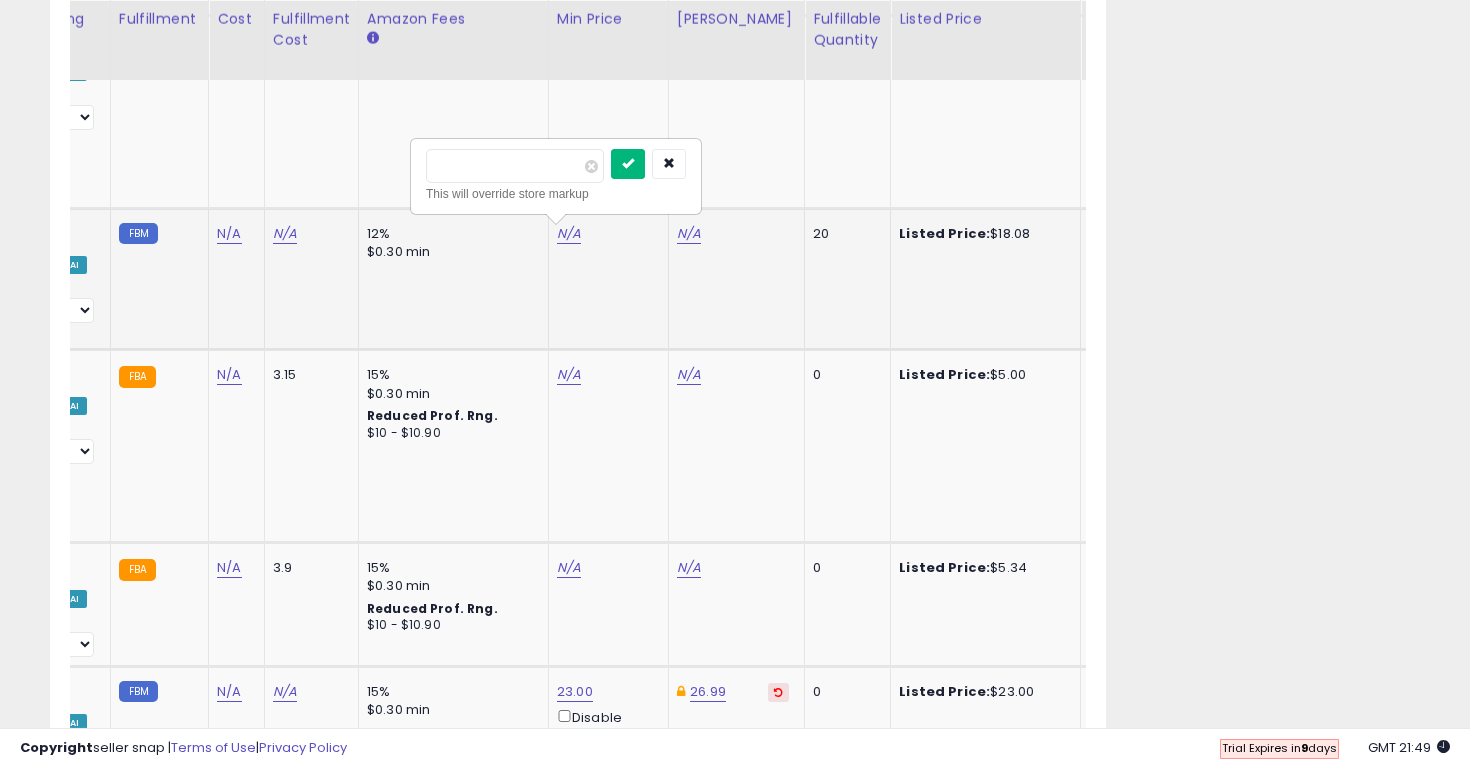 type on "*****" 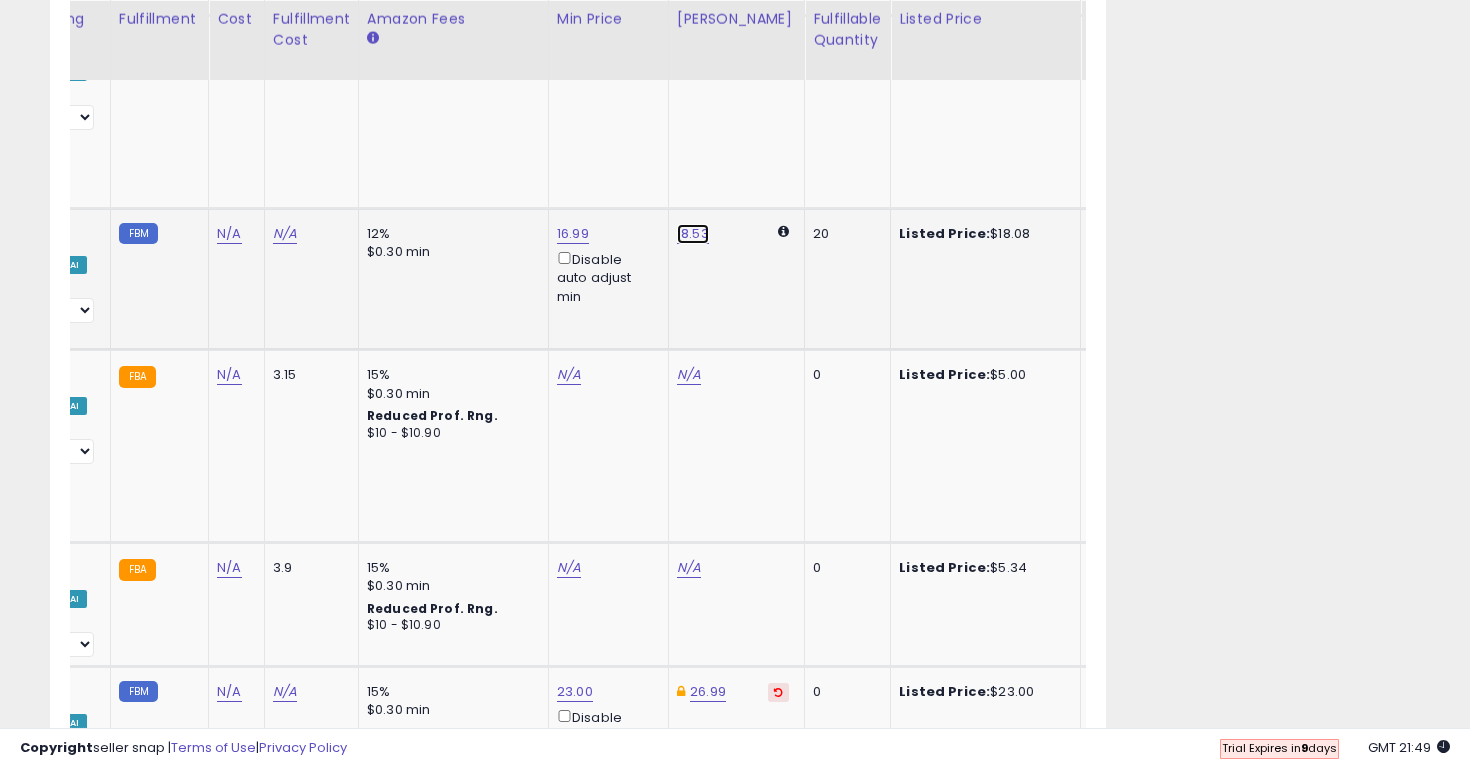 click on "18.53" at bounding box center [689, -1008] 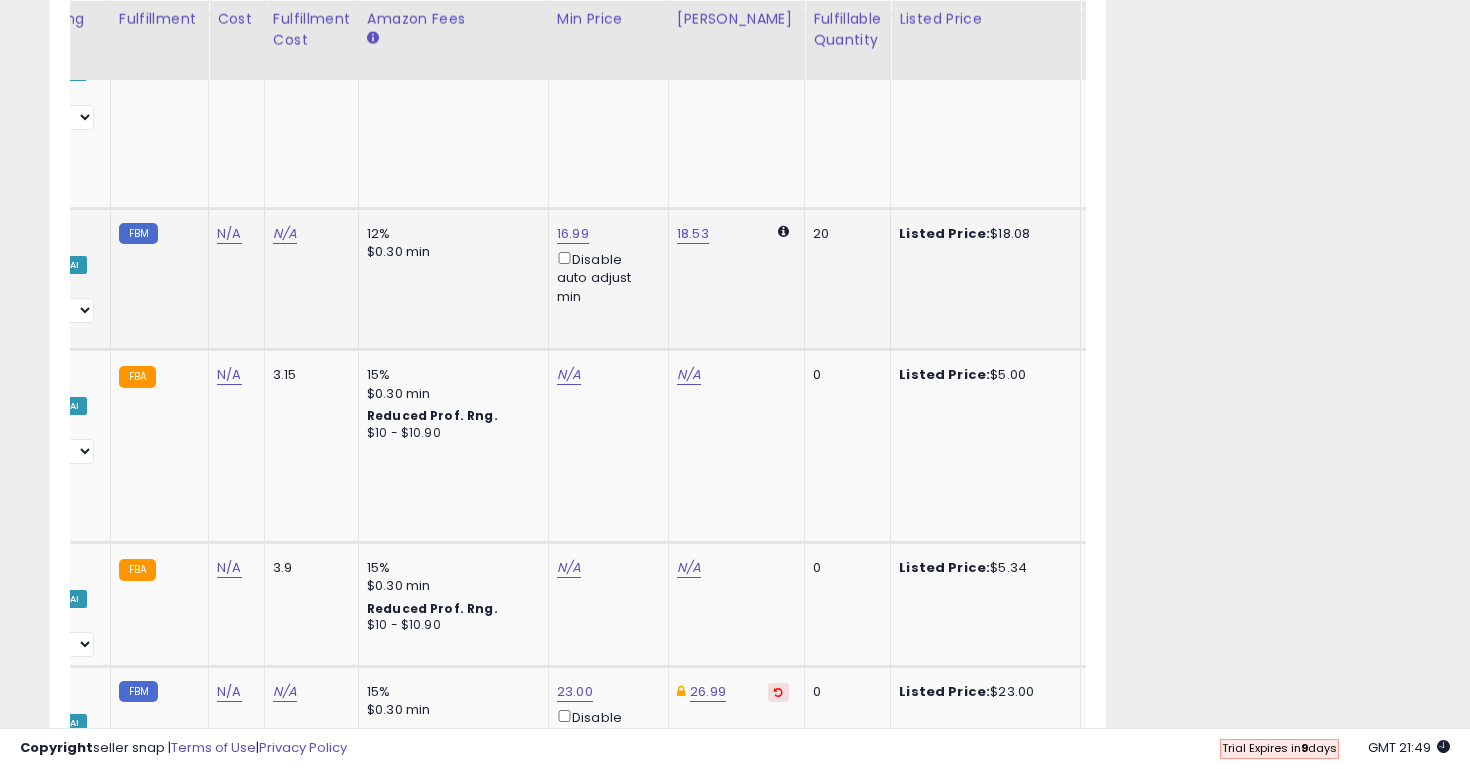 click on "18.53" at bounding box center (733, 234) 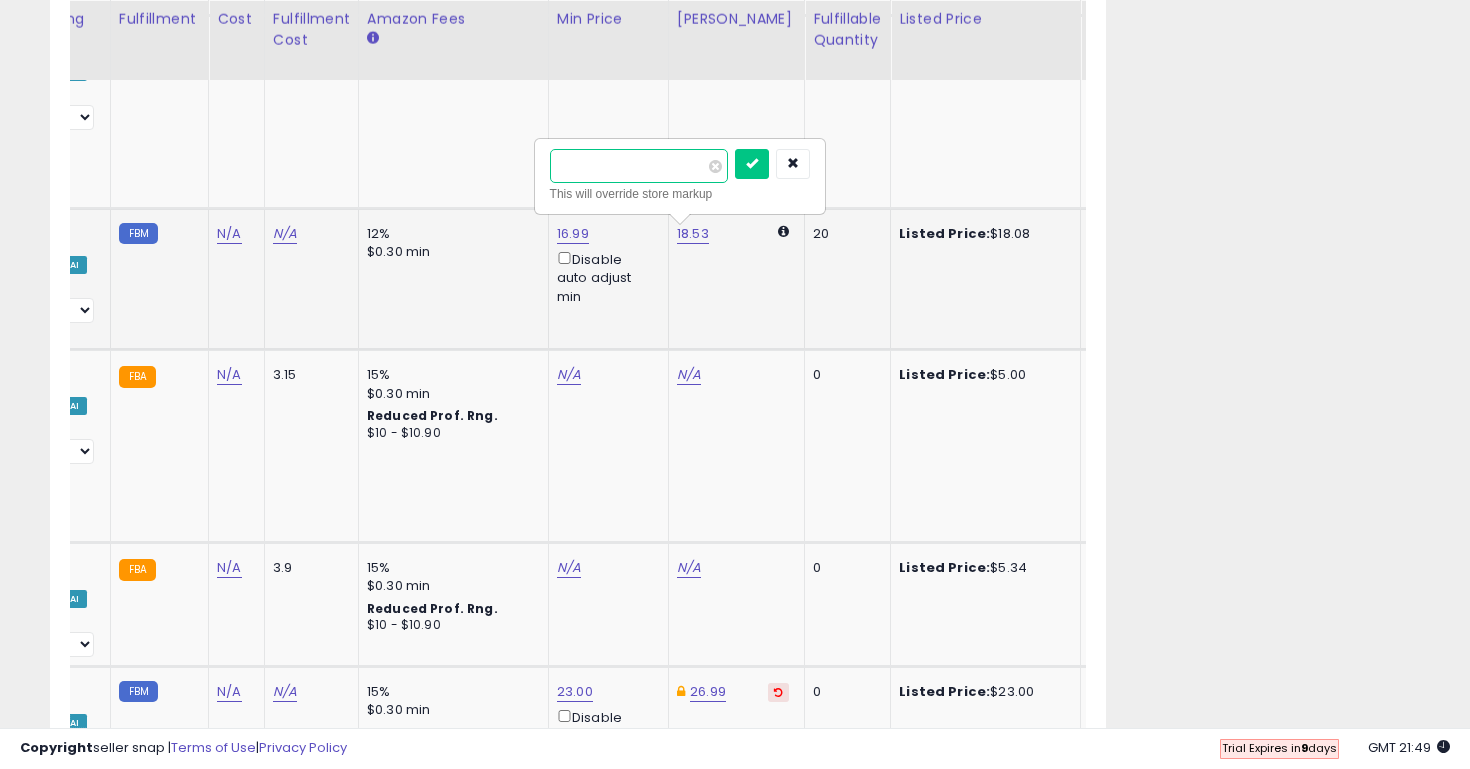 click on "*****" at bounding box center [639, 166] 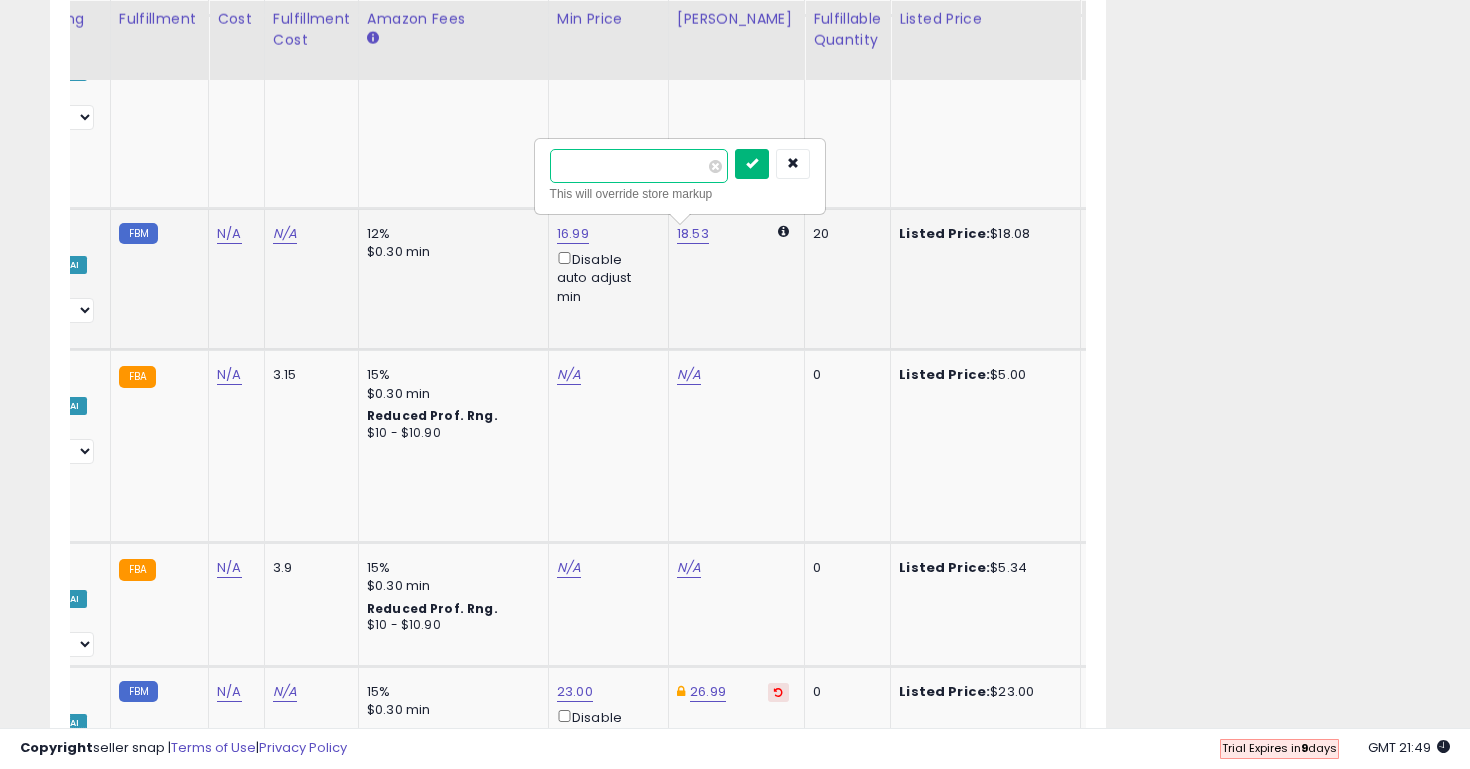 type on "*****" 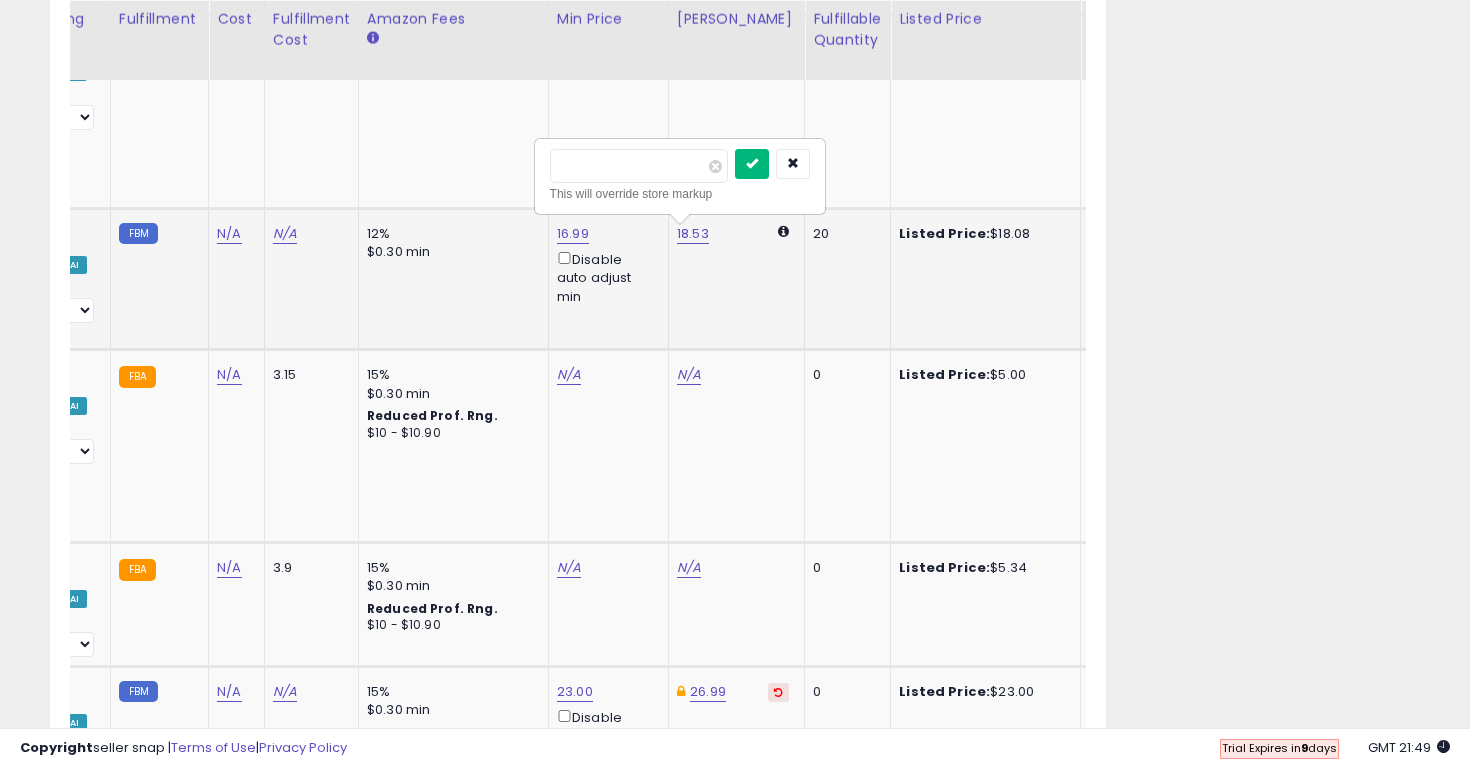 click at bounding box center (752, 163) 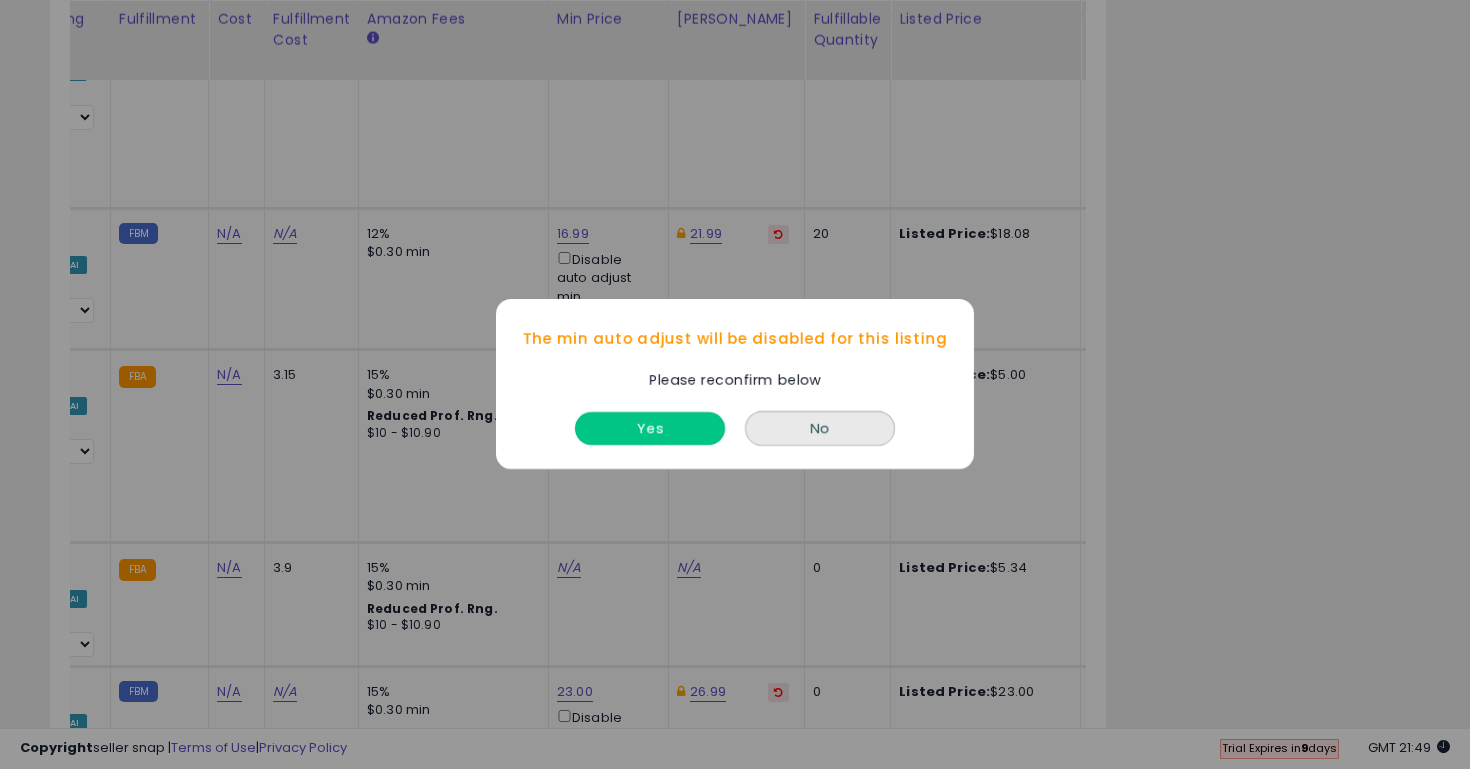 click on "Yes" at bounding box center [650, 429] 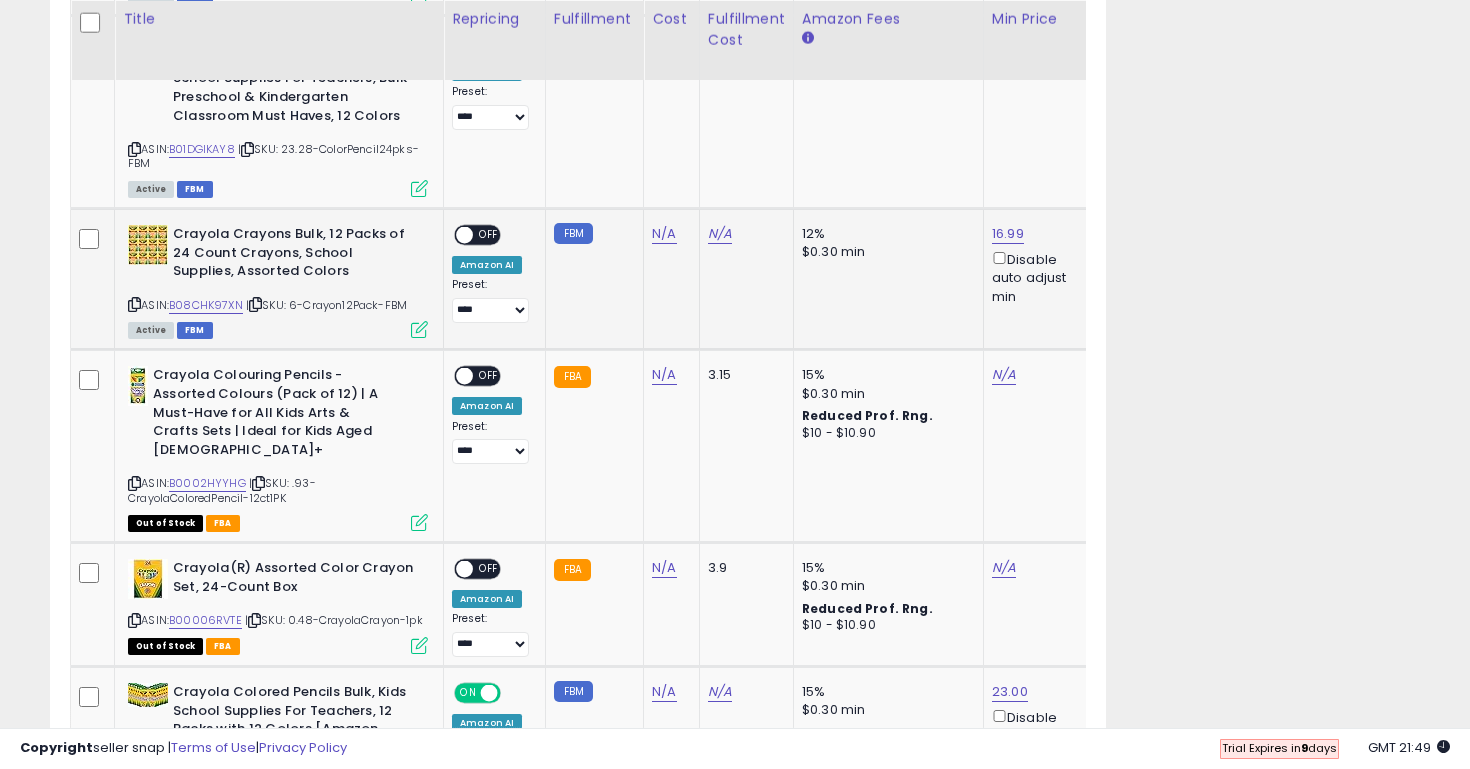 click on "ON   OFF" at bounding box center (455, 235) 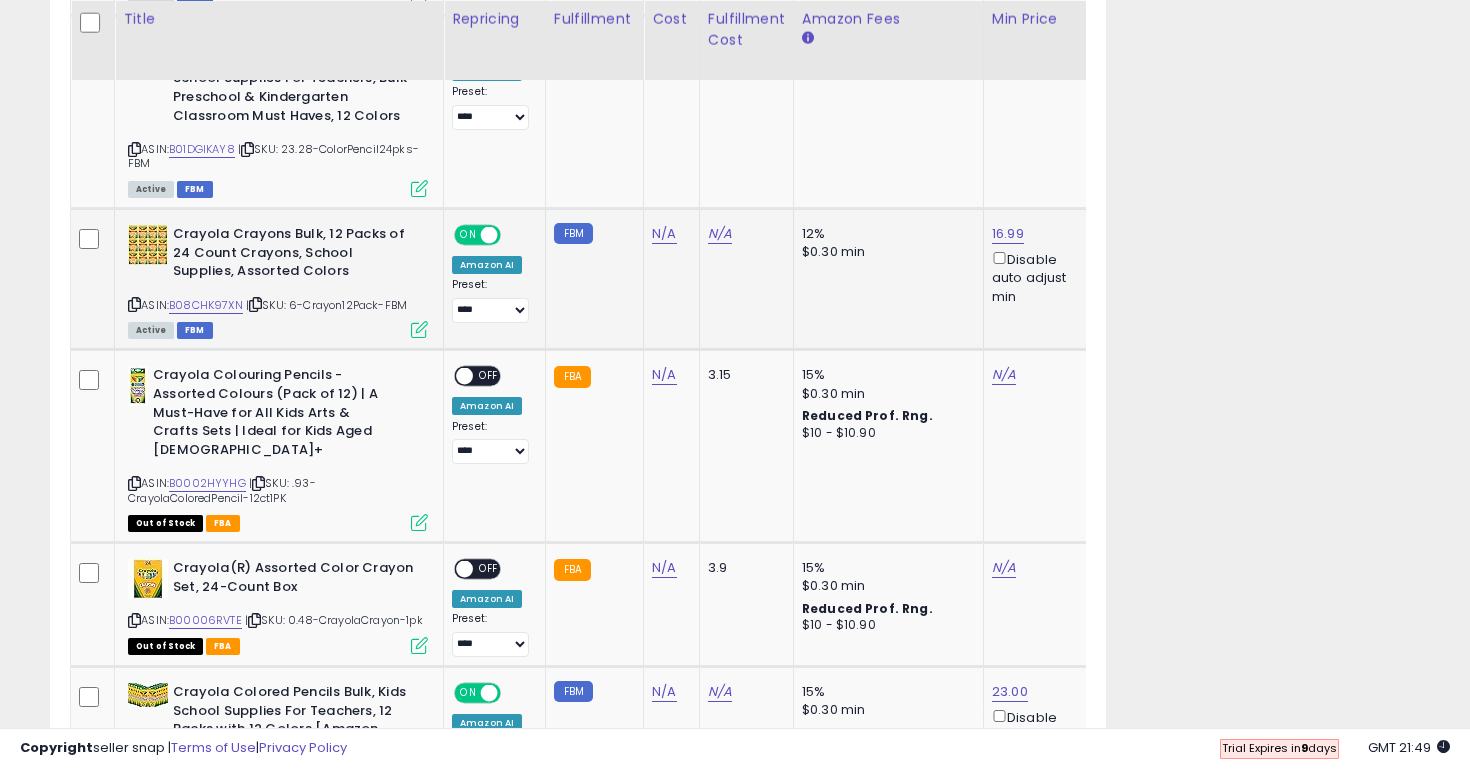 click on "**********" 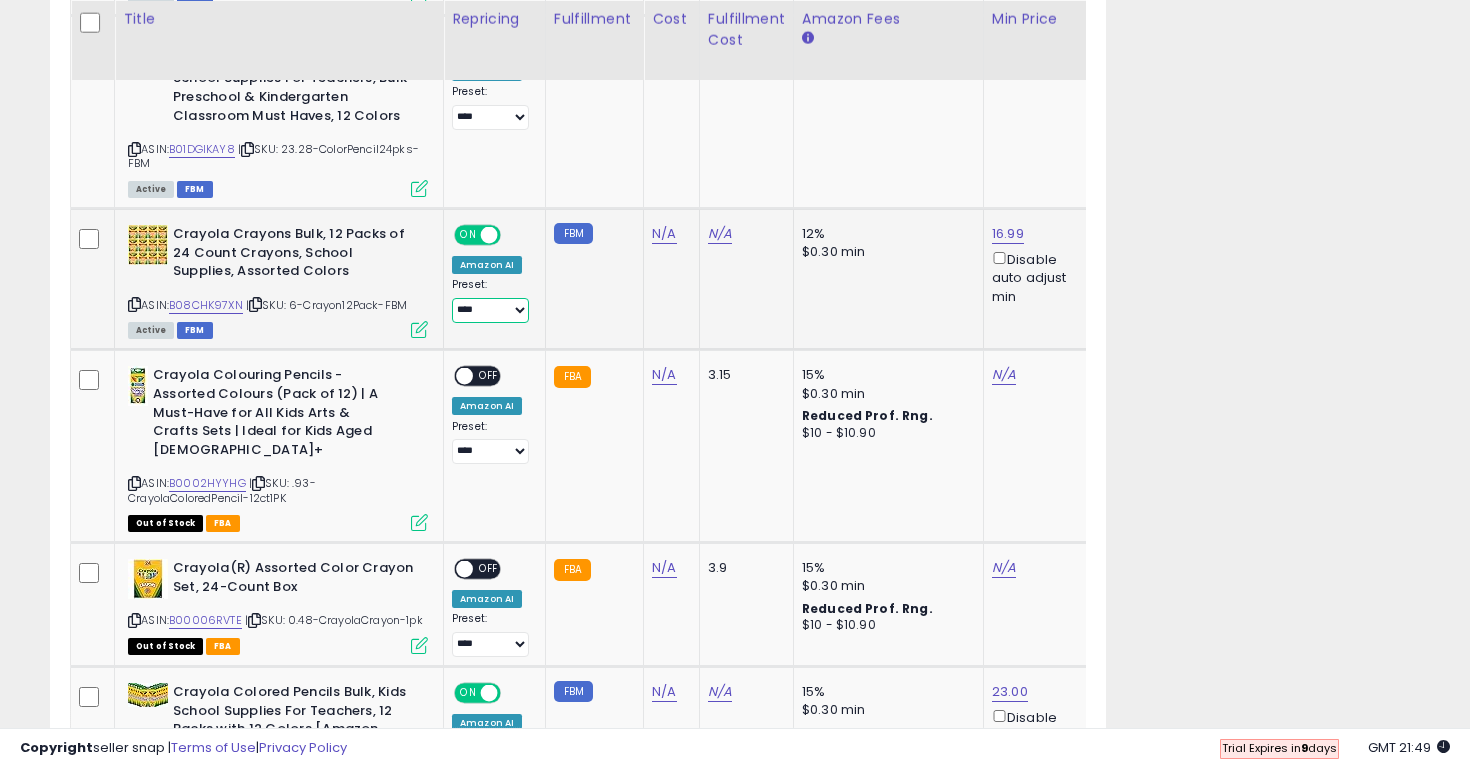 click on "**********" at bounding box center (490, 310) 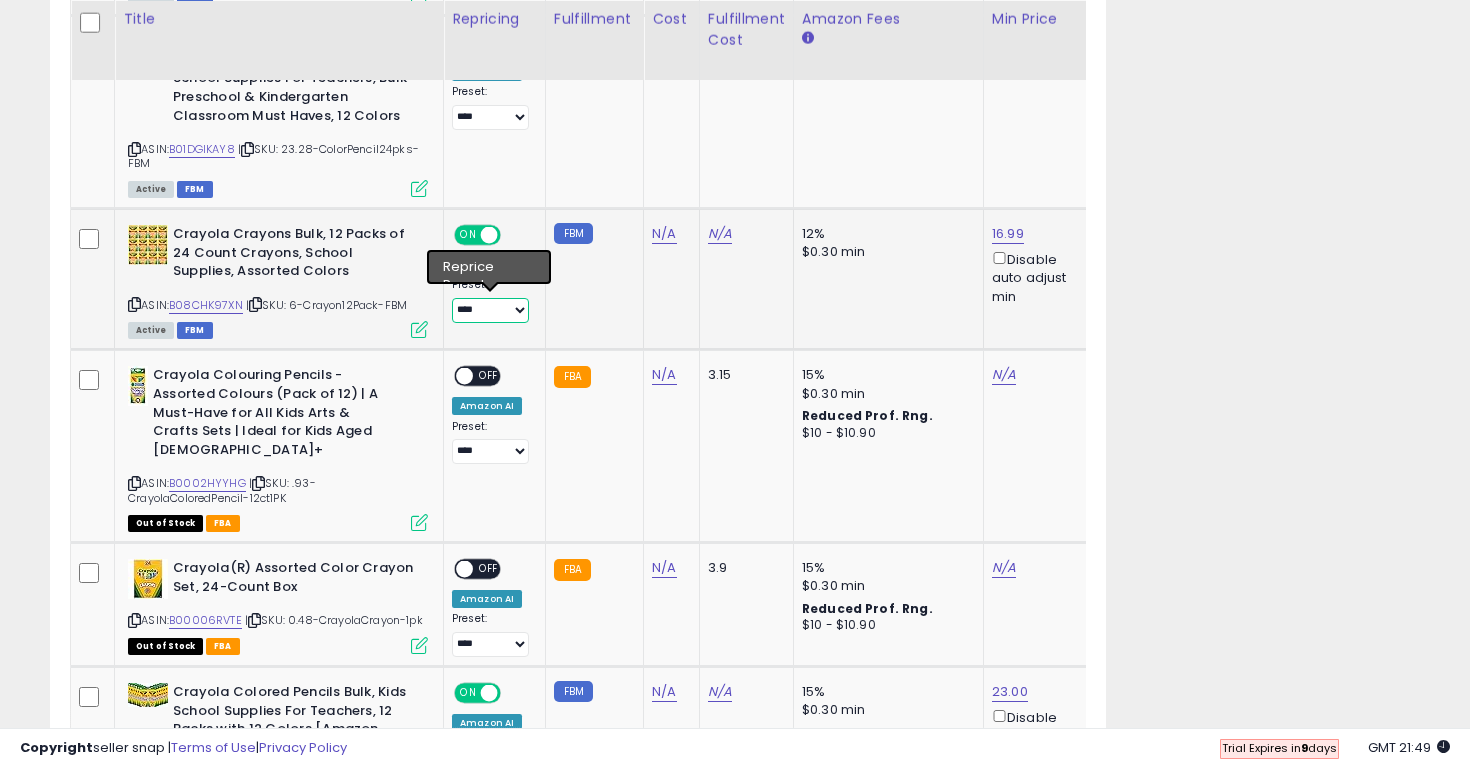 select on "**********" 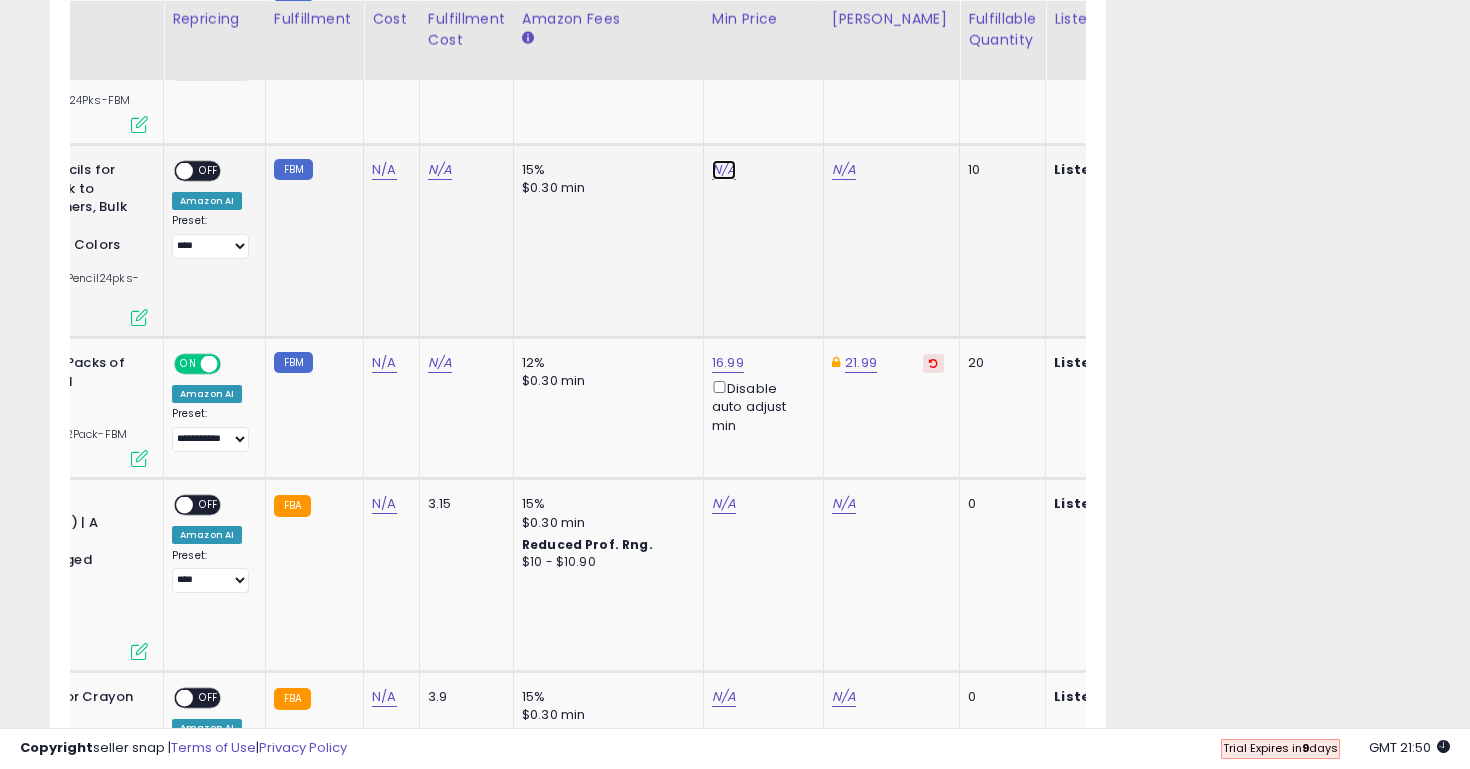 click on "N/A" at bounding box center [724, -879] 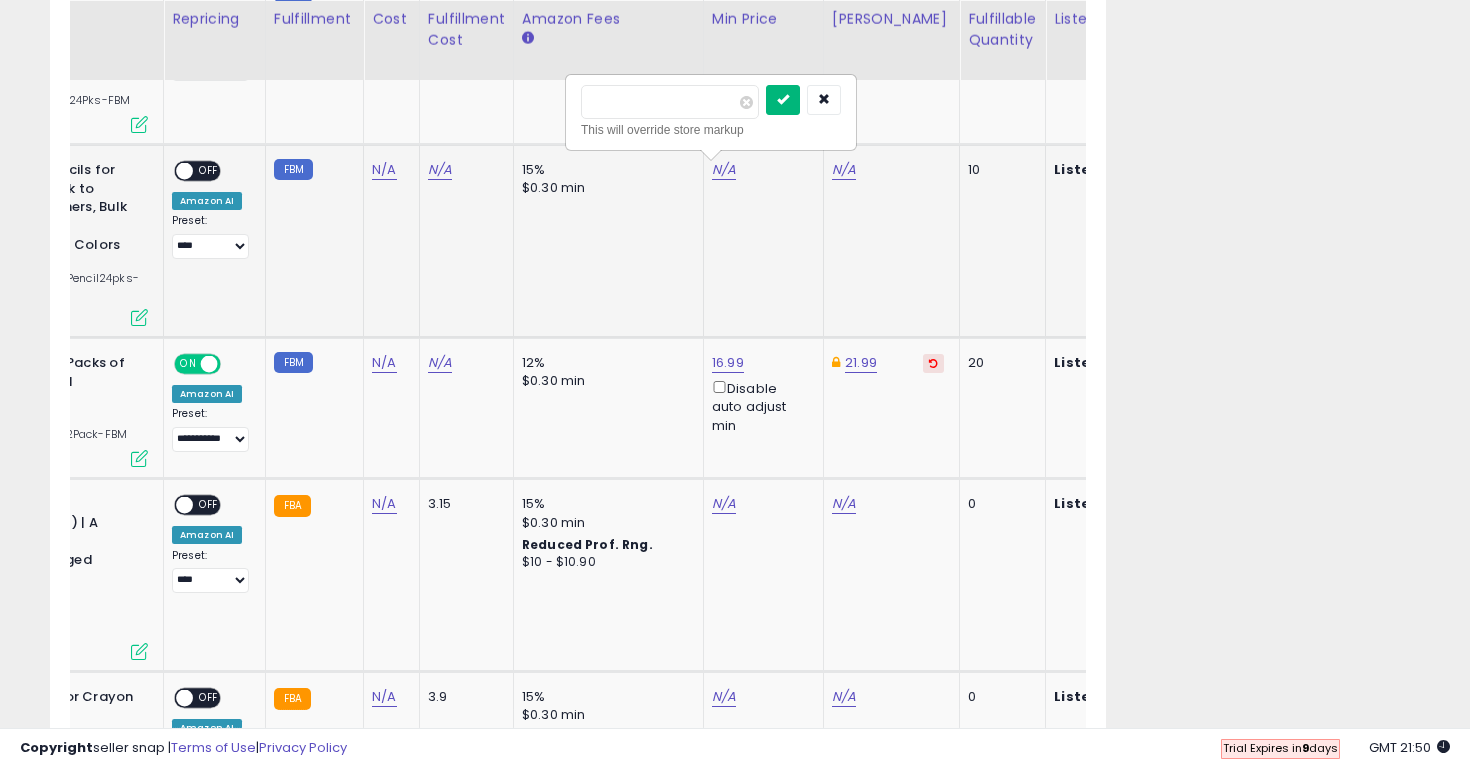 type on "*****" 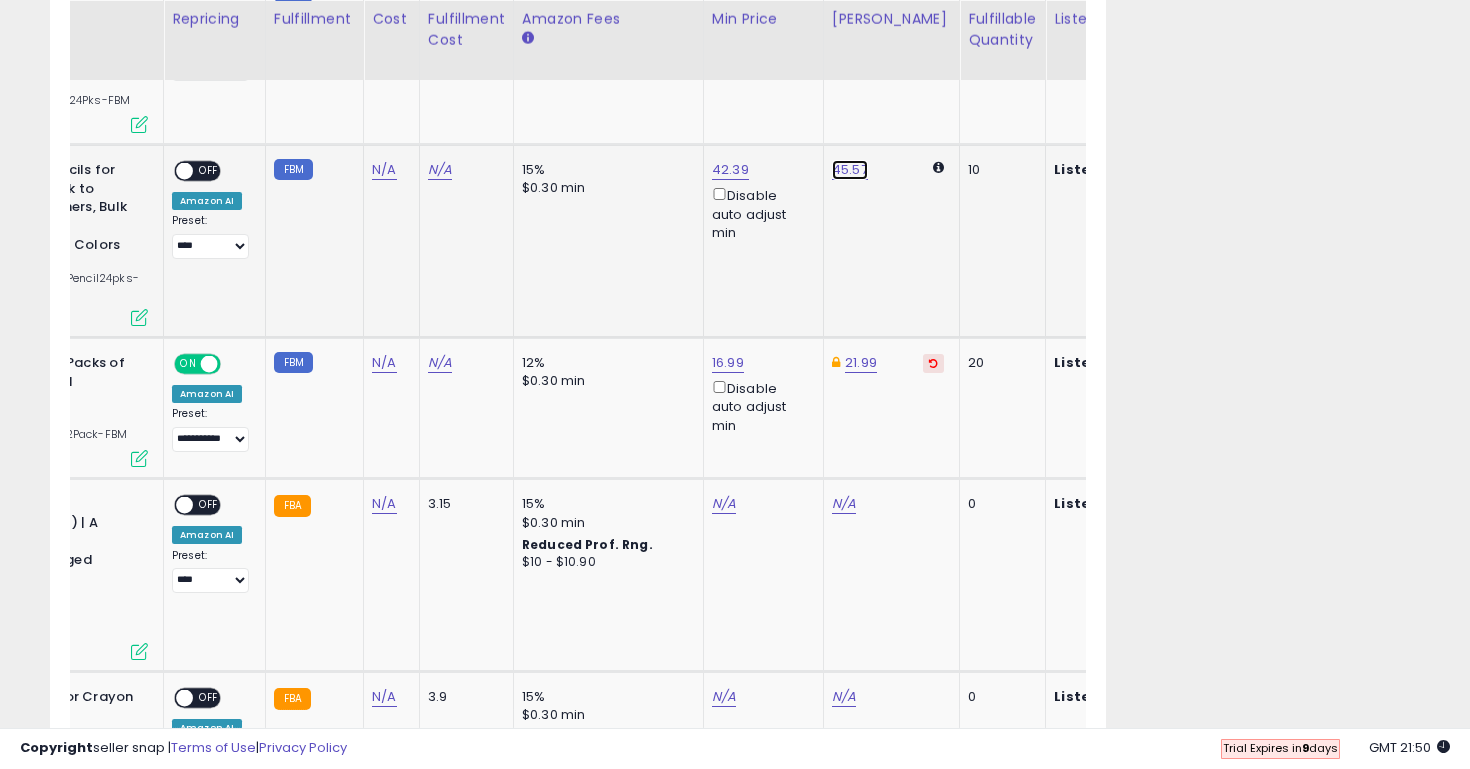 click on "45.57" at bounding box center (844, -879) 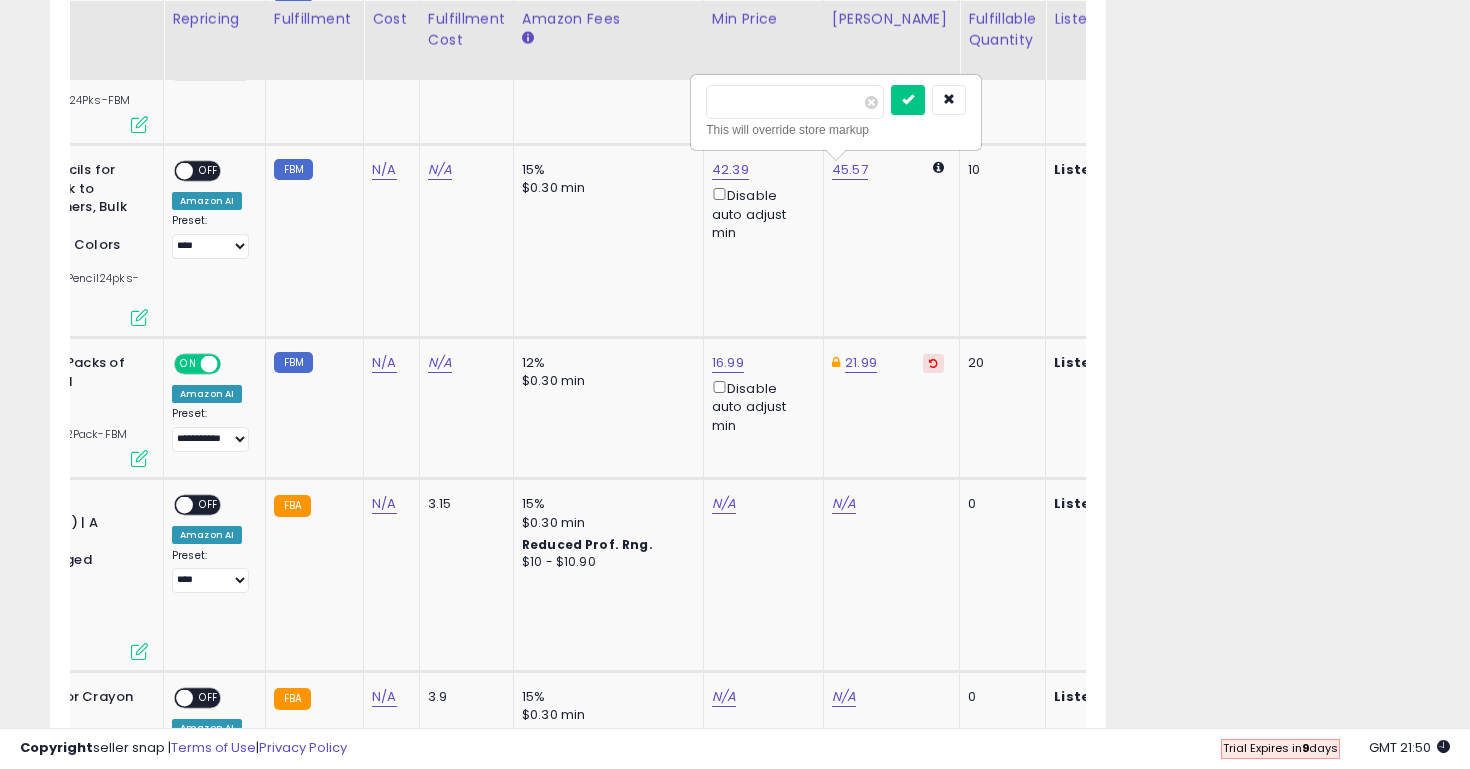 click on "42.39  Disable auto adjust min" 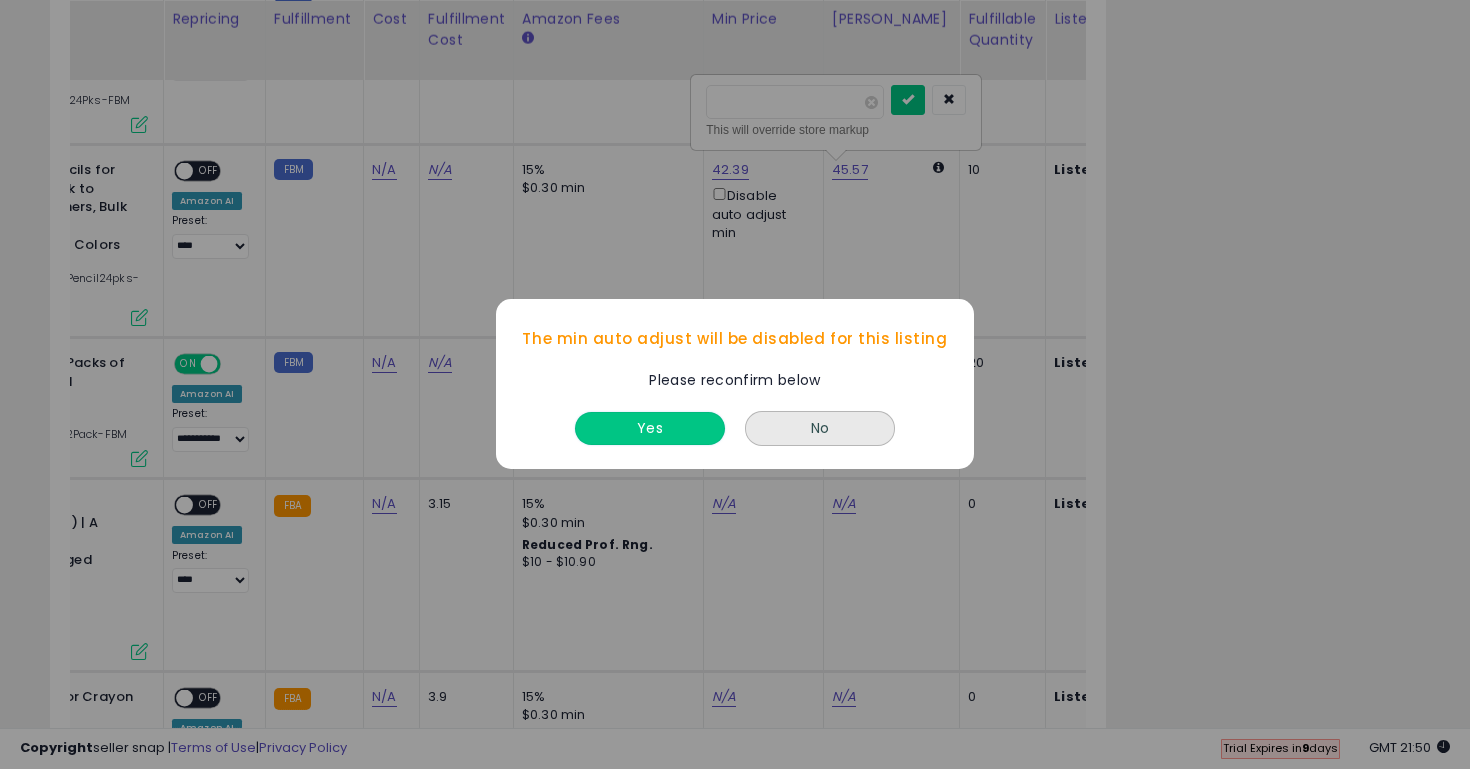 click on "Yes" at bounding box center [650, 429] 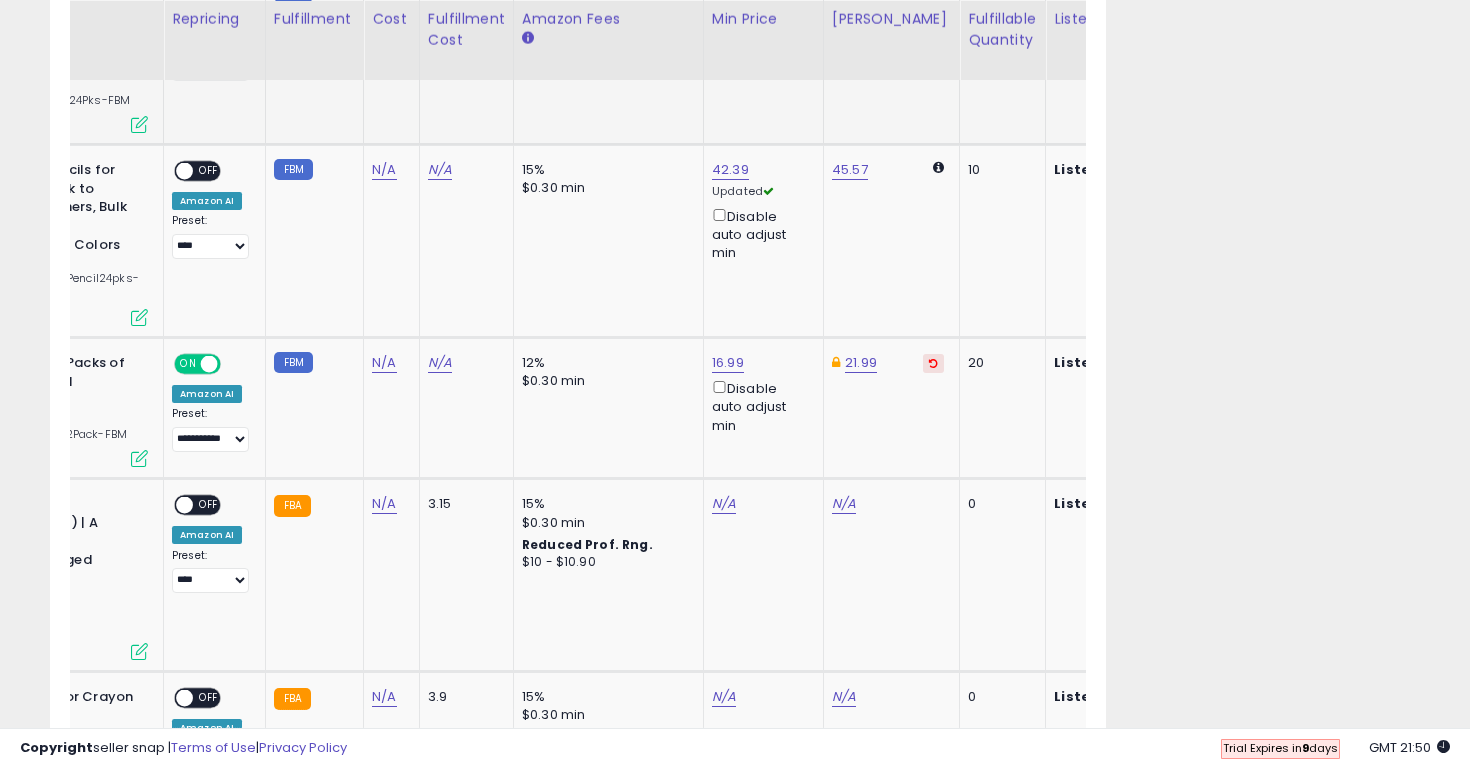 click on "N/A" 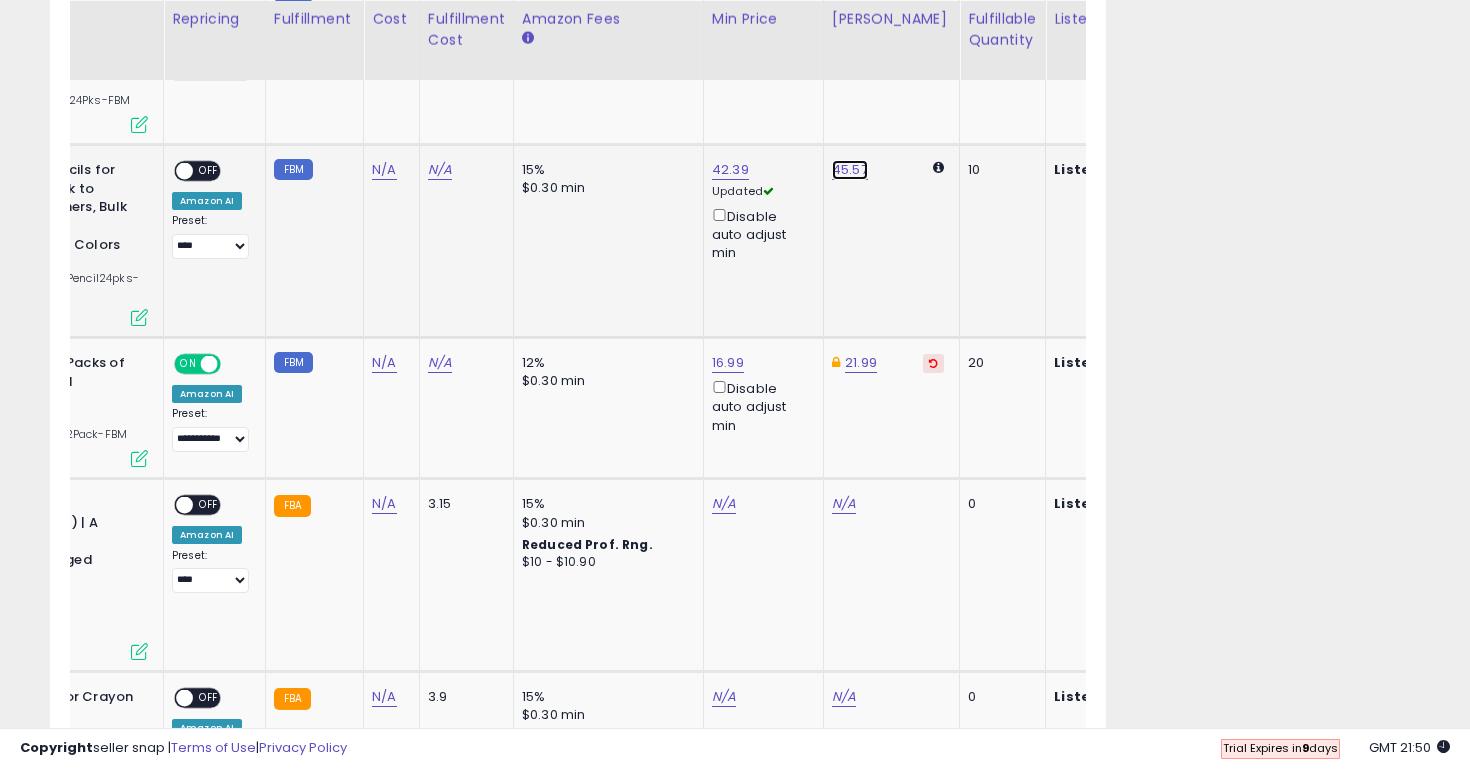 click on "45.57" at bounding box center [844, -879] 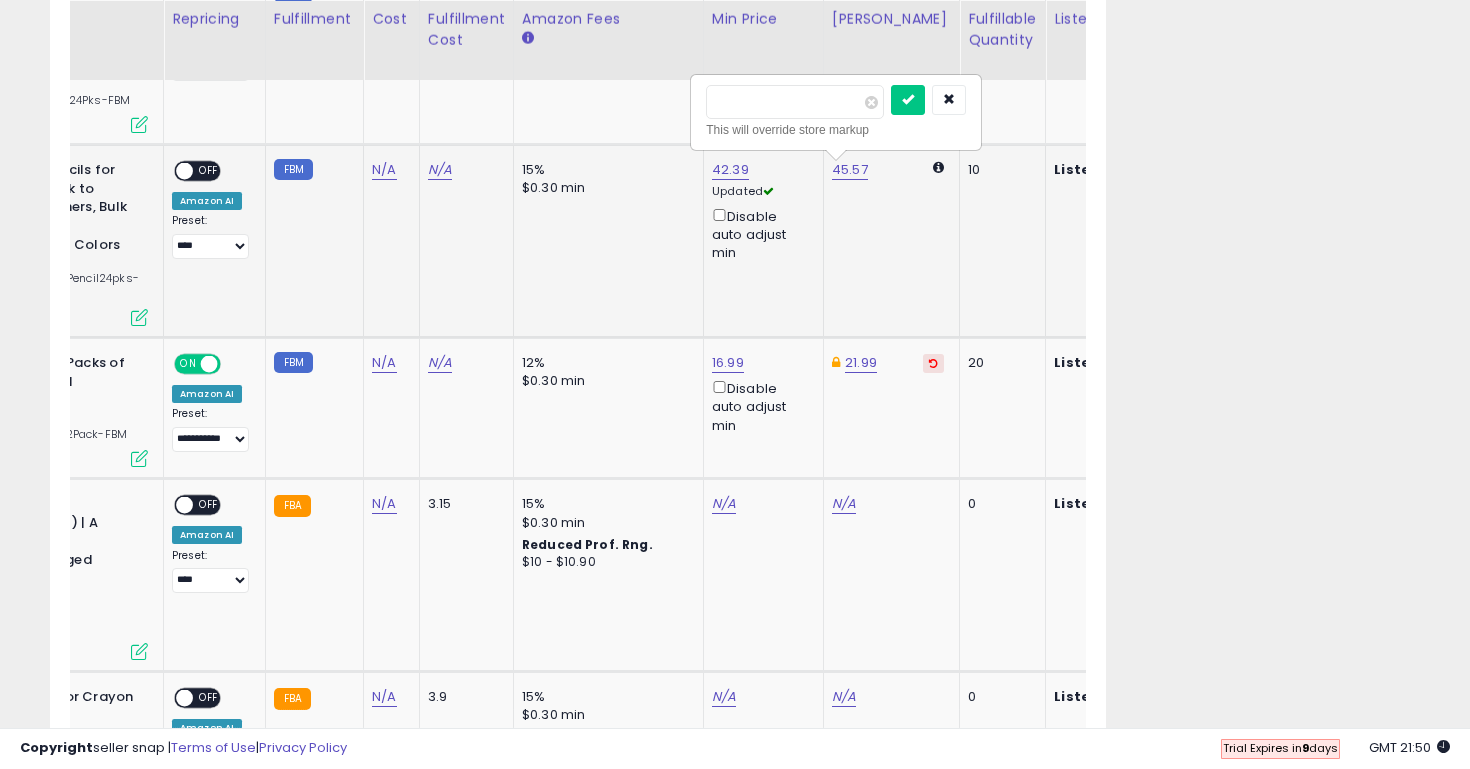 click on "*****" at bounding box center (795, 102) 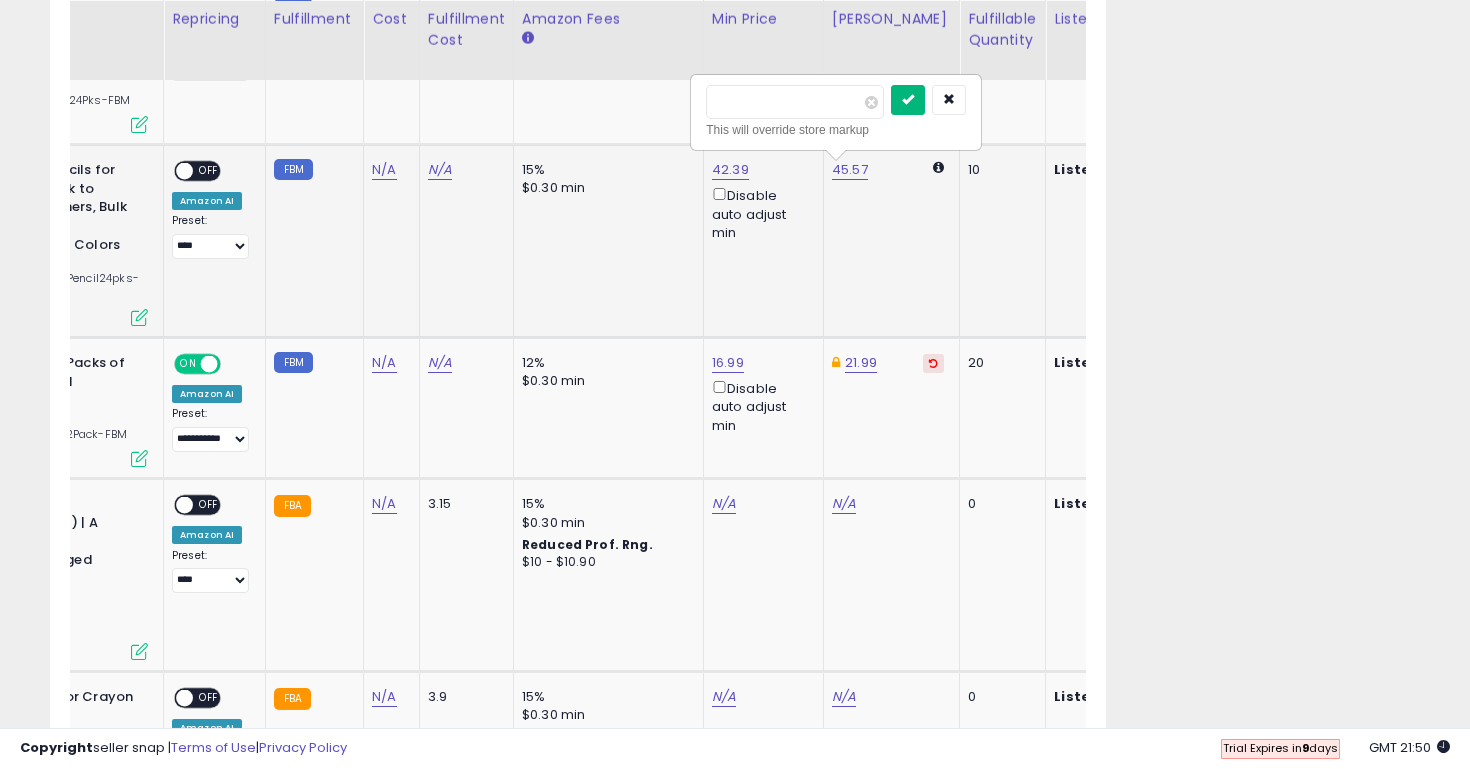 type on "*****" 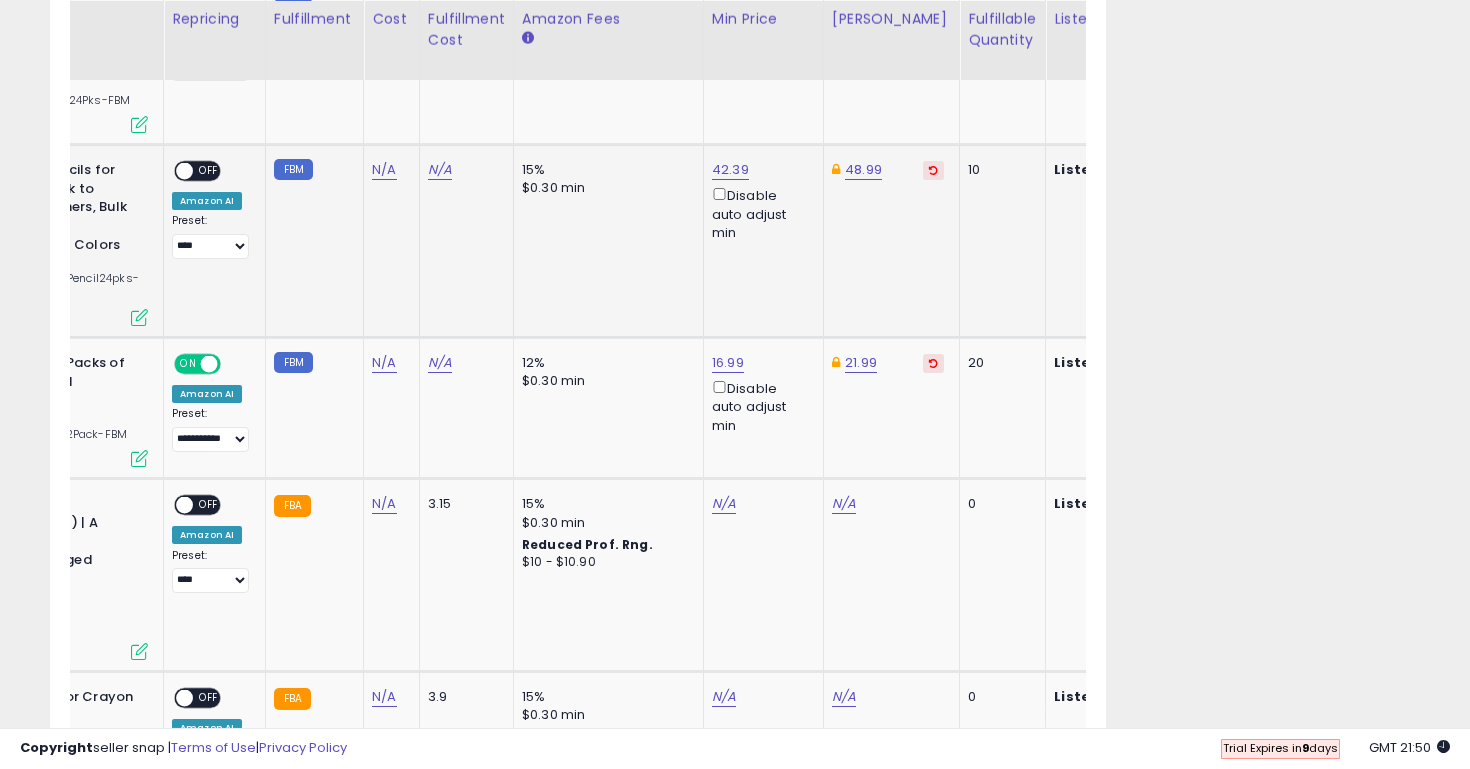 scroll, scrollTop: 0, scrollLeft: 120, axis: horizontal 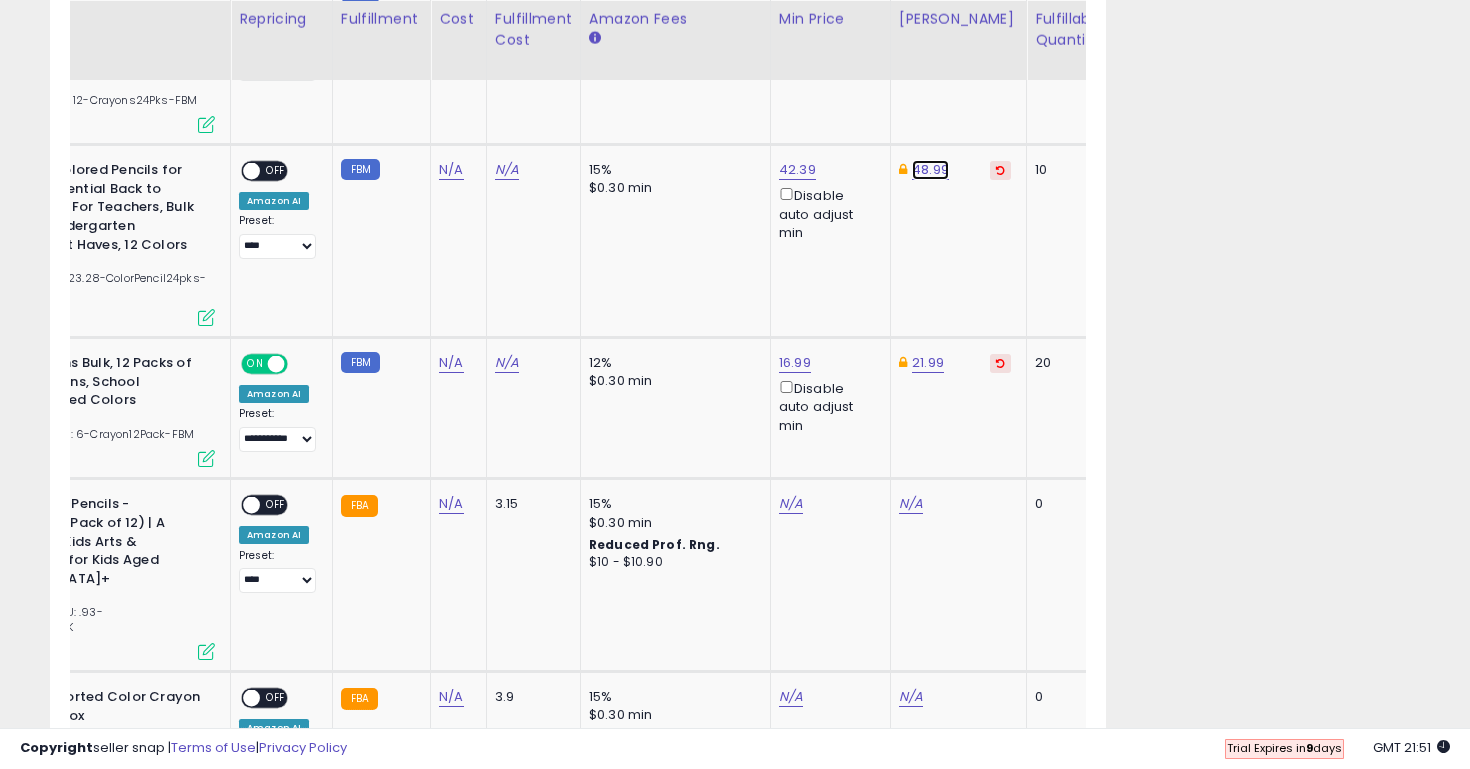 click on "48.99" at bounding box center (926, -742) 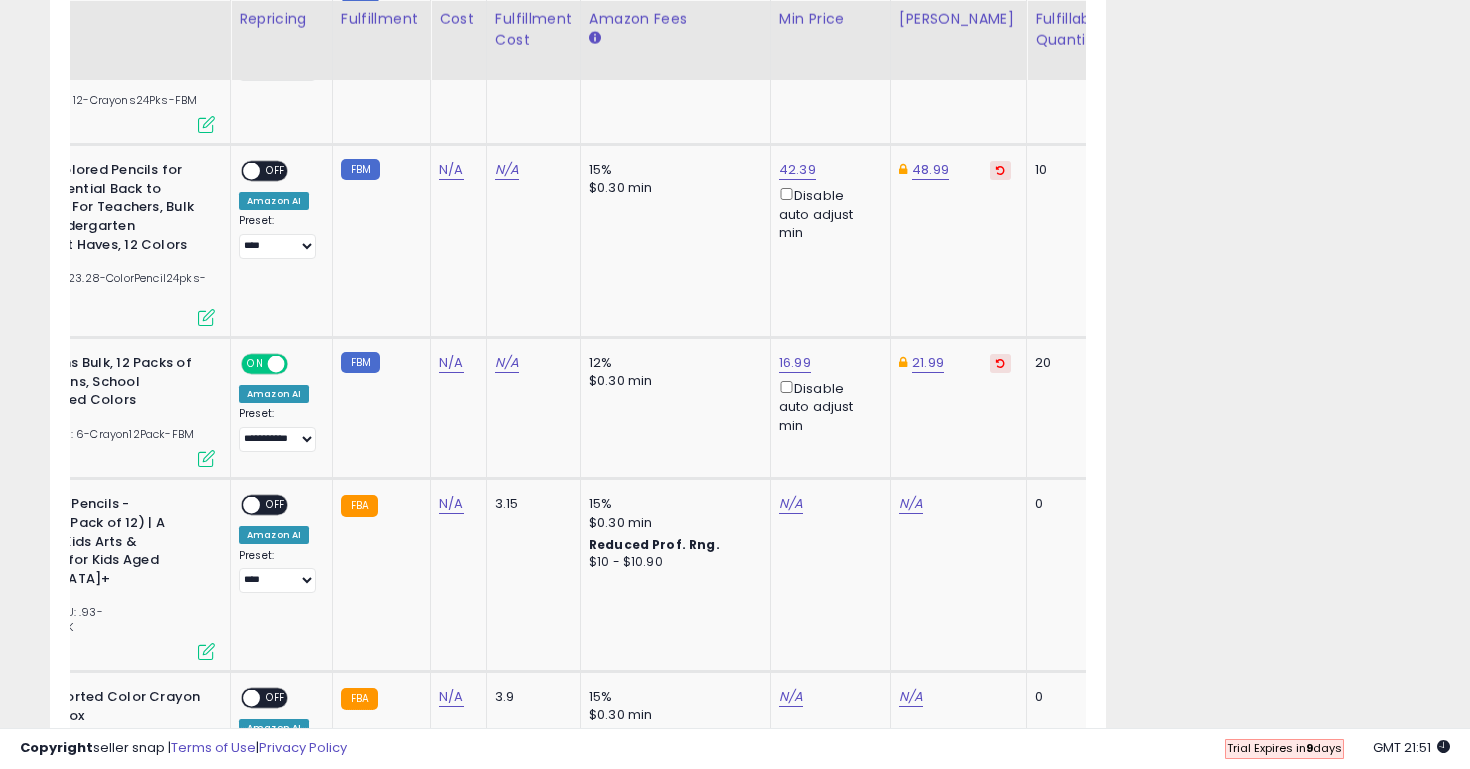 scroll, scrollTop: 0, scrollLeft: 234, axis: horizontal 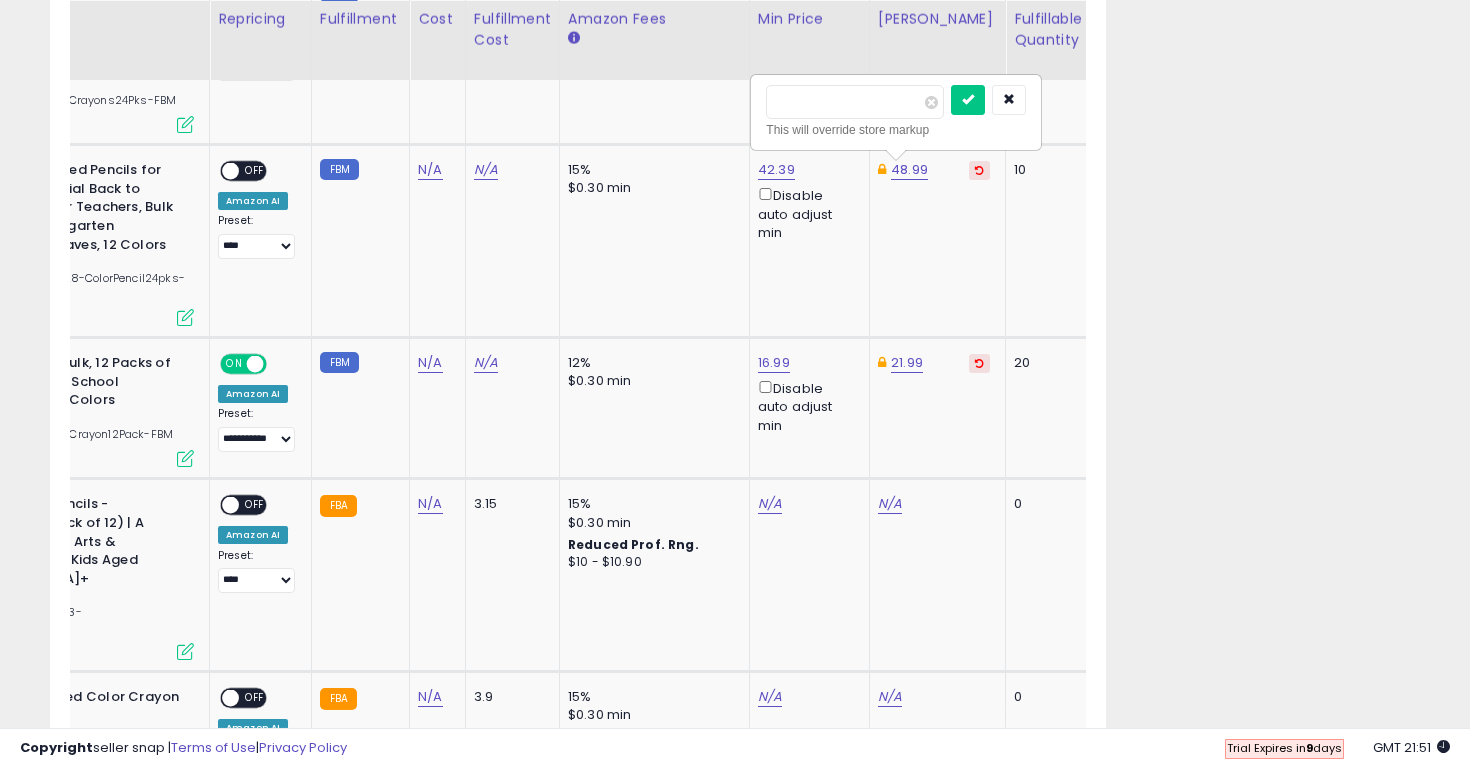 click on "*****" at bounding box center [855, 102] 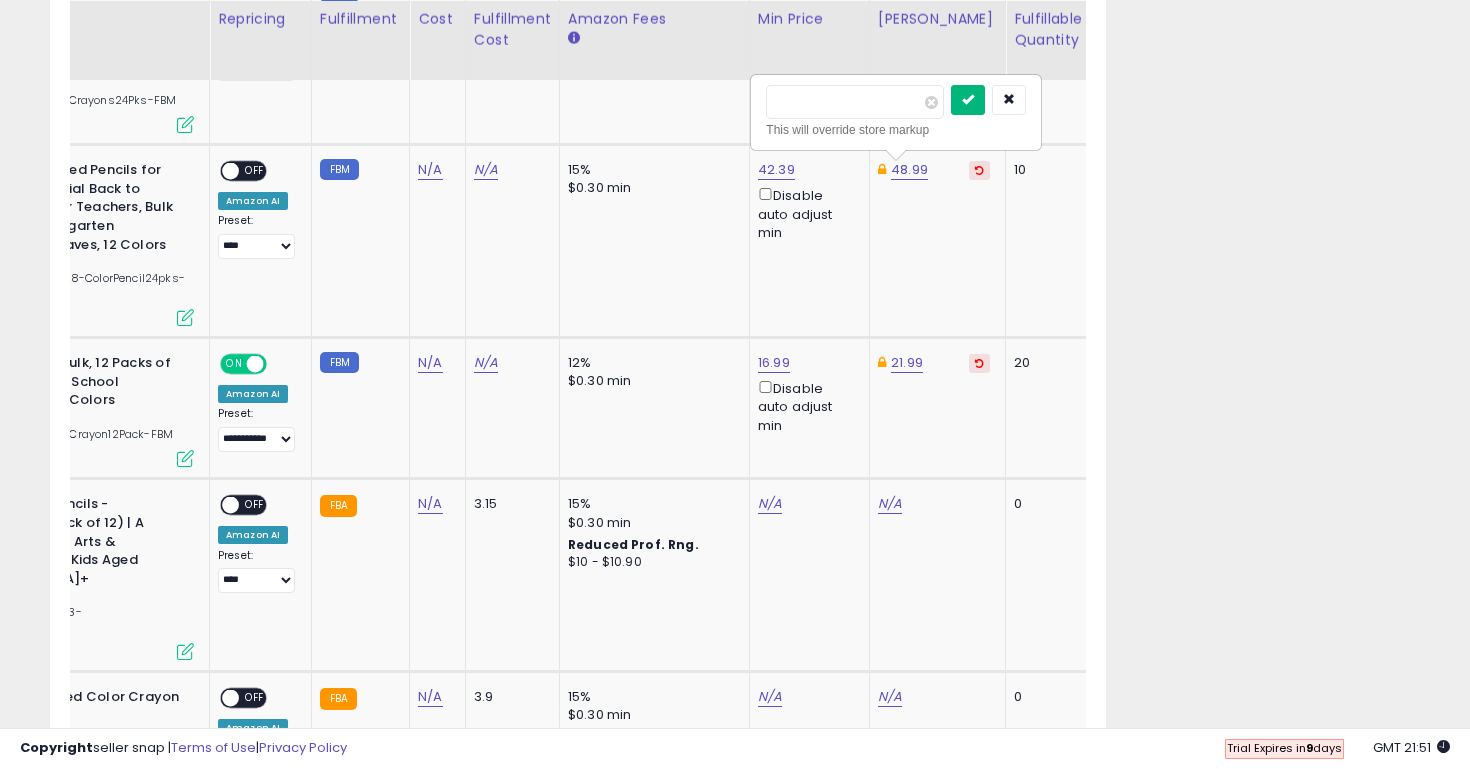 type on "*****" 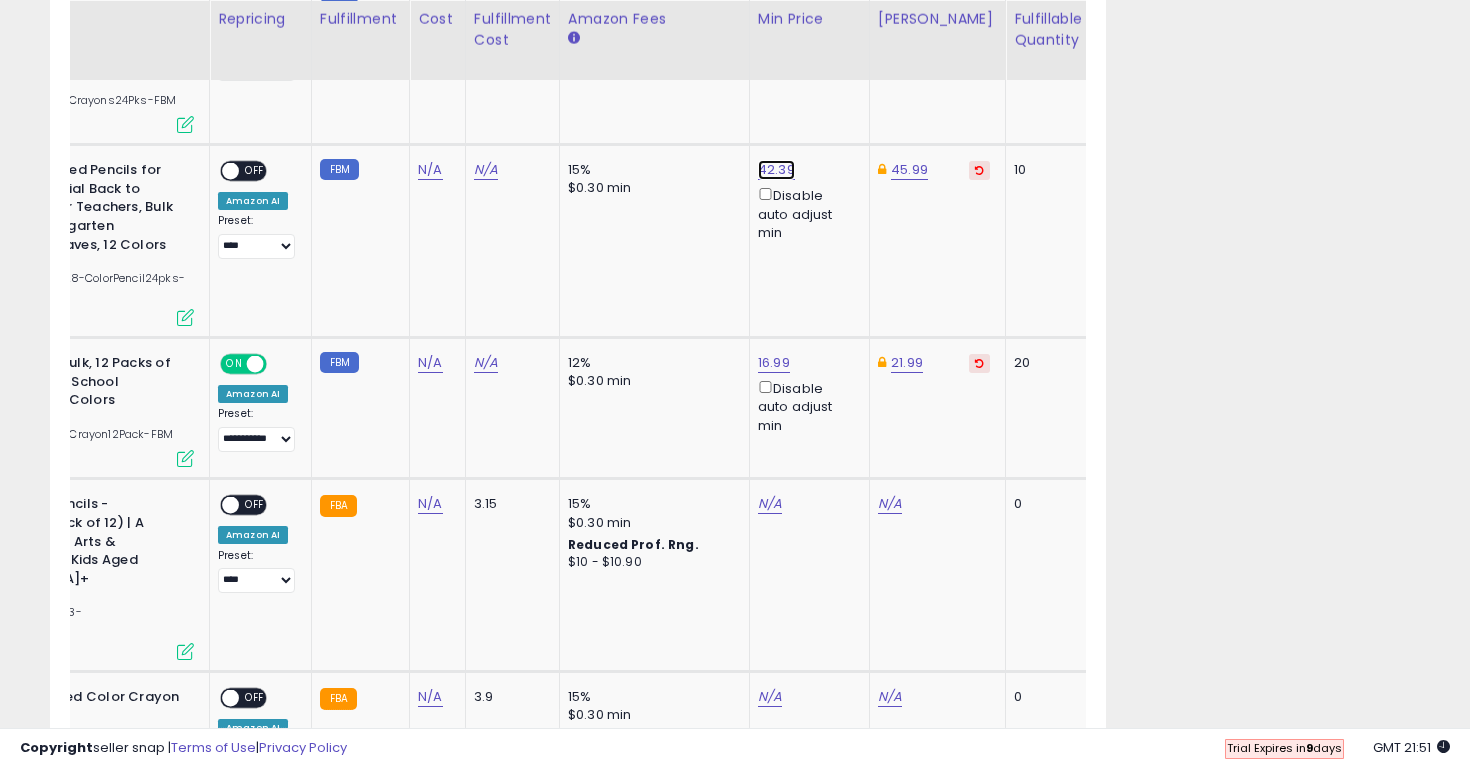 click on "42.39" at bounding box center (770, -879) 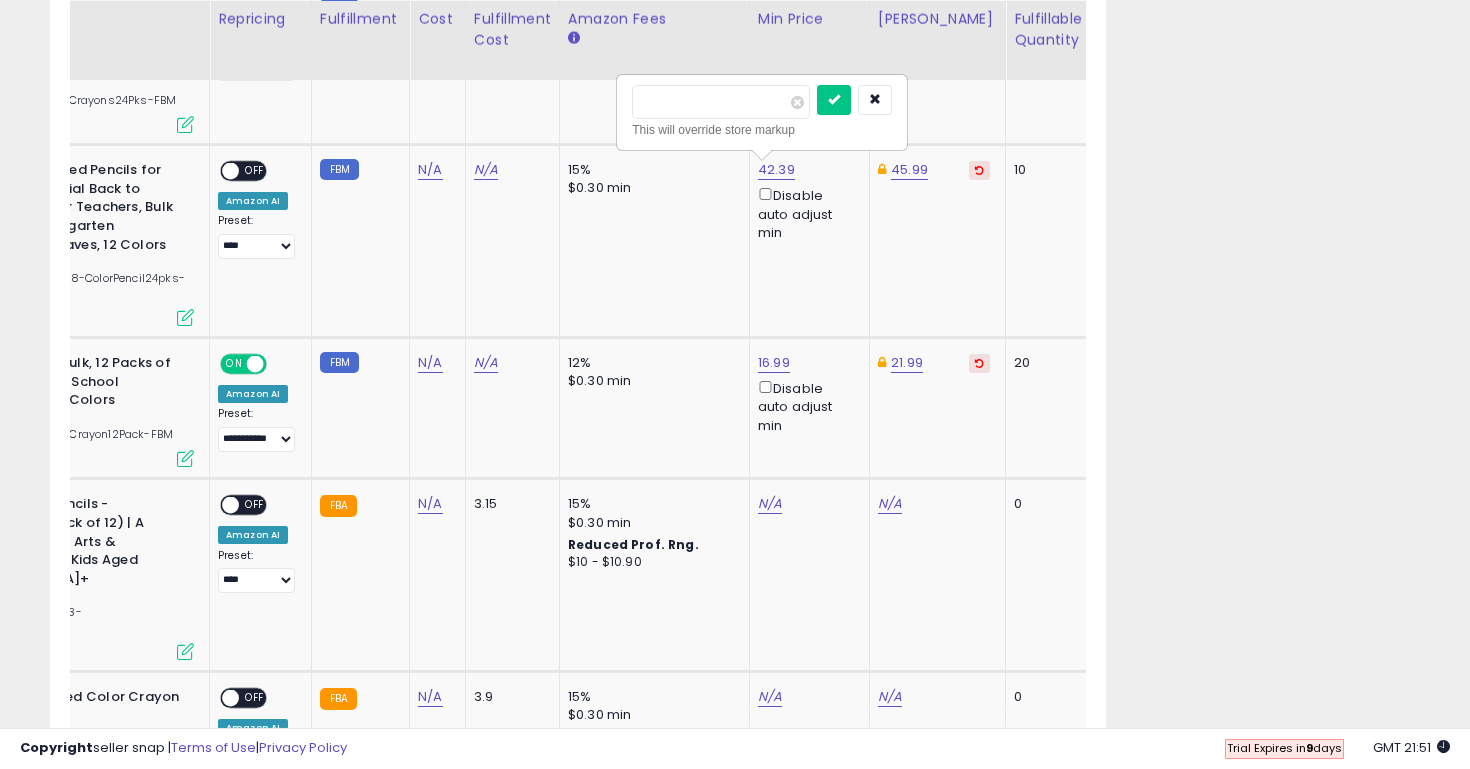 click on "*****" at bounding box center (721, 102) 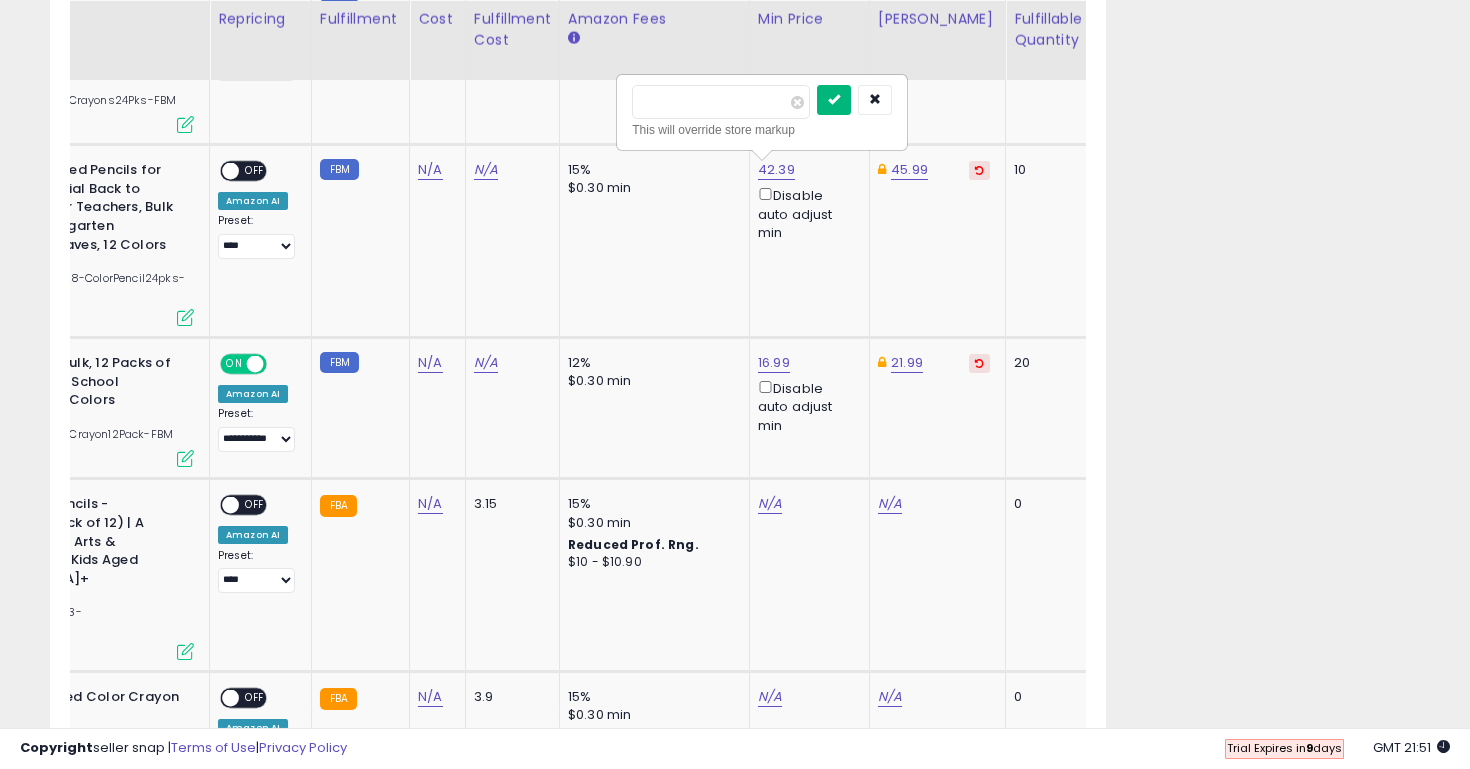 type on "*****" 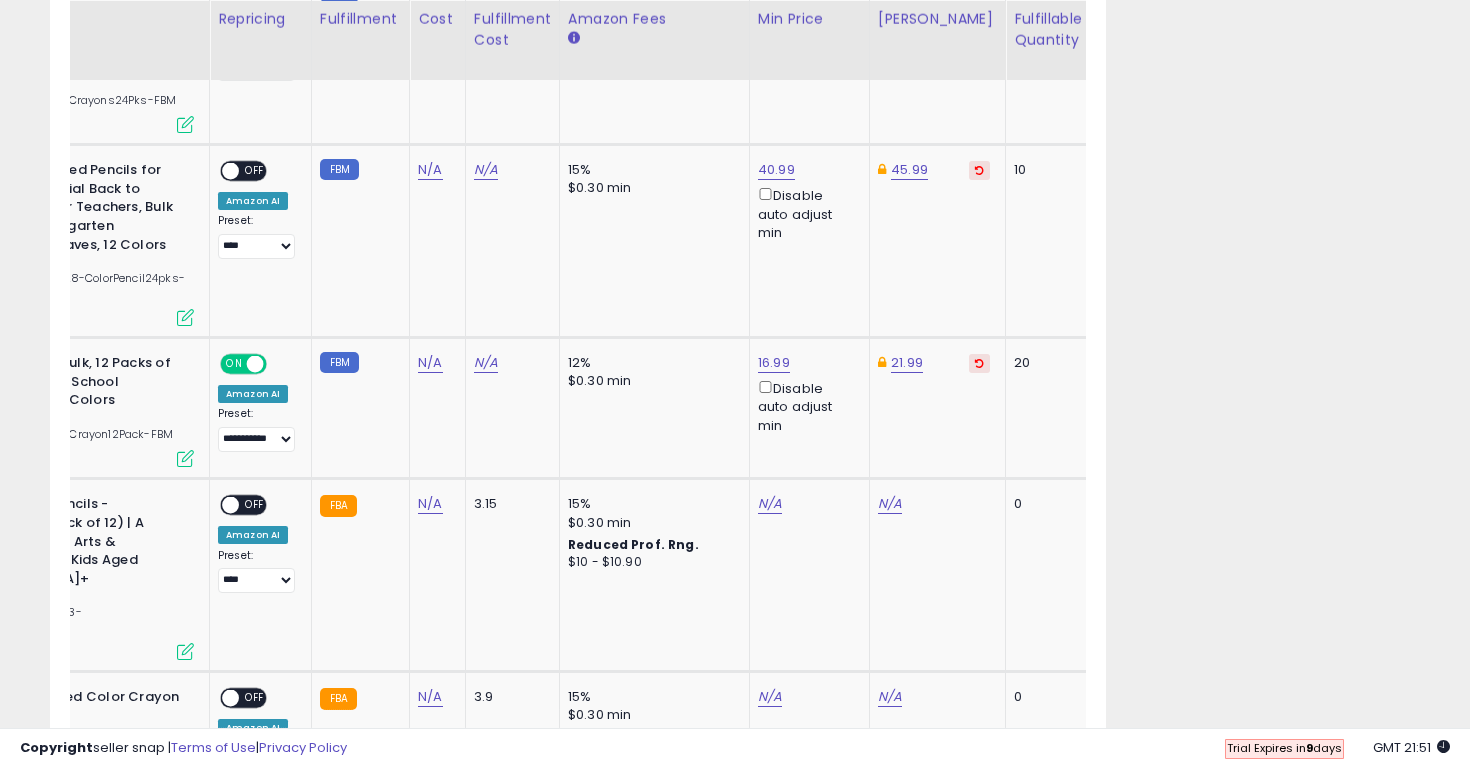 scroll, scrollTop: 0, scrollLeft: 126, axis: horizontal 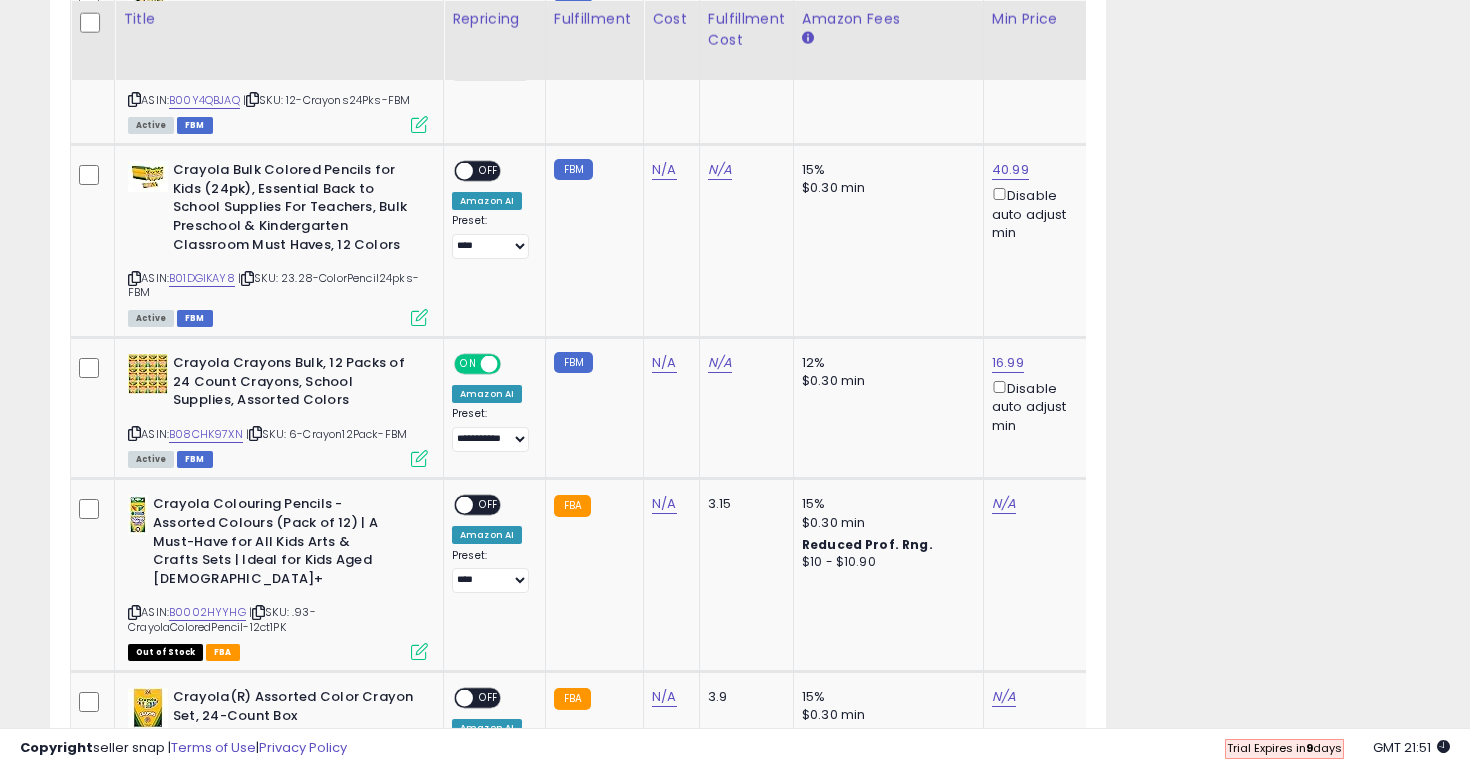 click at bounding box center [464, 171] 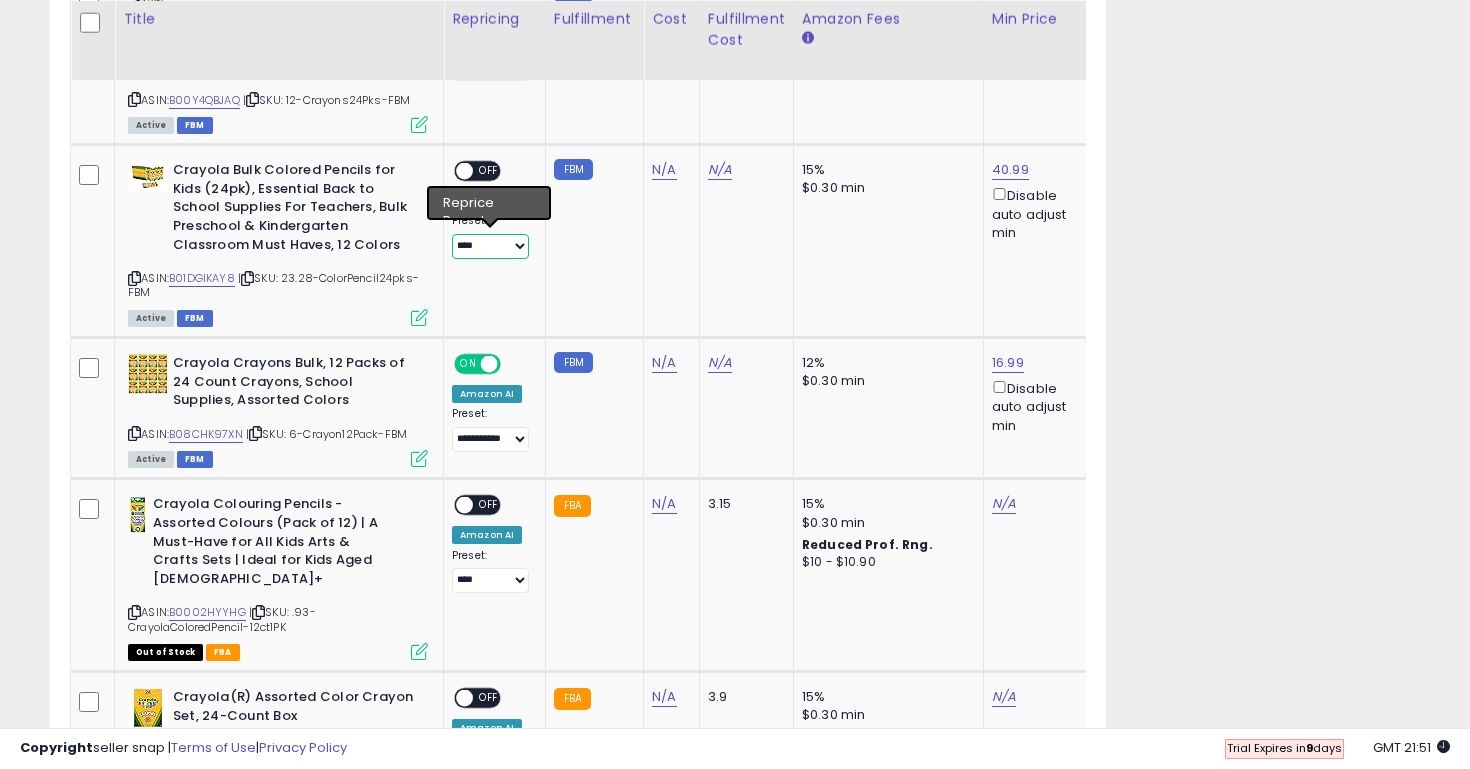click on "**********" at bounding box center [490, 246] 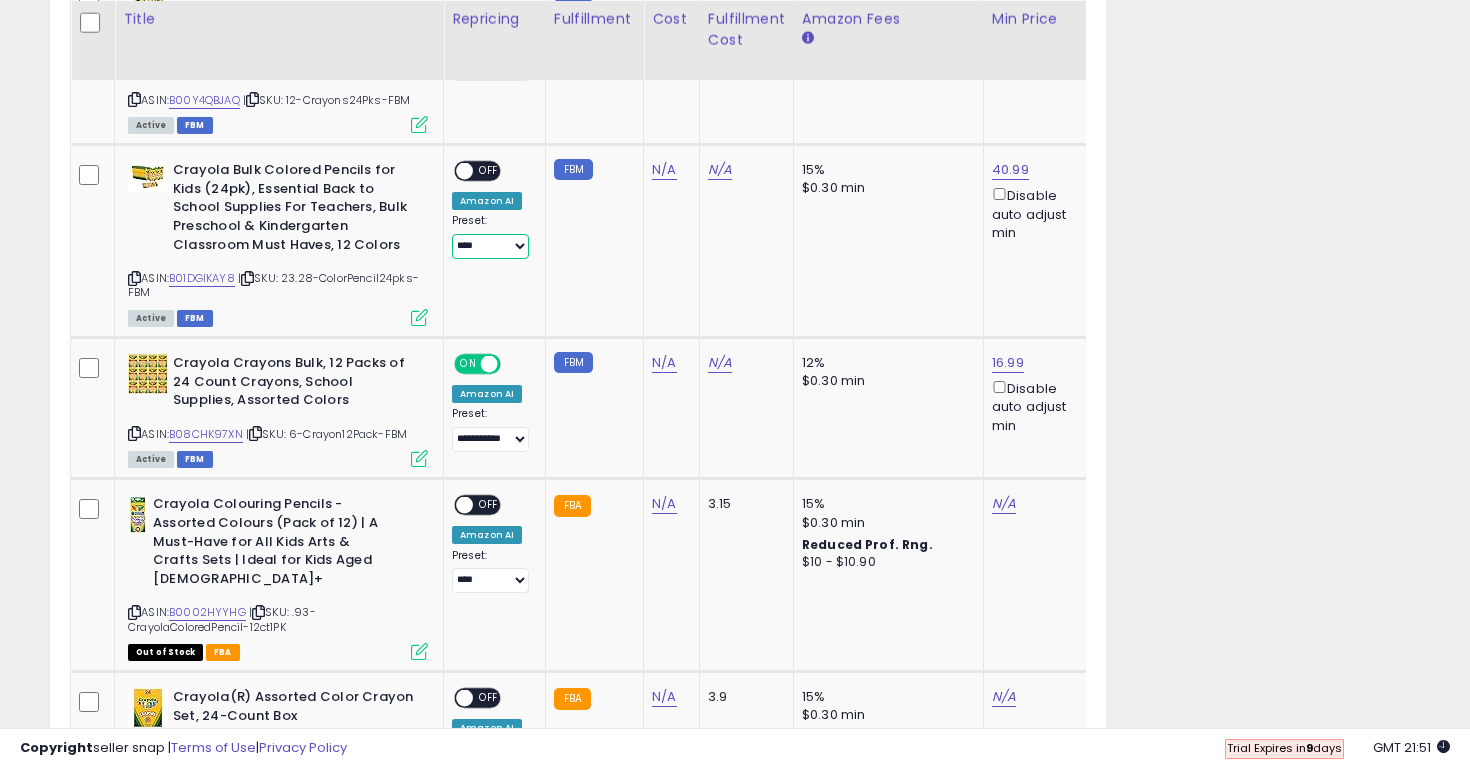 select on "**********" 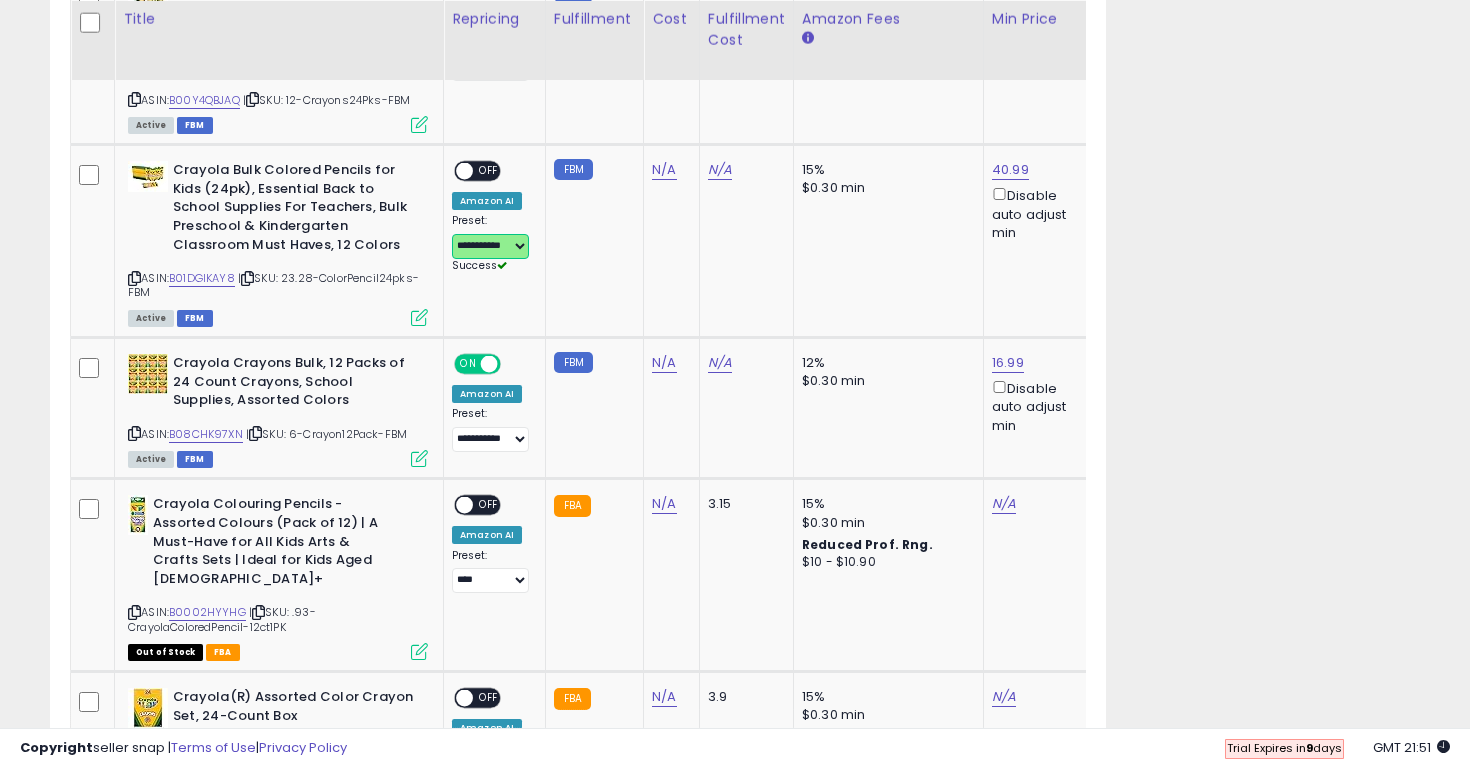 click at bounding box center (464, 171) 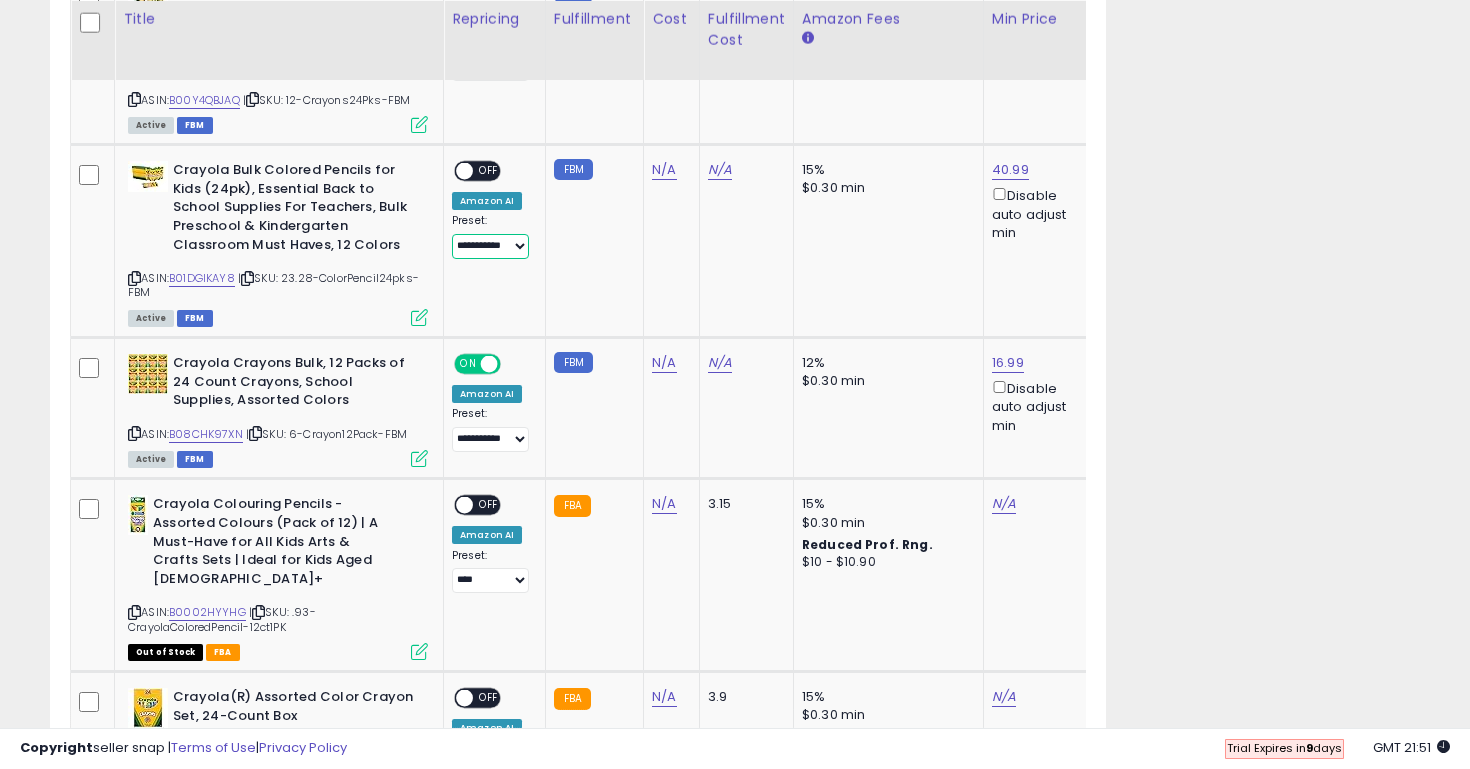 click at bounding box center (464, 171) 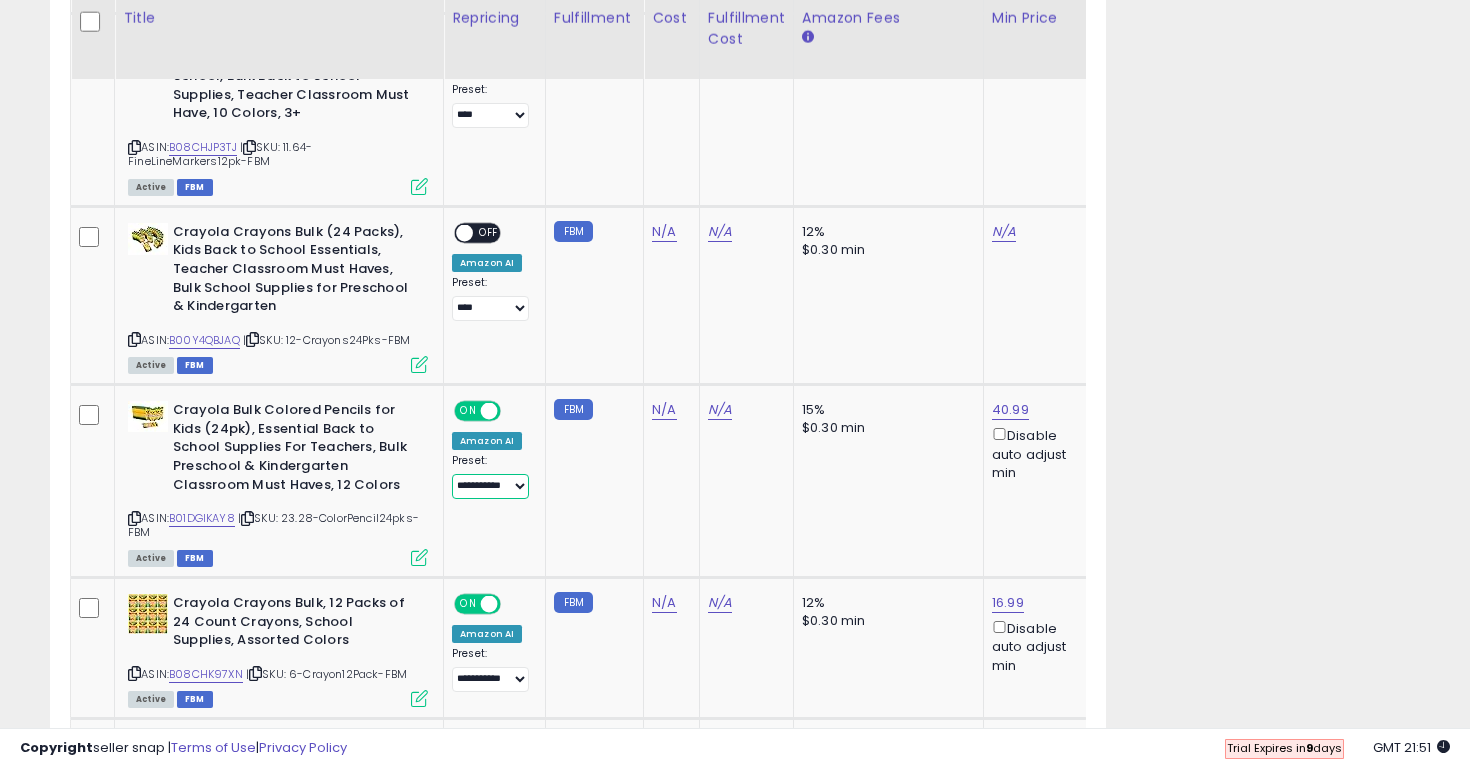 scroll, scrollTop: 1763, scrollLeft: 0, axis: vertical 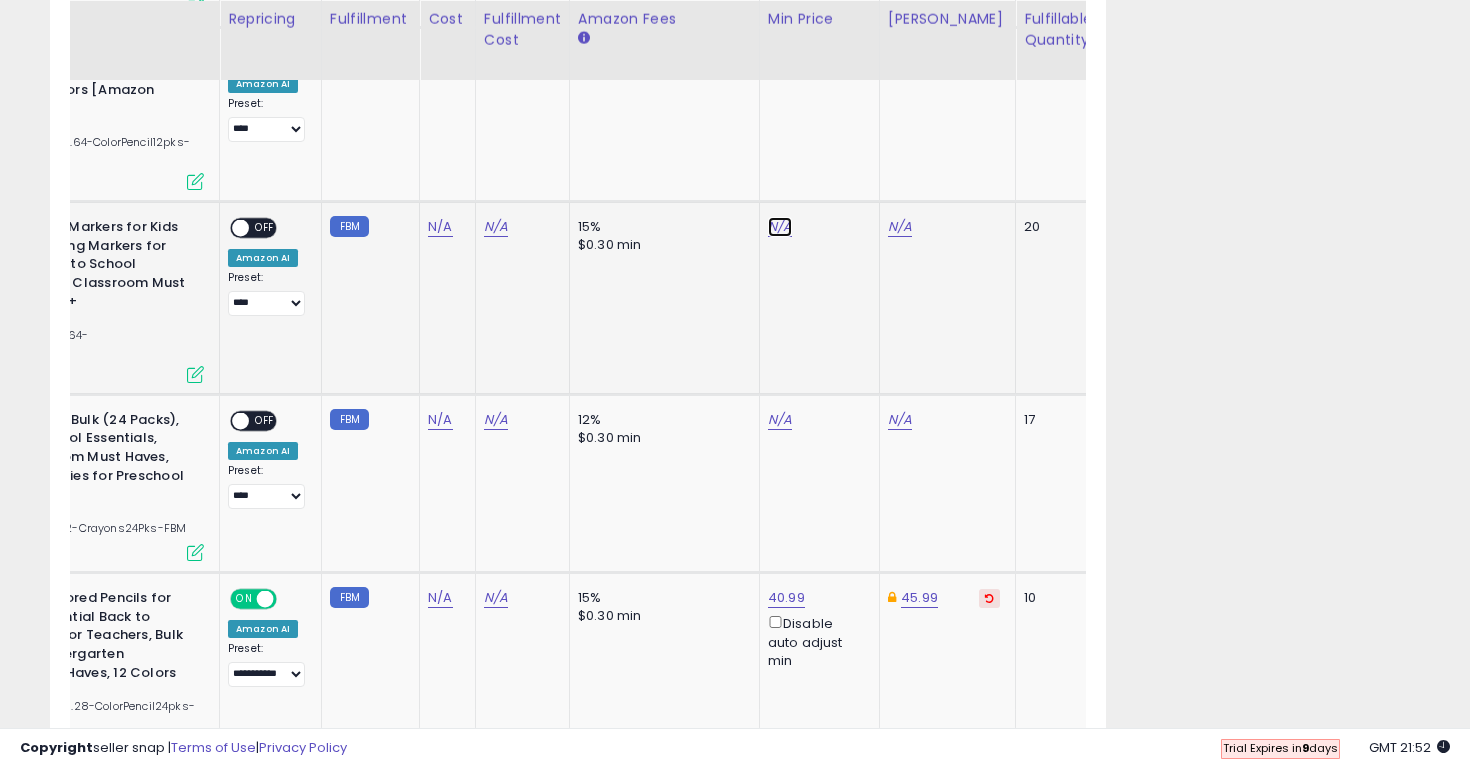 click on "N/A" at bounding box center [780, -451] 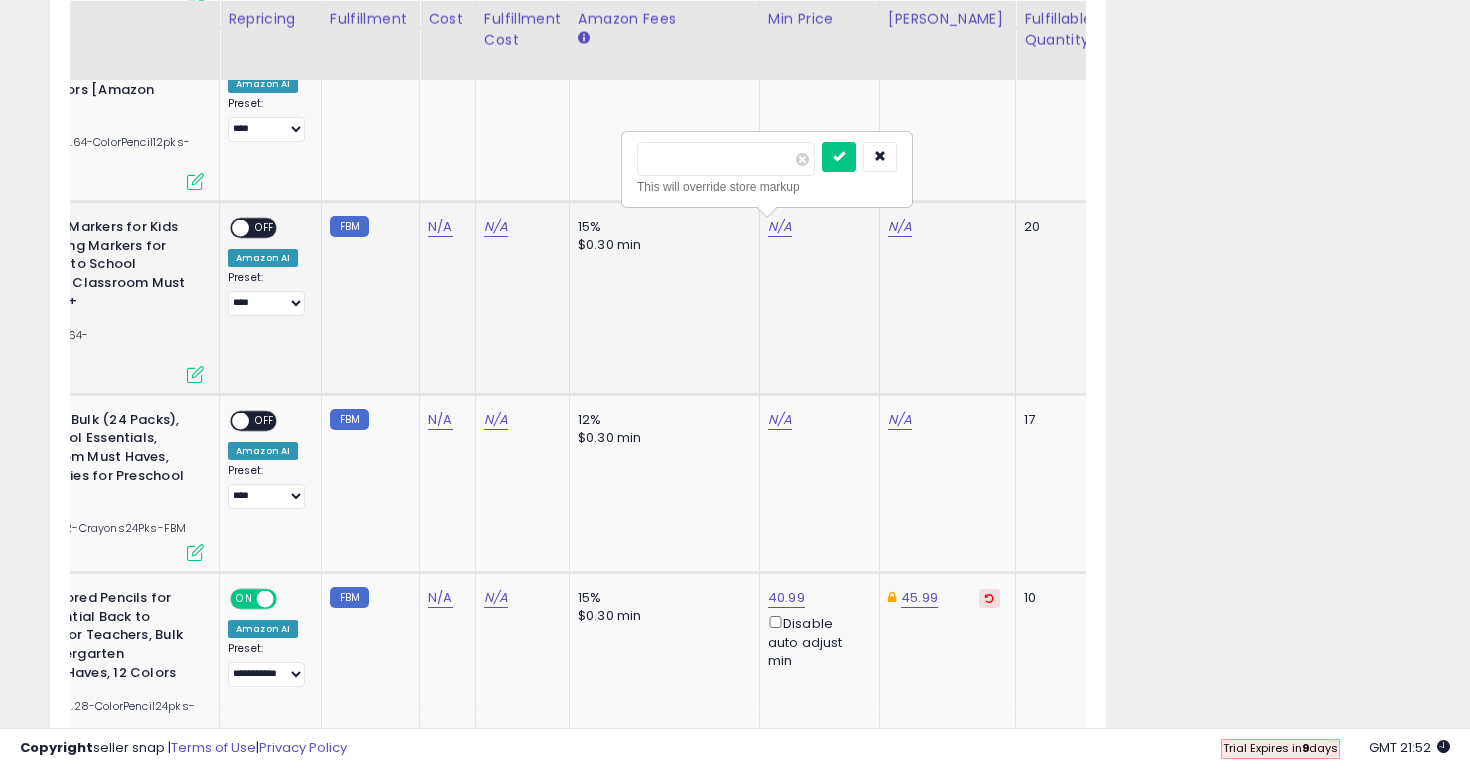 click on "*****" at bounding box center [726, 159] 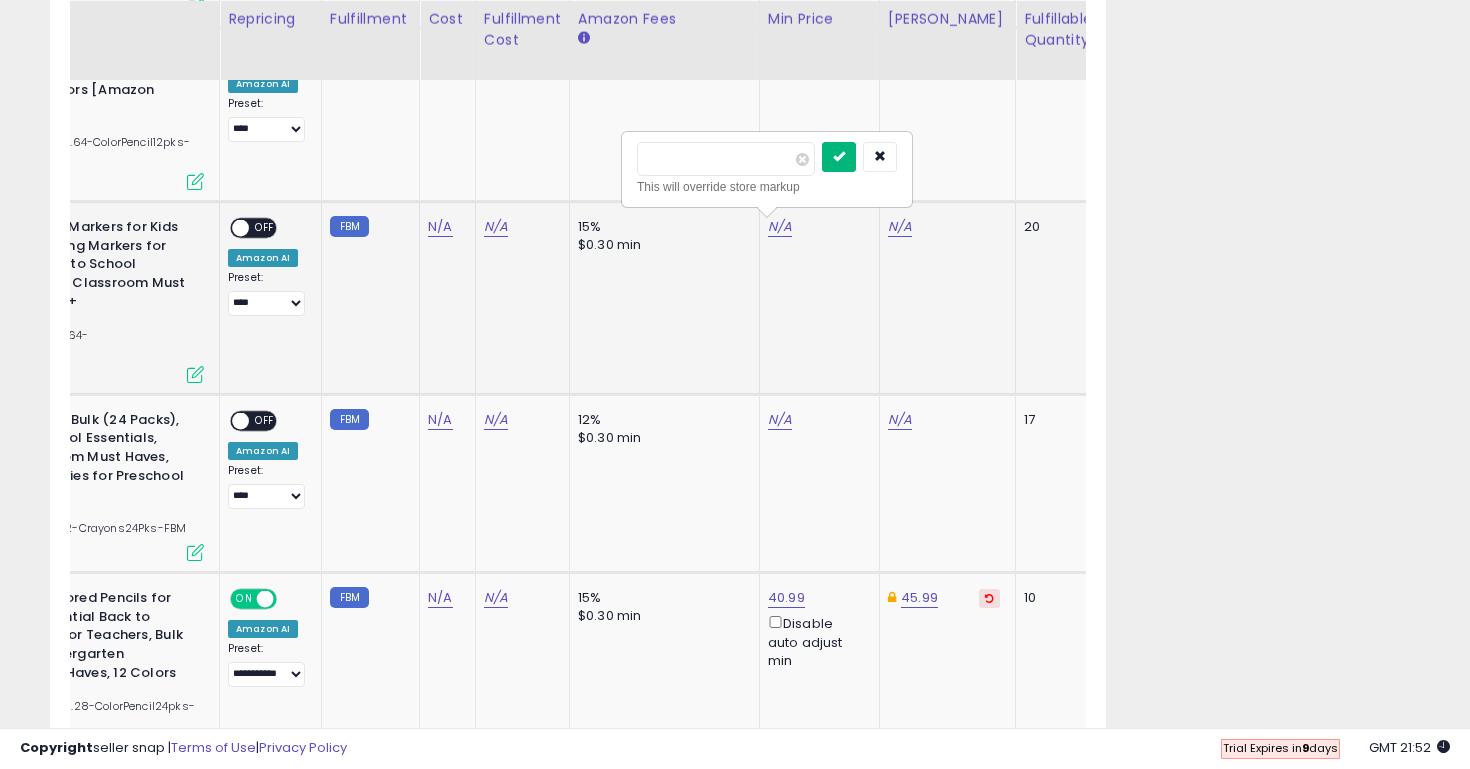 type on "*****" 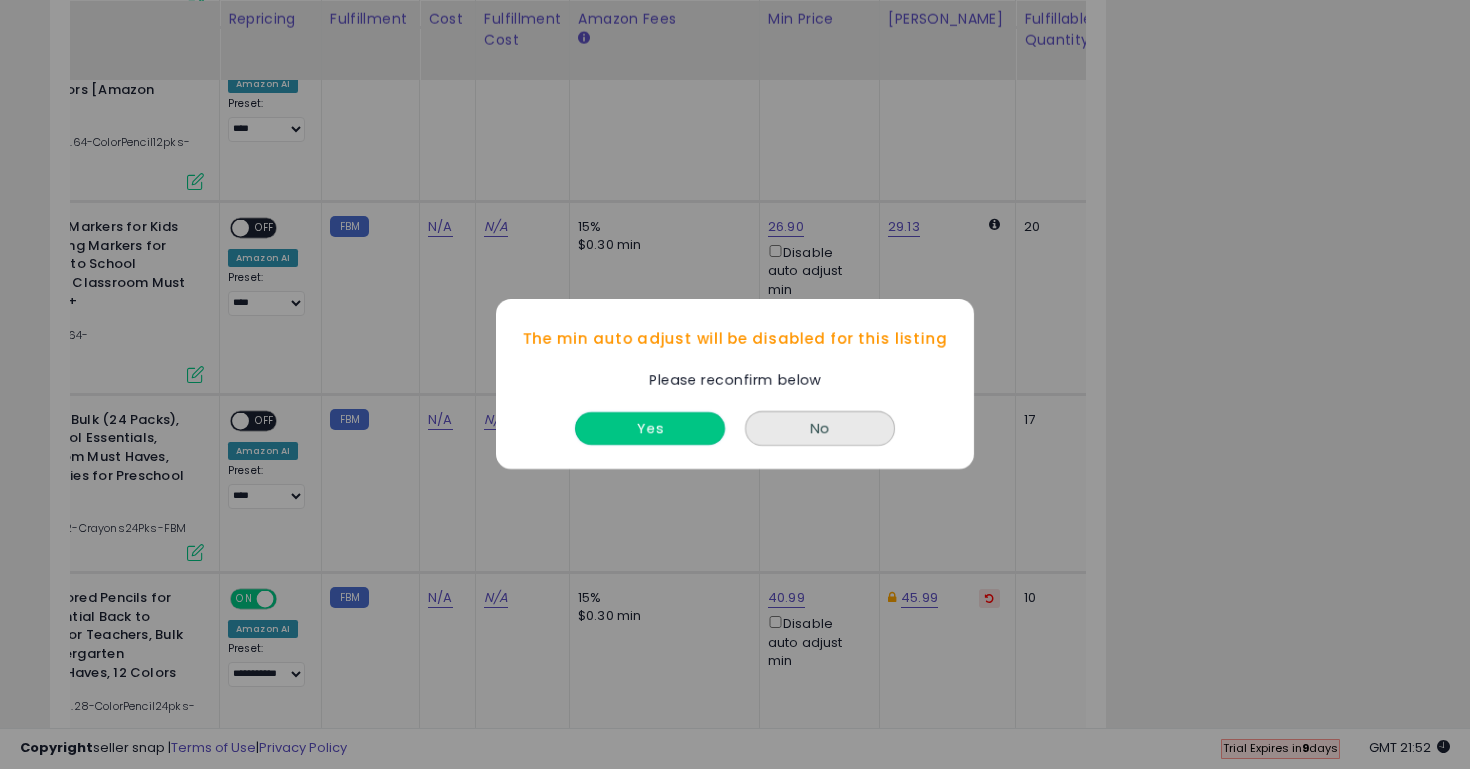click on "Yes" at bounding box center [650, 429] 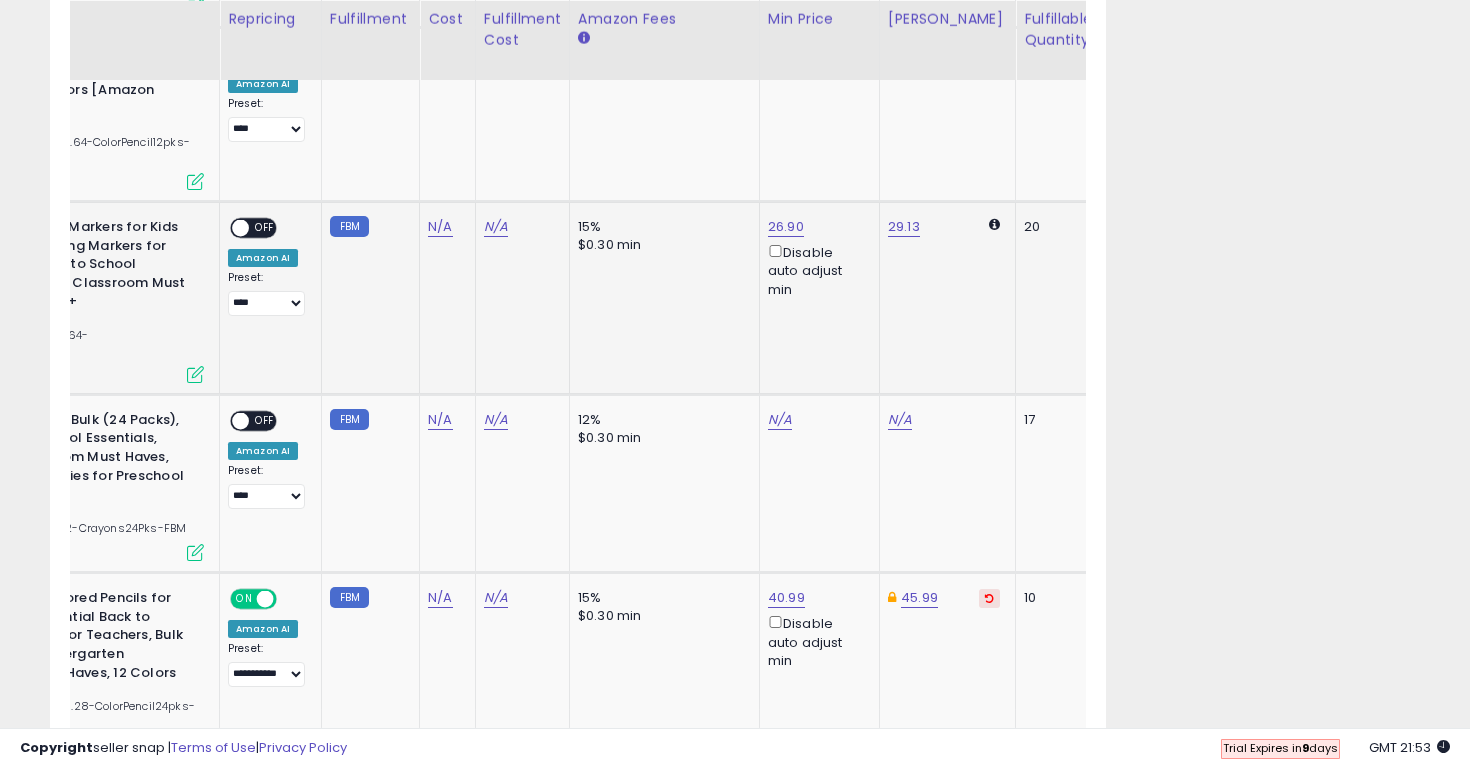 scroll, scrollTop: 0, scrollLeft: 189, axis: horizontal 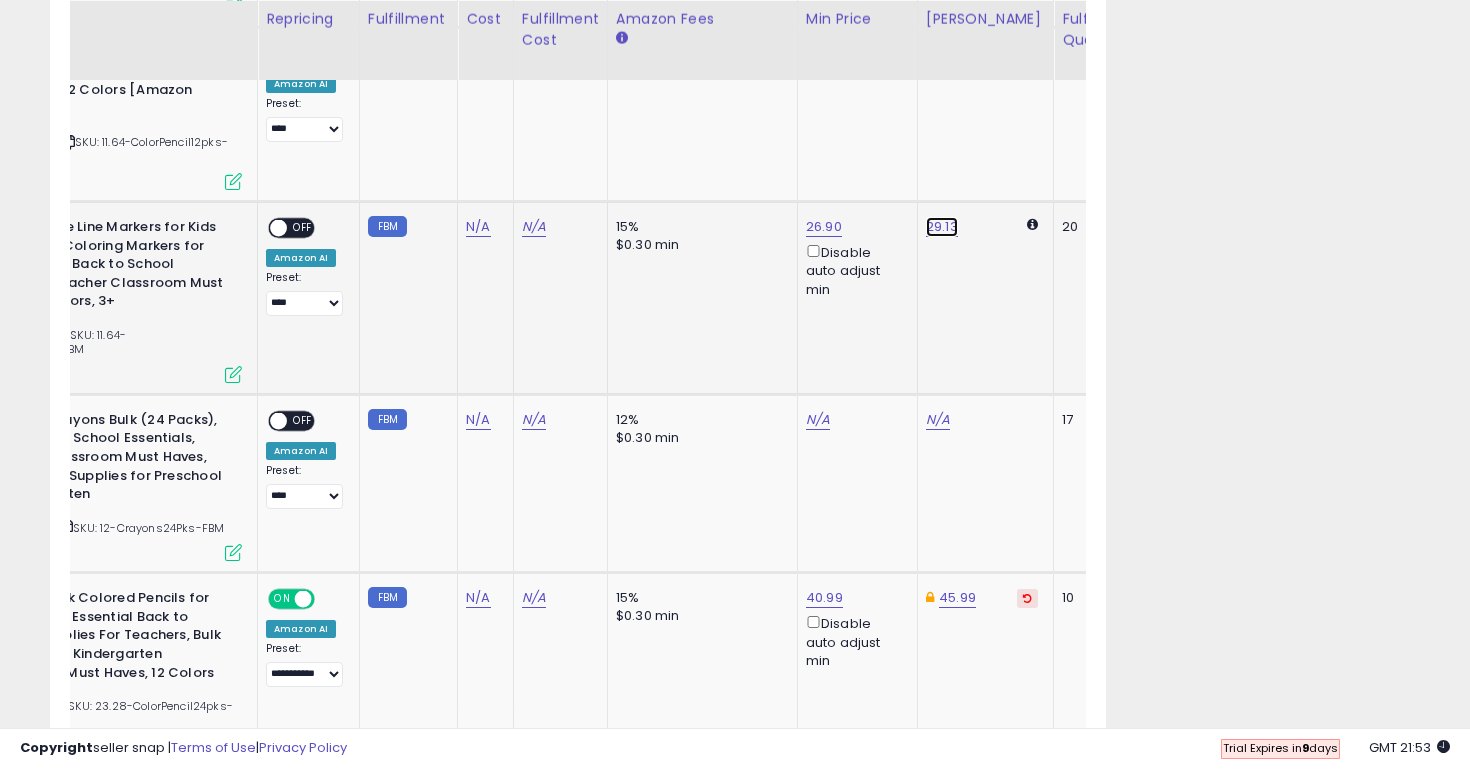 click on "29.13" at bounding box center [938, -451] 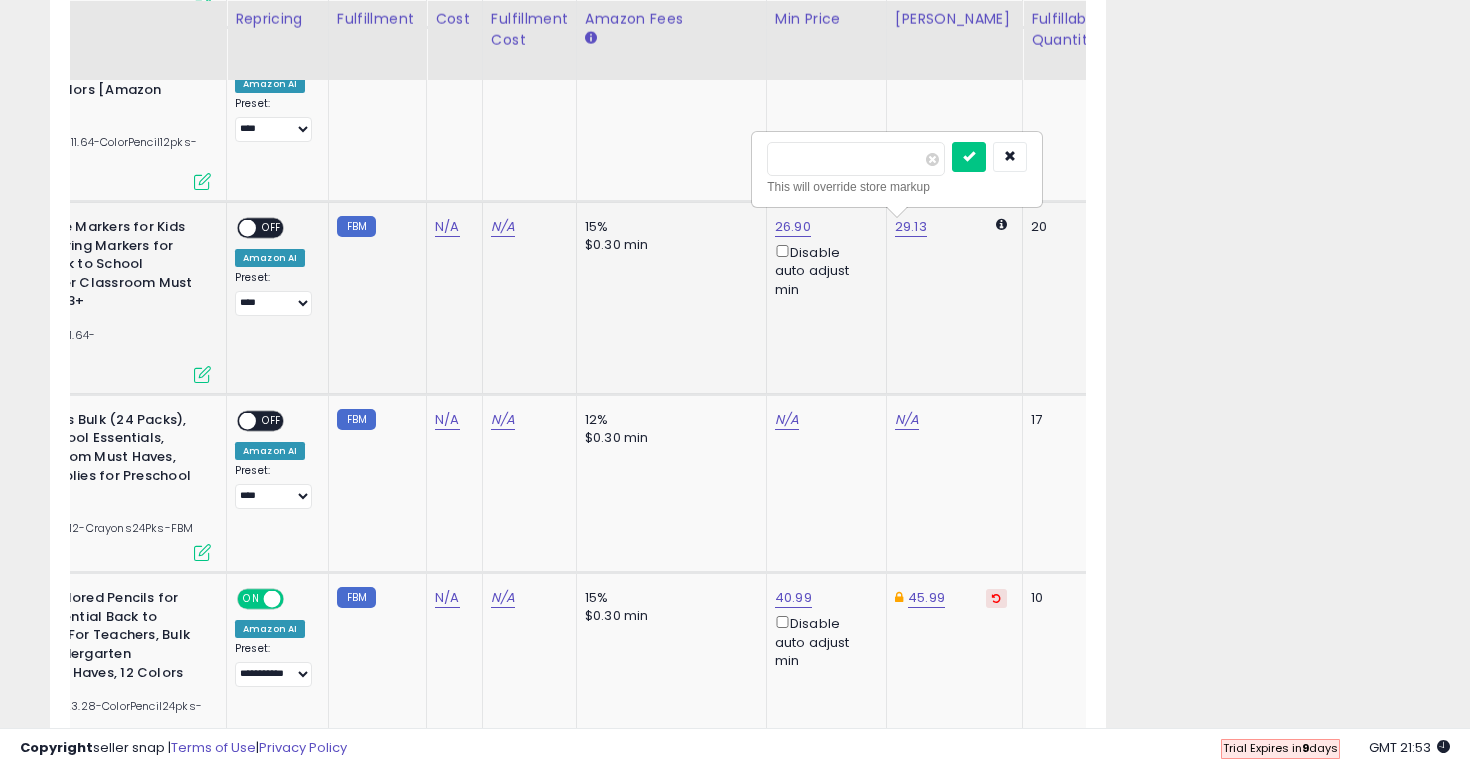 click on "*****" at bounding box center (856, 159) 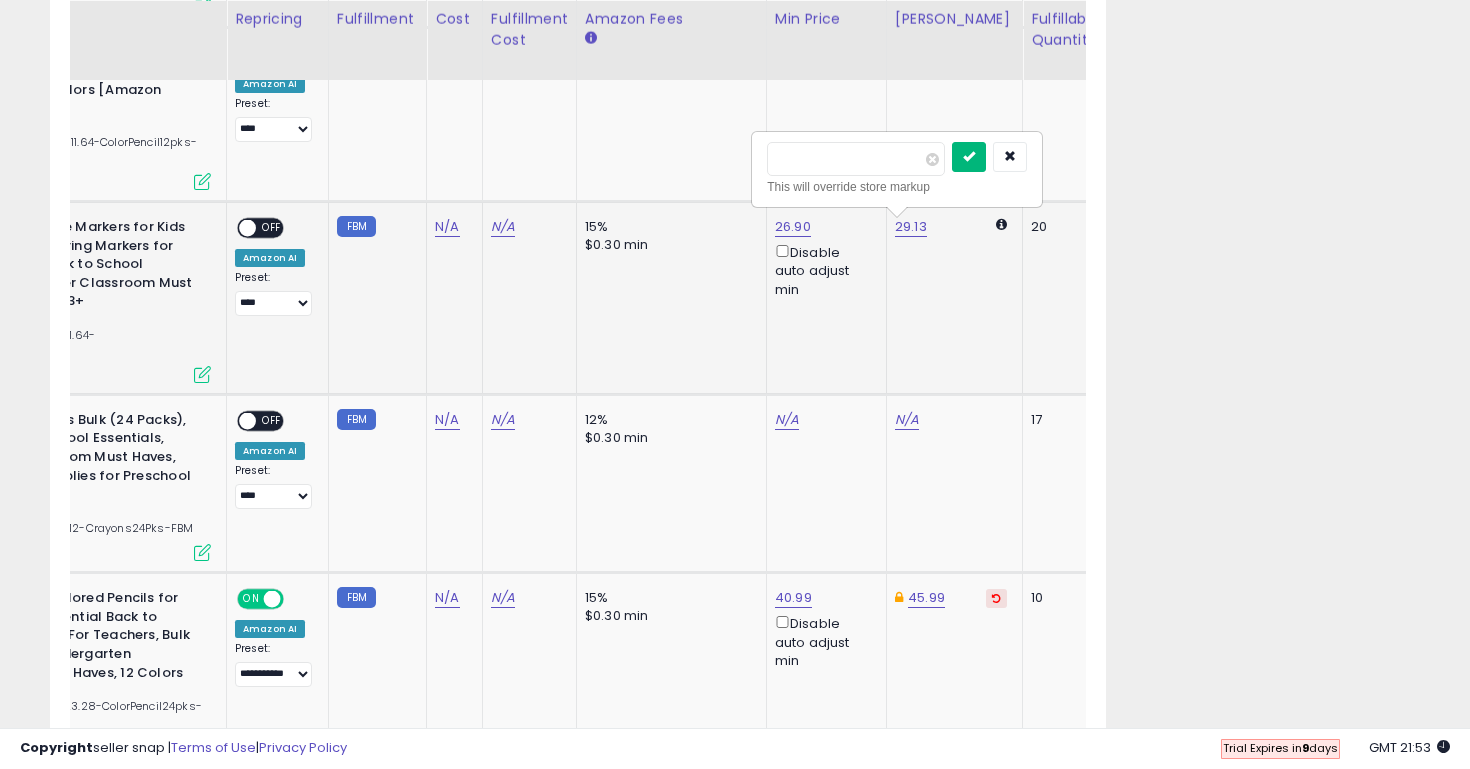 type on "**" 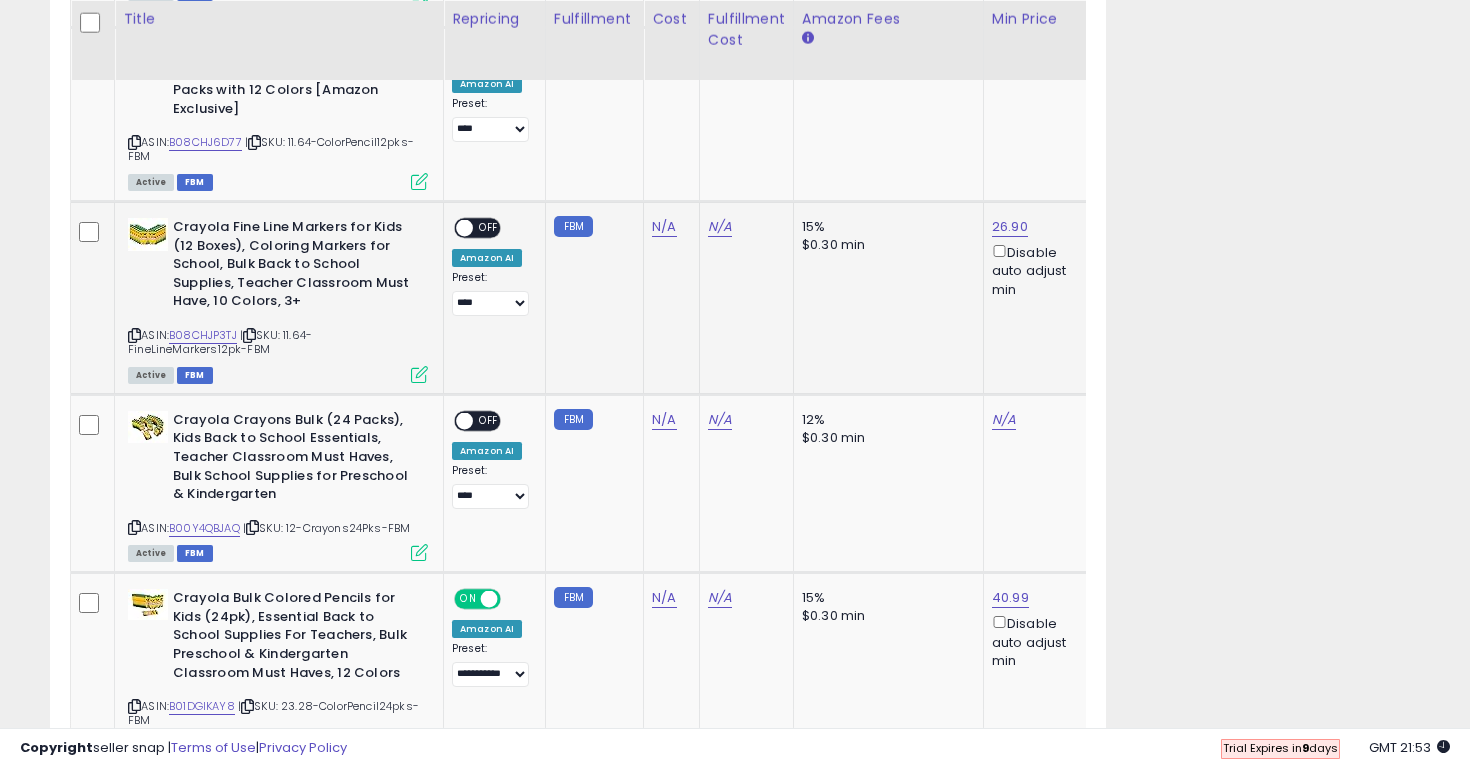 click on "**********" 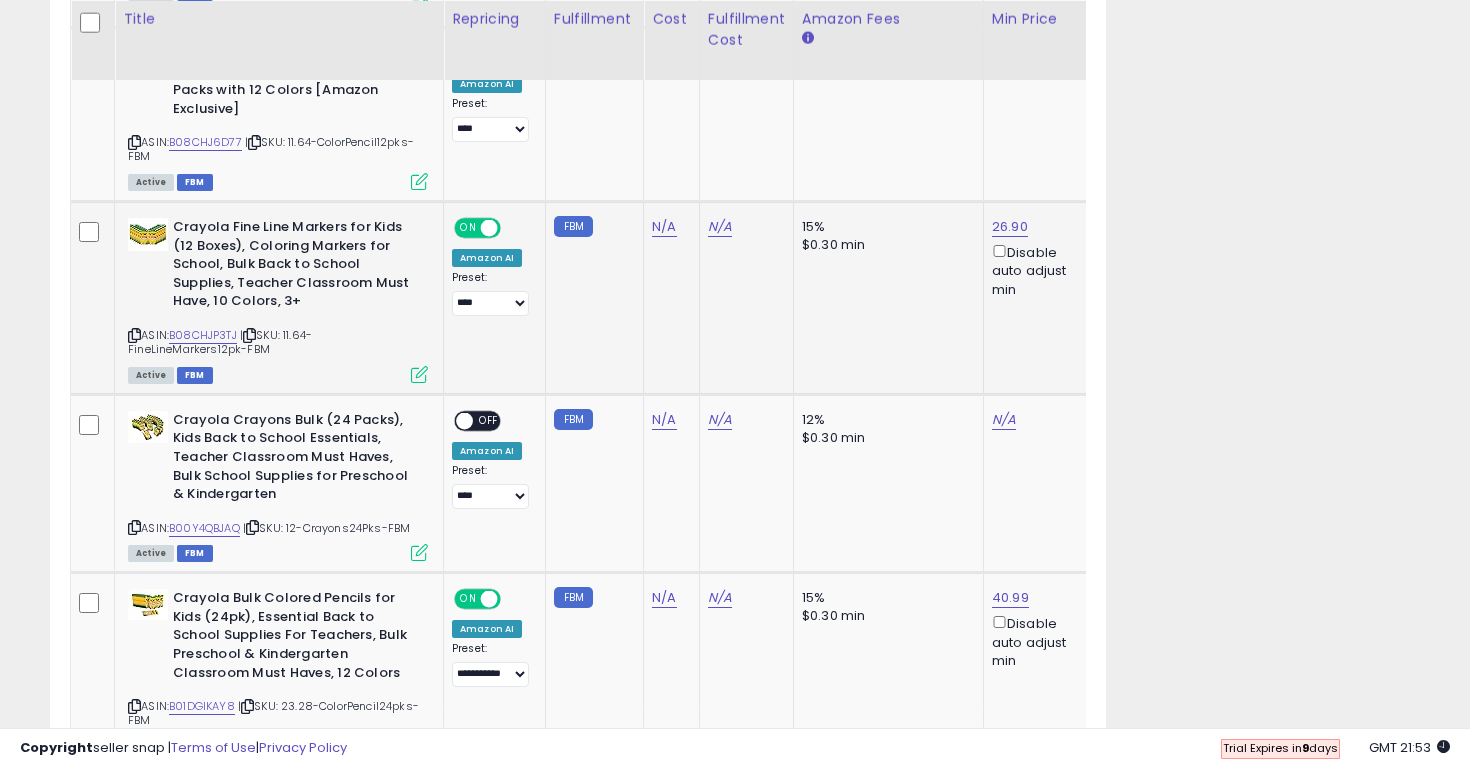click on "**********" 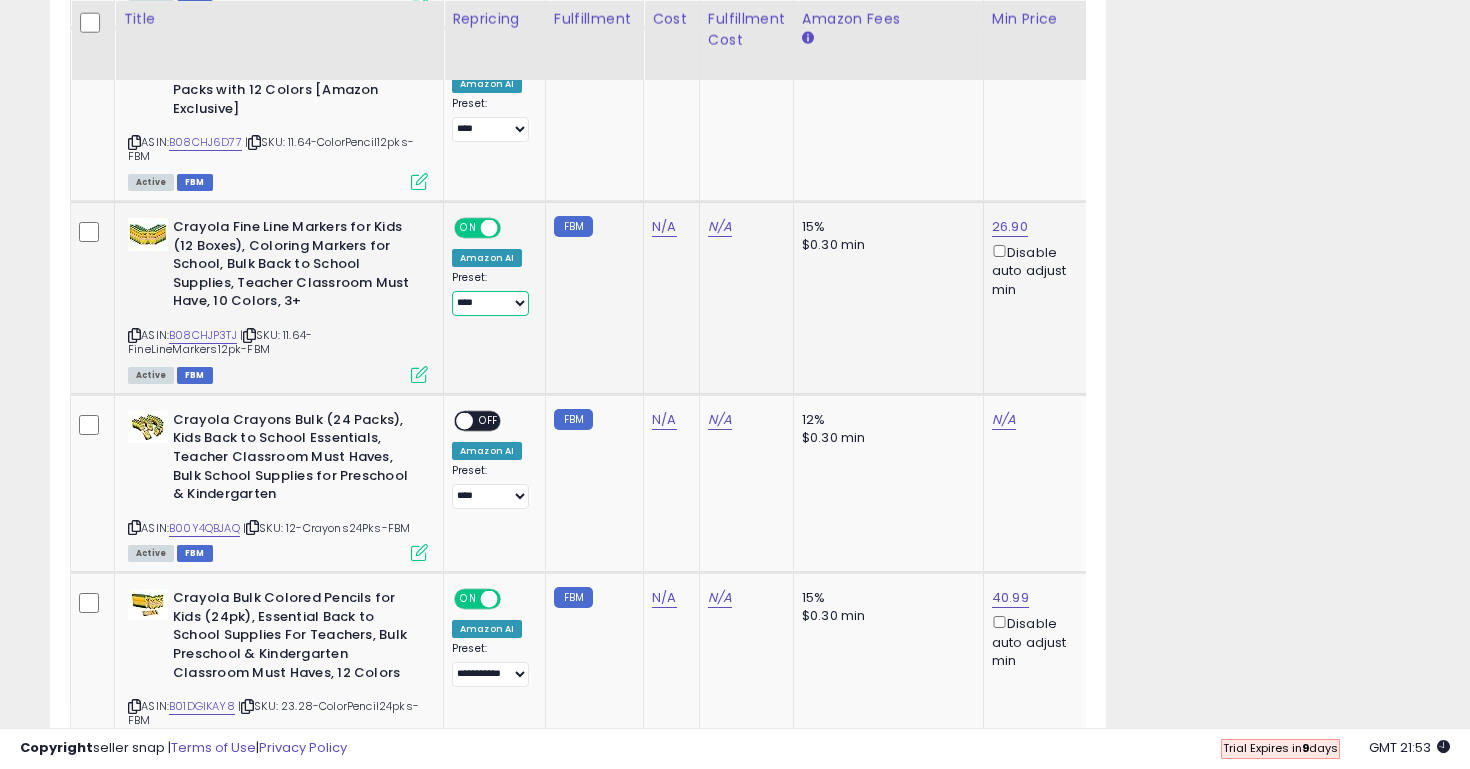 click on "**********" at bounding box center (490, 303) 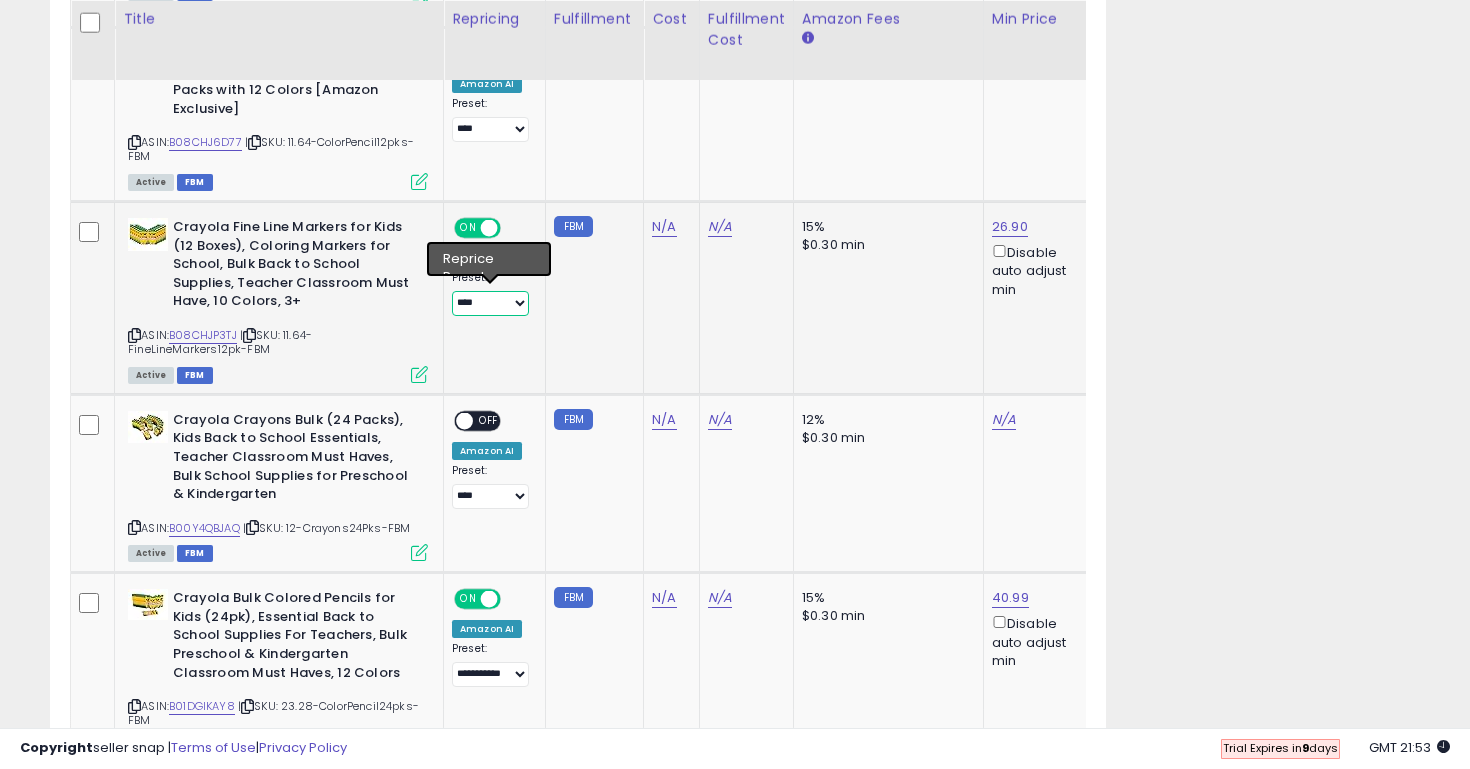 select on "**********" 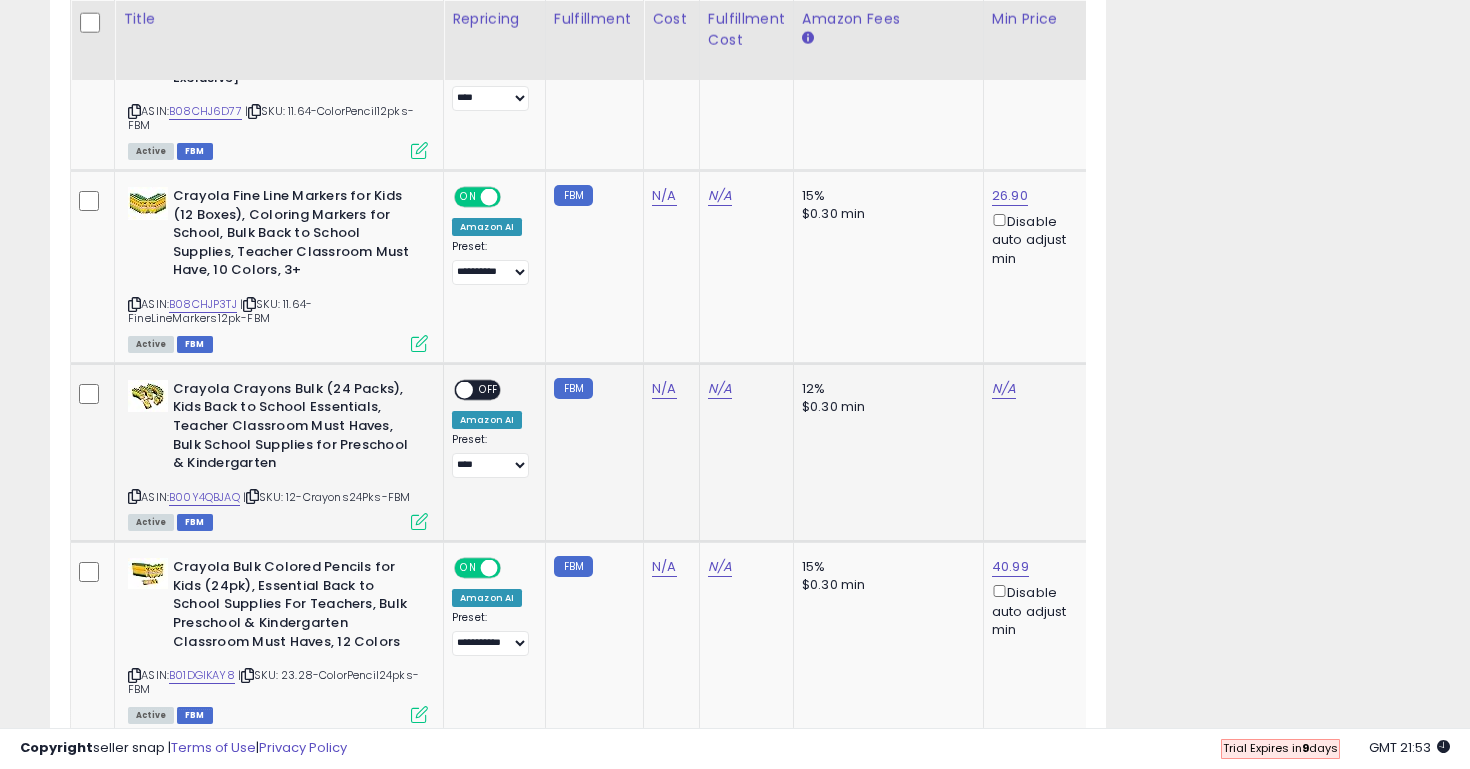 click on "OFF" at bounding box center [489, 389] 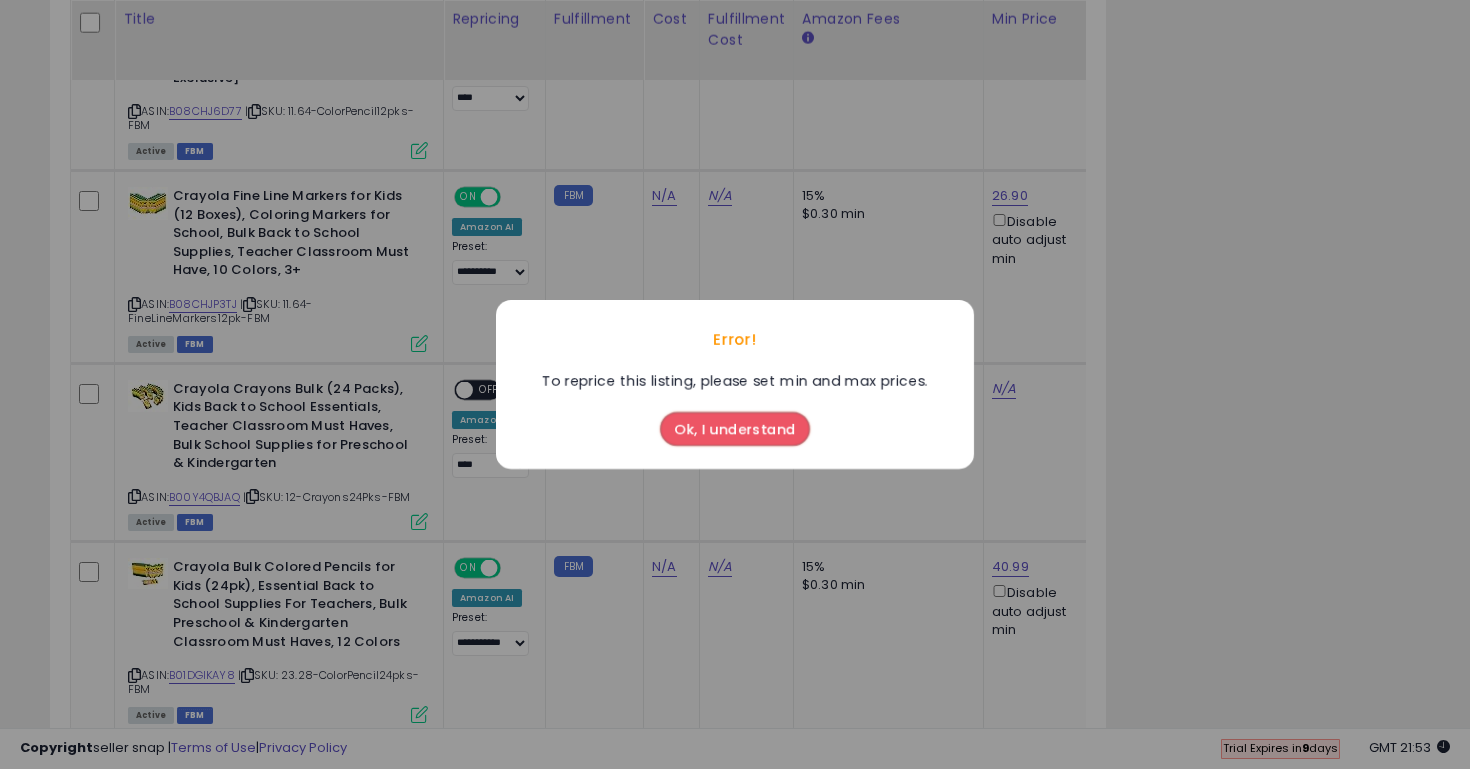 click on "Ok, I understand" at bounding box center (735, 429) 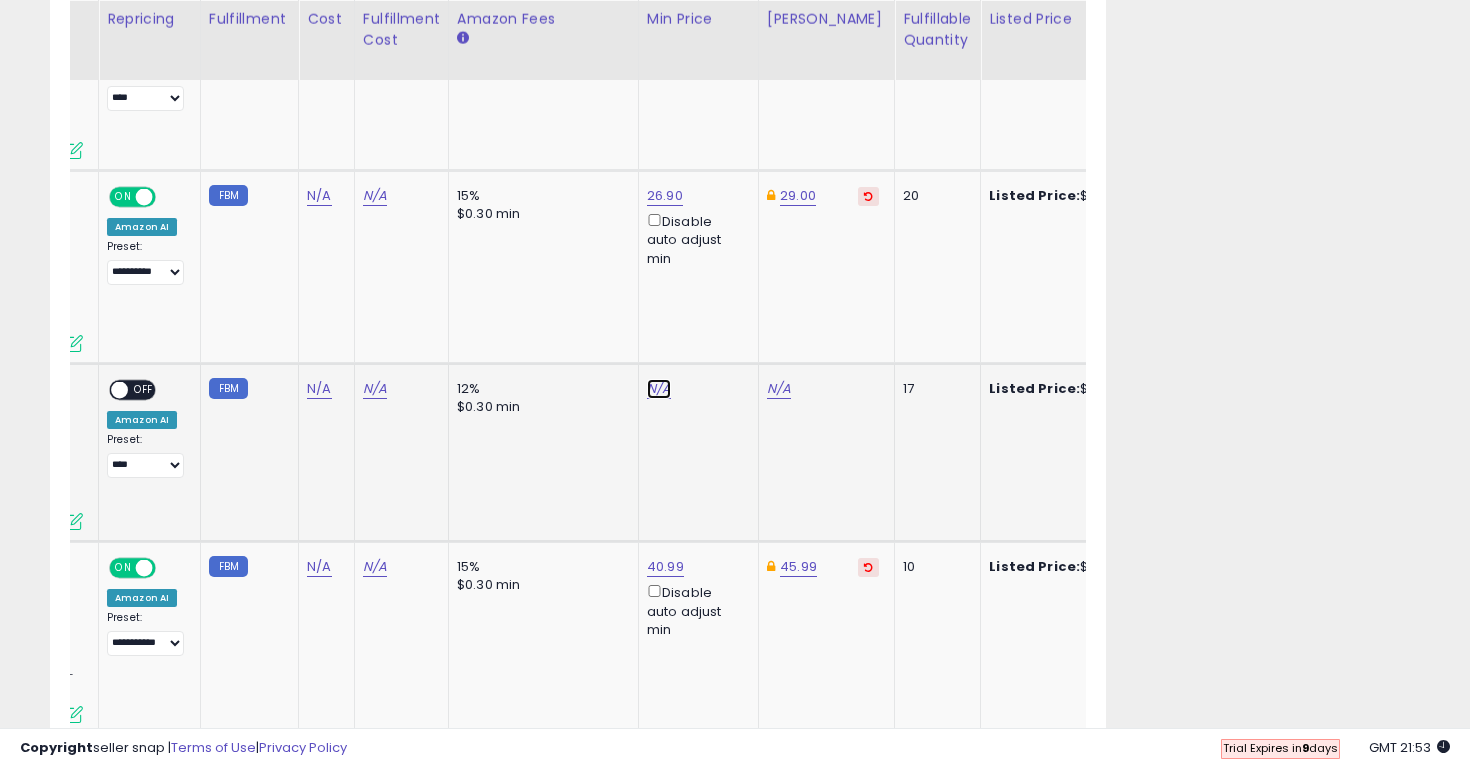 click on "N/A" at bounding box center [659, -482] 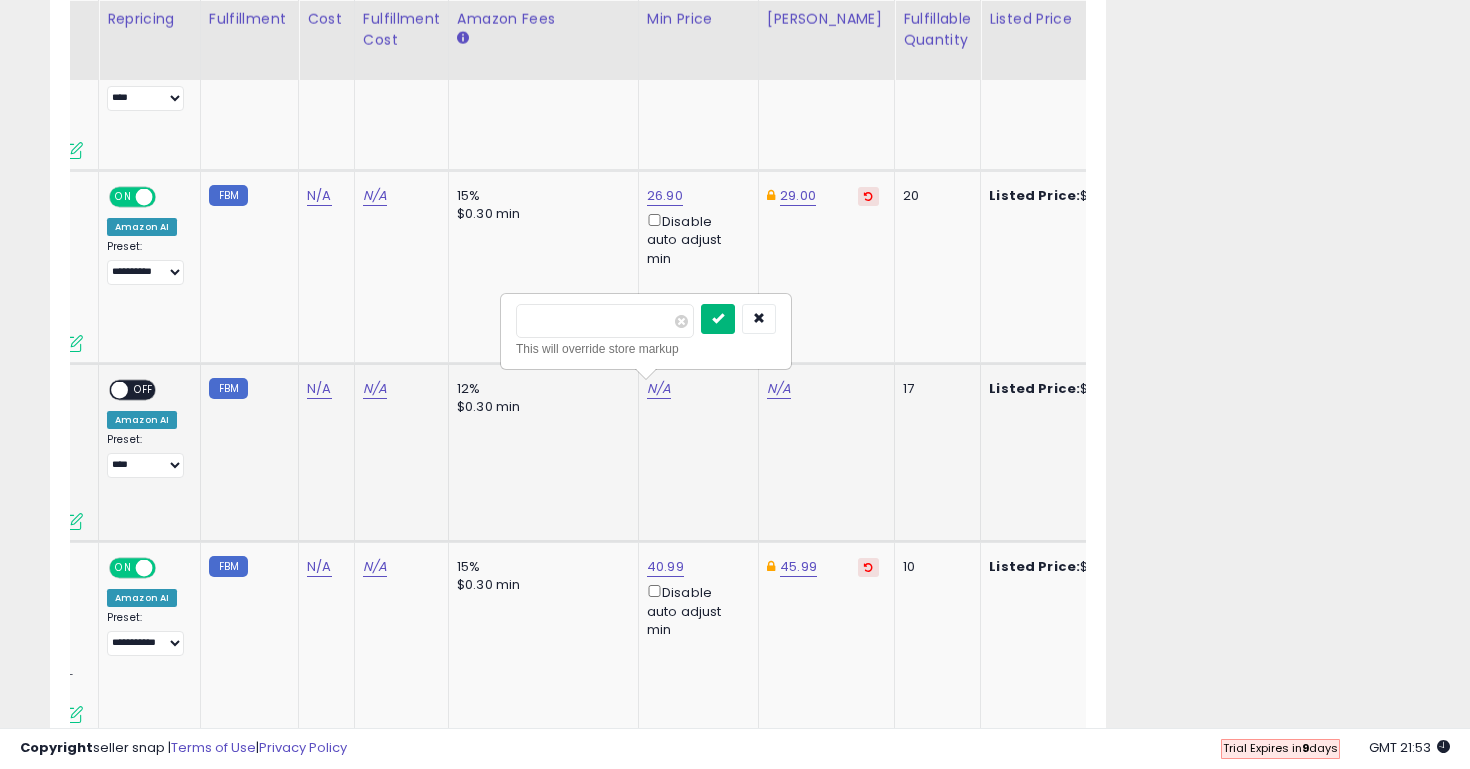 type on "*****" 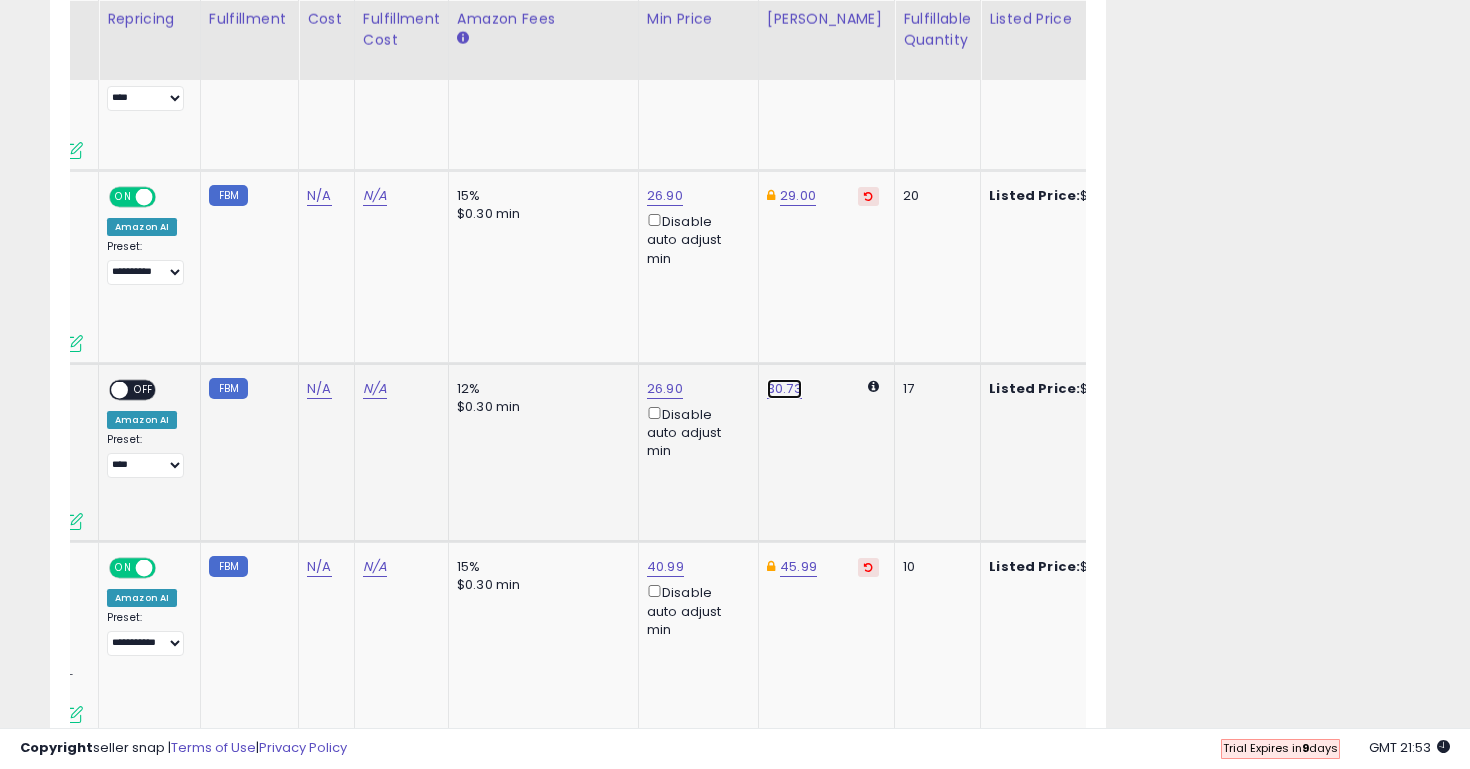 click on "30.73" at bounding box center [779, -482] 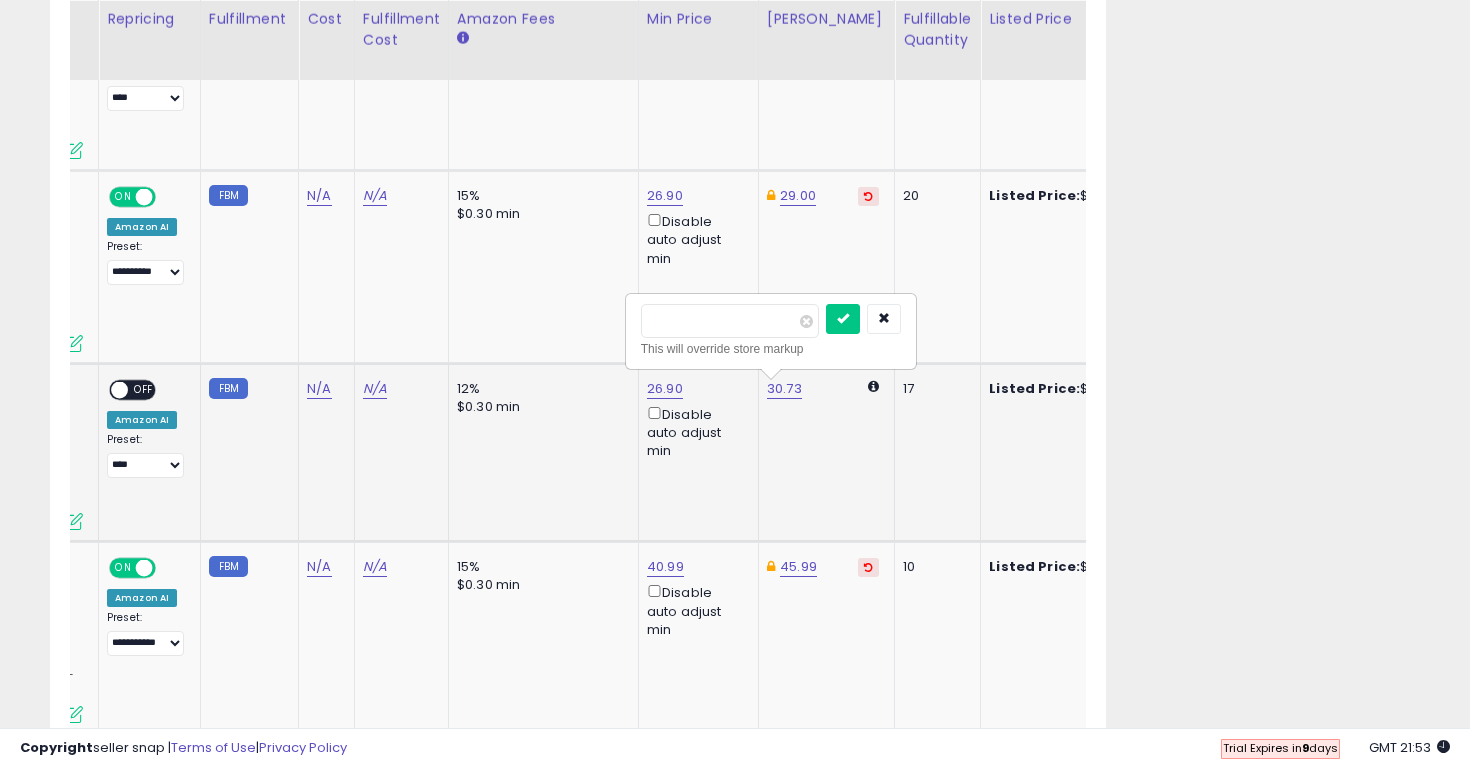 click on "*****" at bounding box center [730, 321] 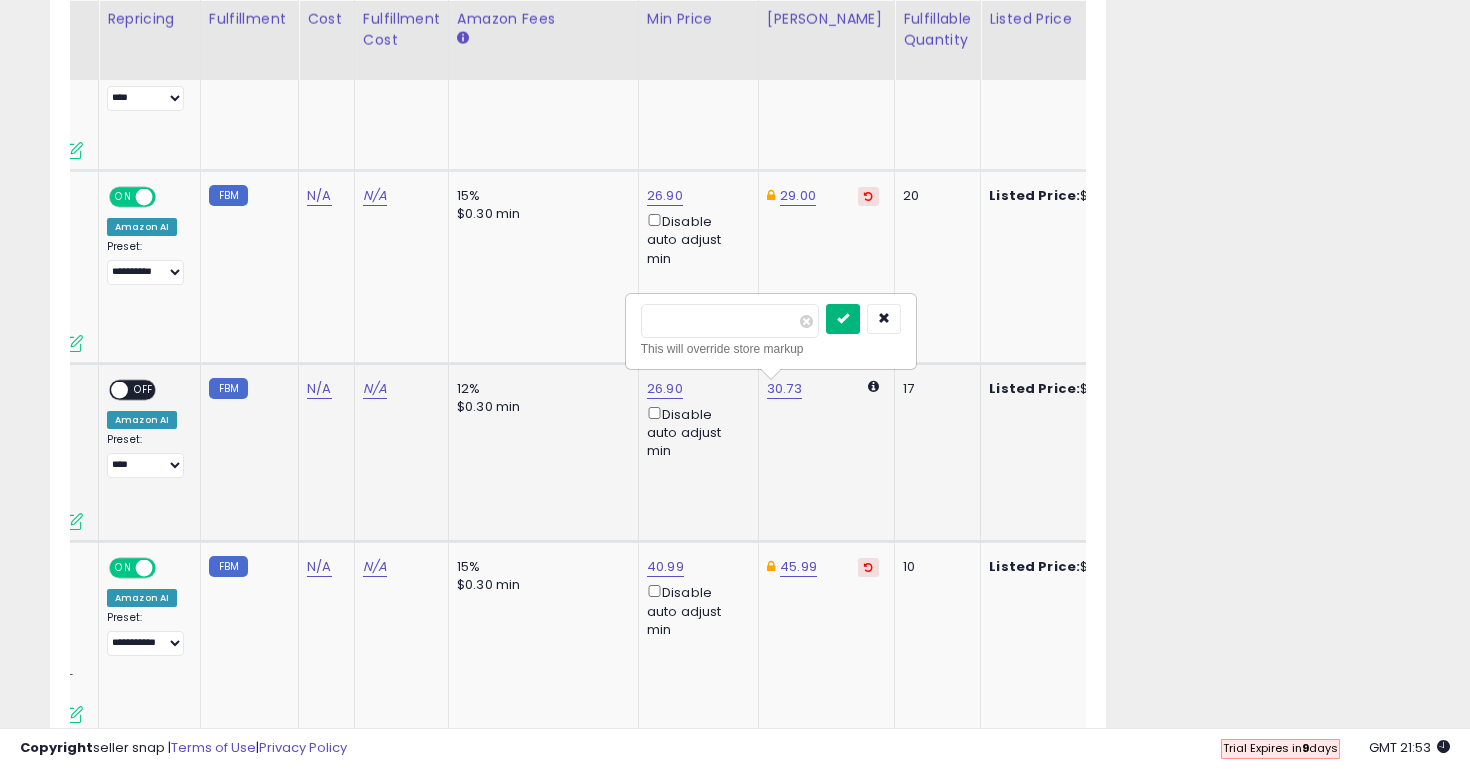 type on "*****" 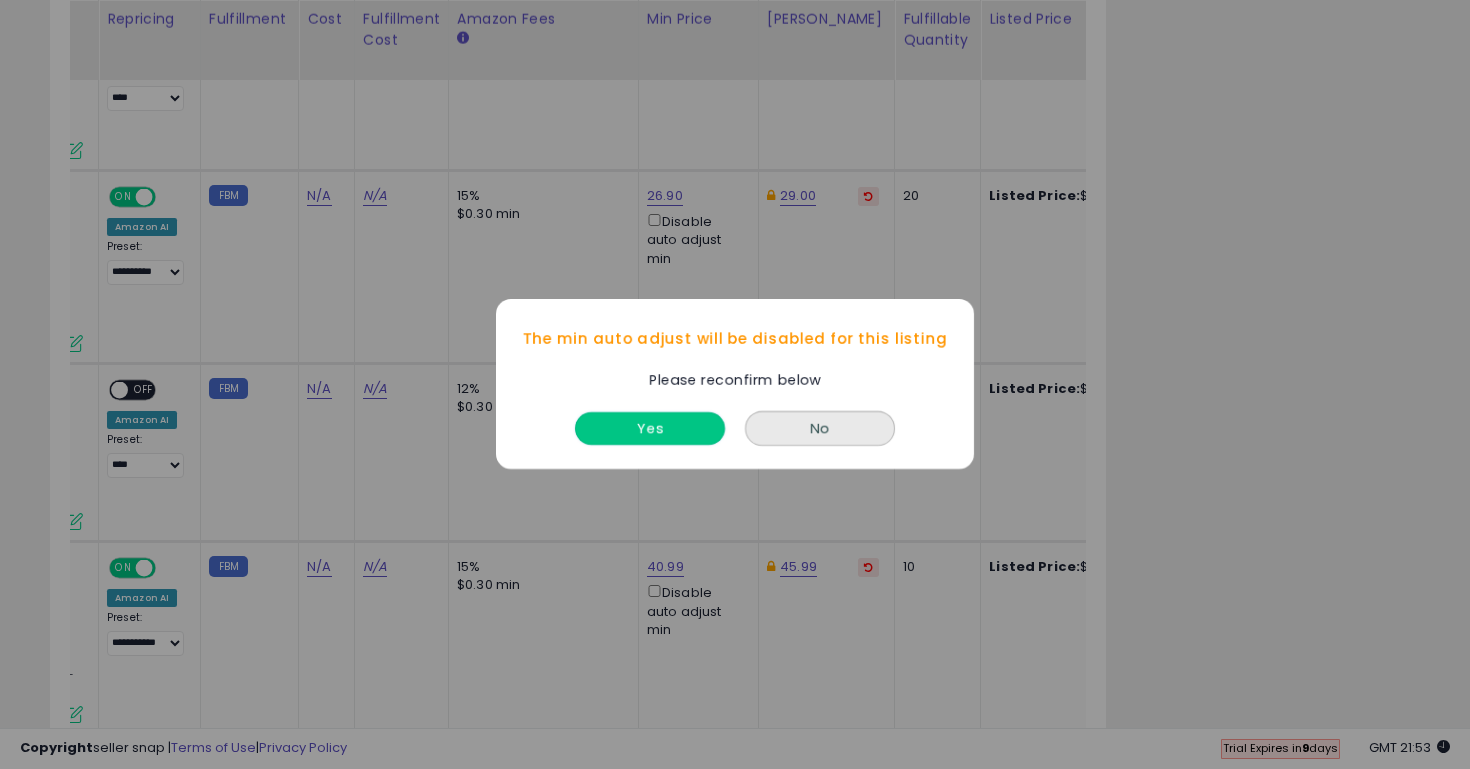 click on "Yes" at bounding box center (650, 429) 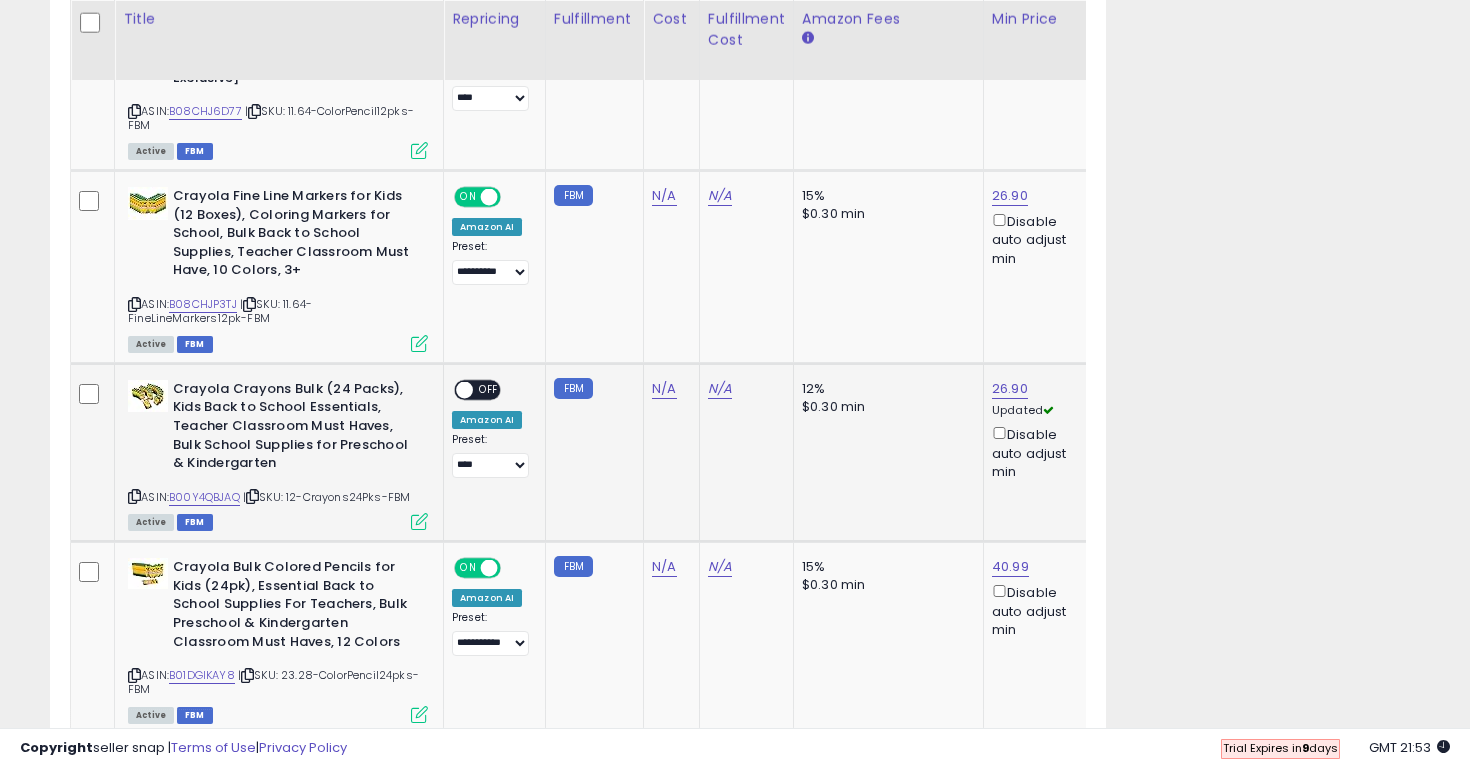 click at bounding box center (464, 389) 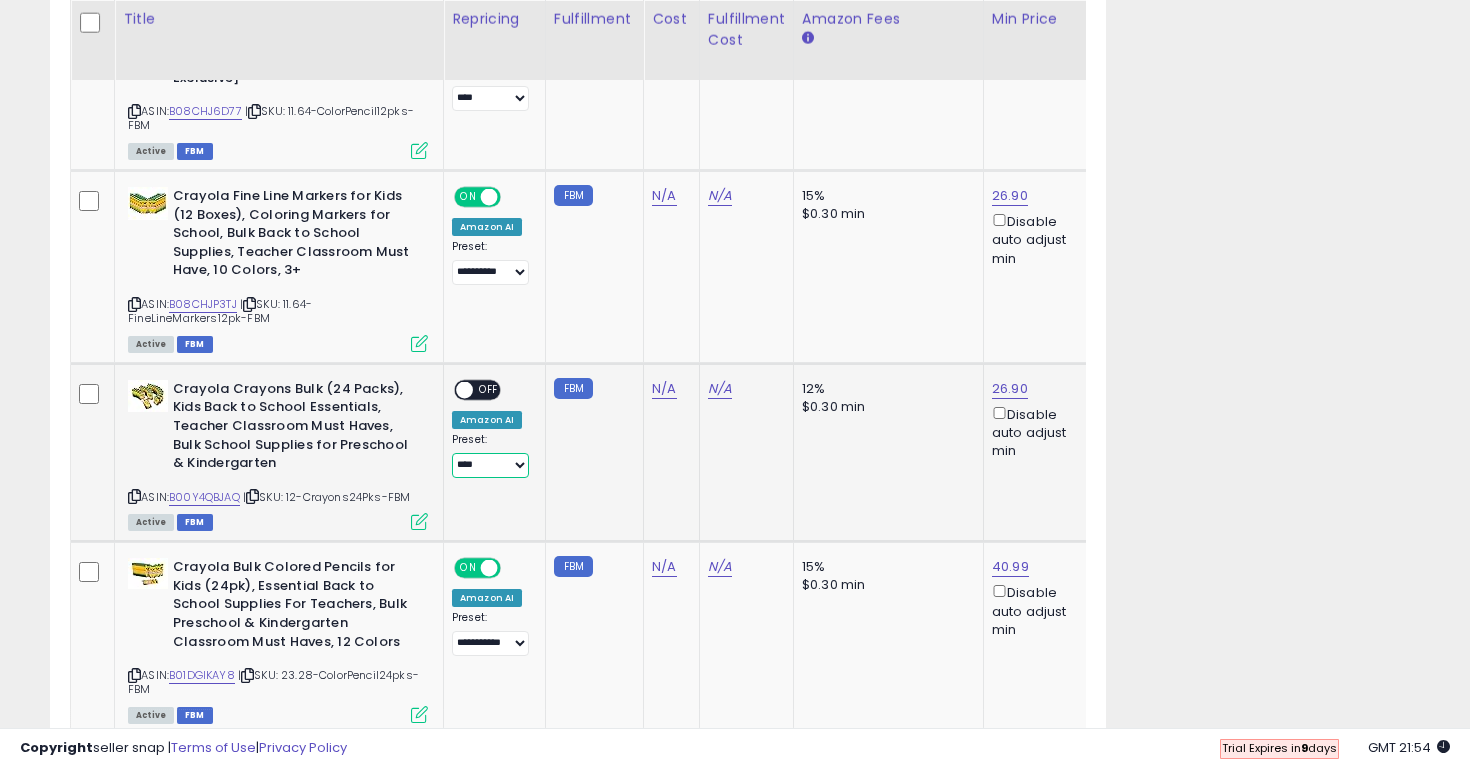 click on "**********" at bounding box center [490, 465] 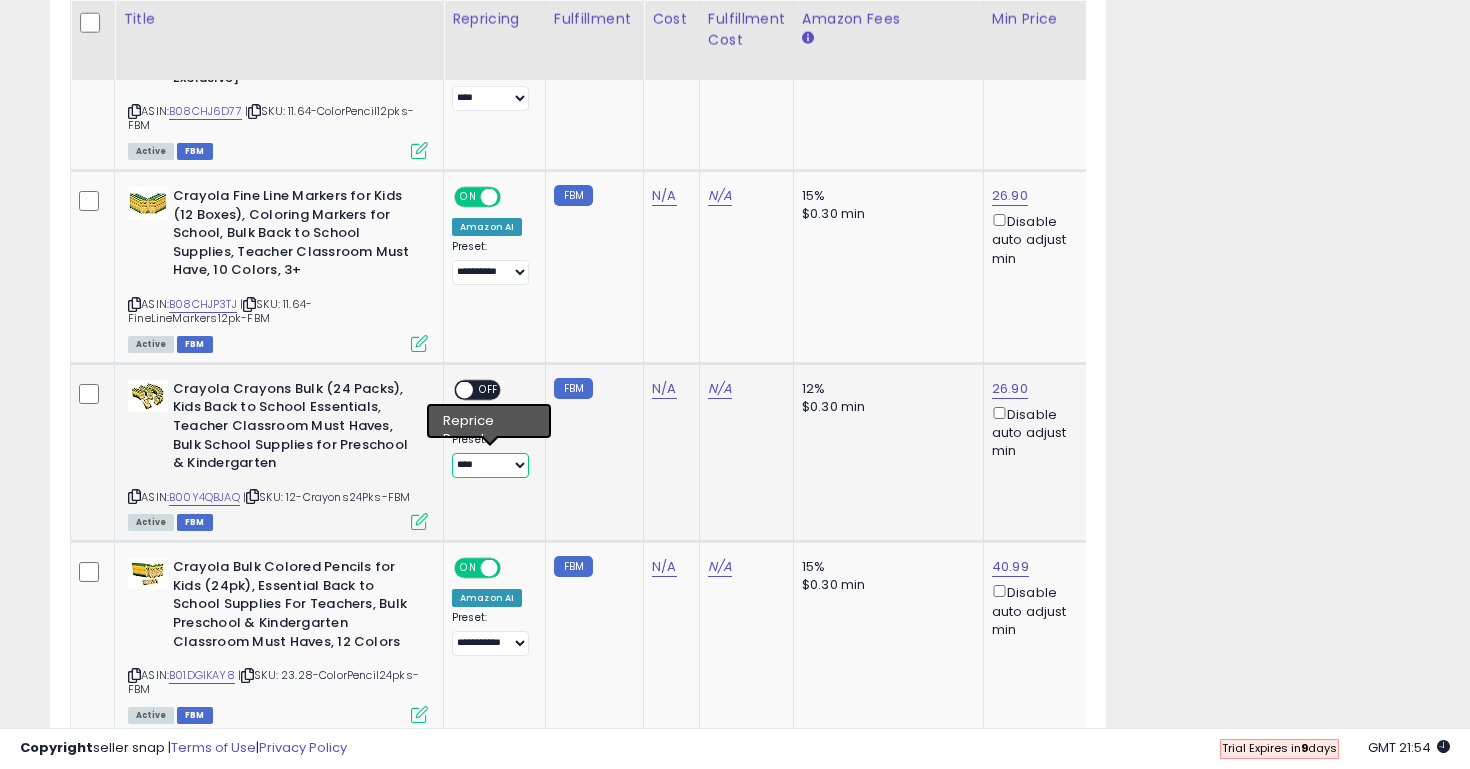 select on "**********" 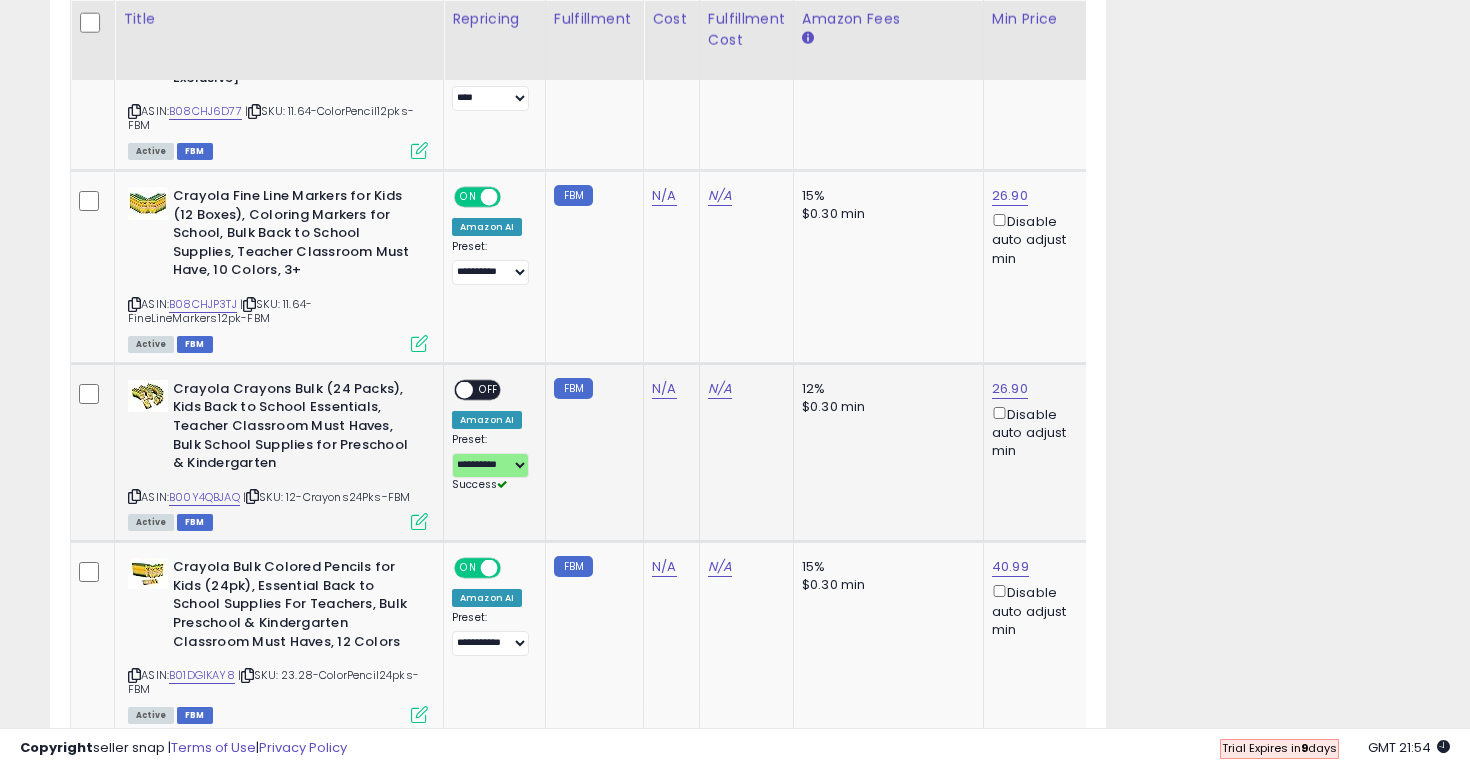 click on "OFF" at bounding box center [489, 389] 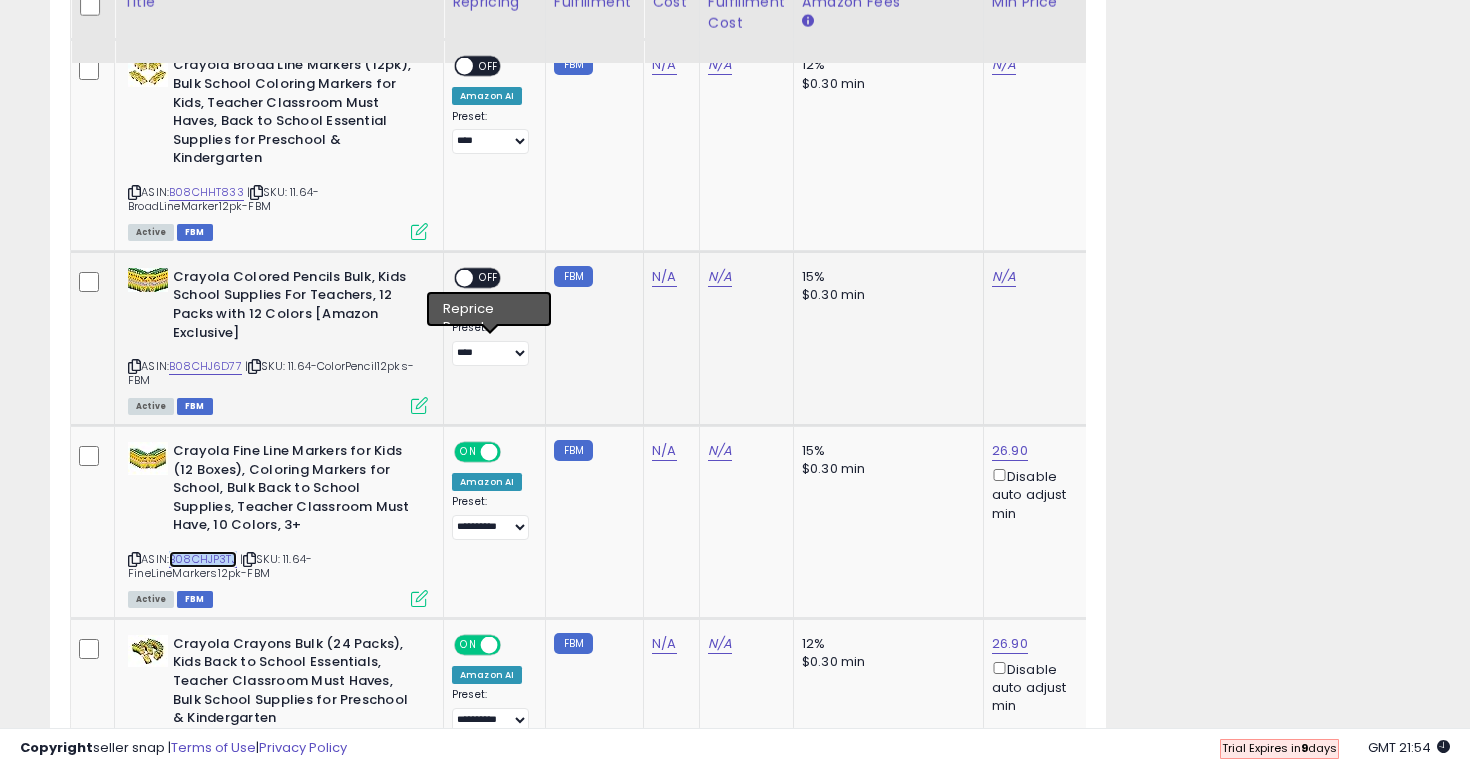 scroll, scrollTop: 1359, scrollLeft: 0, axis: vertical 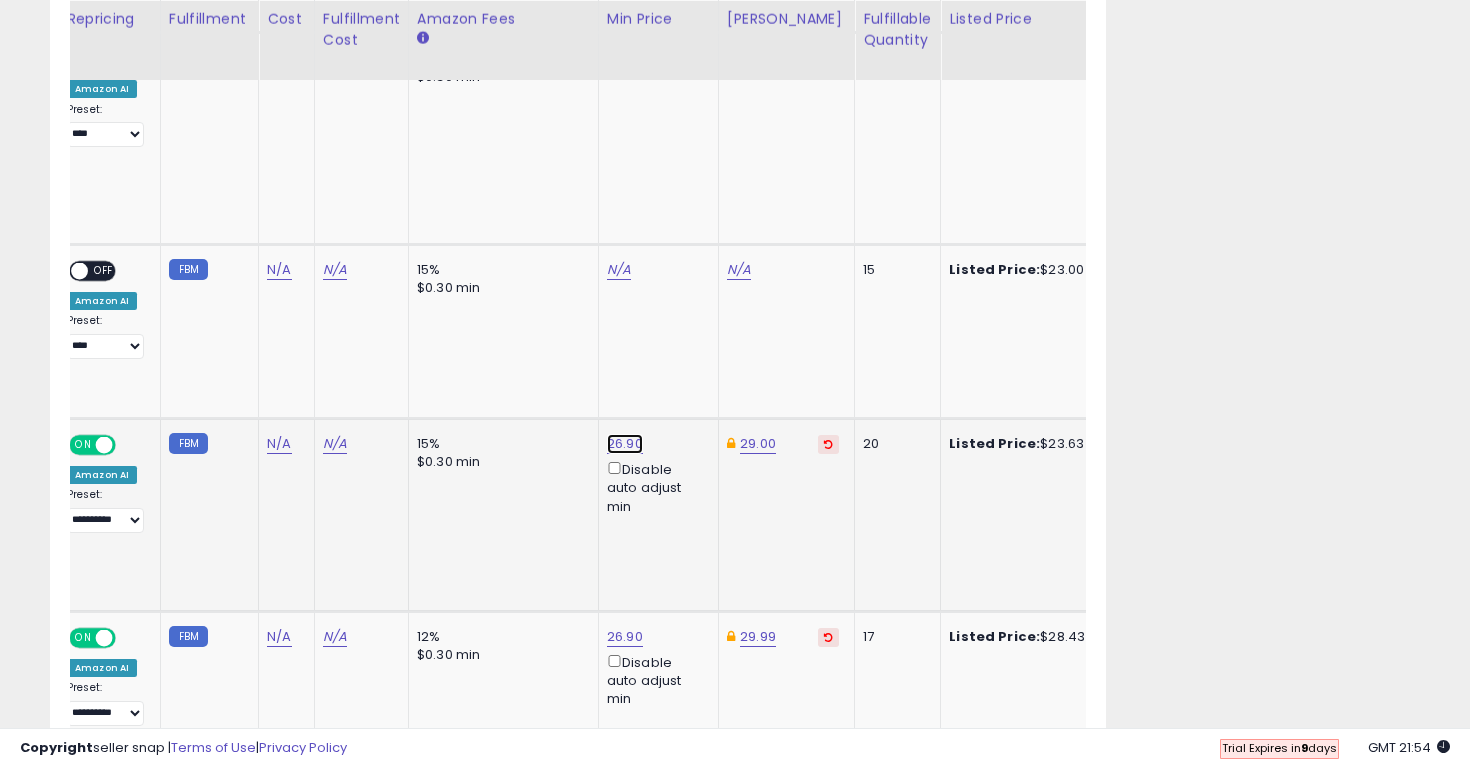 click on "26.90" at bounding box center (619, -234) 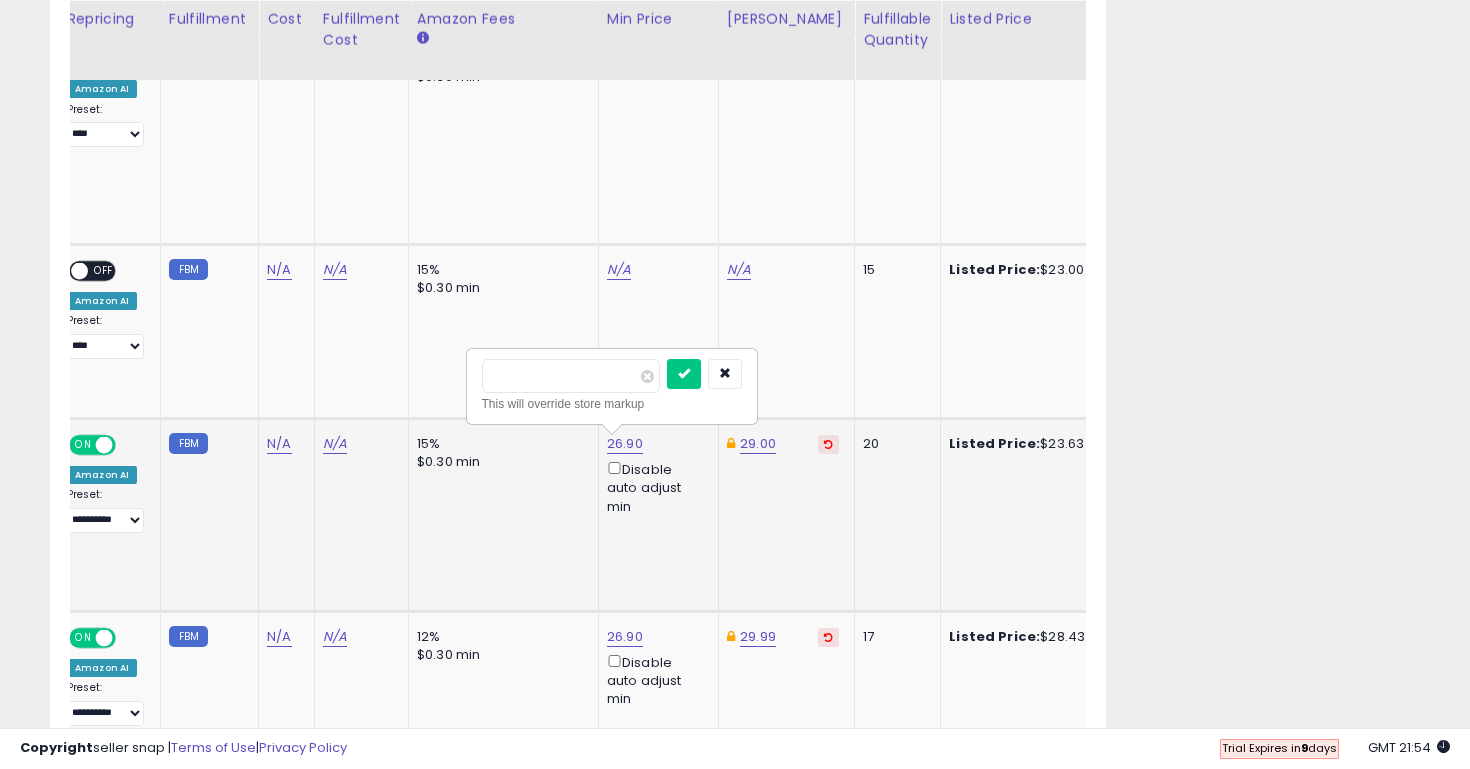 click on "*****" at bounding box center (571, 376) 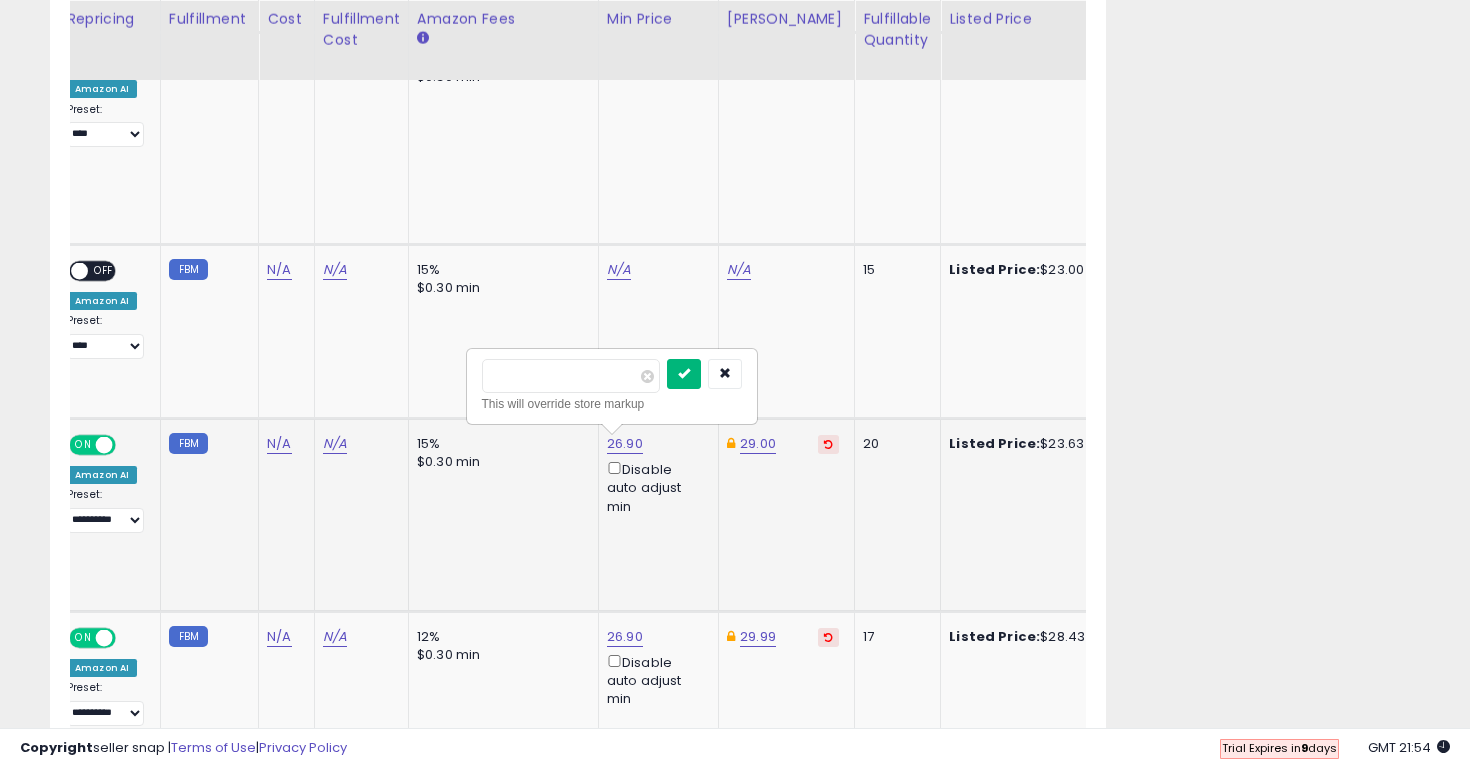 type on "*****" 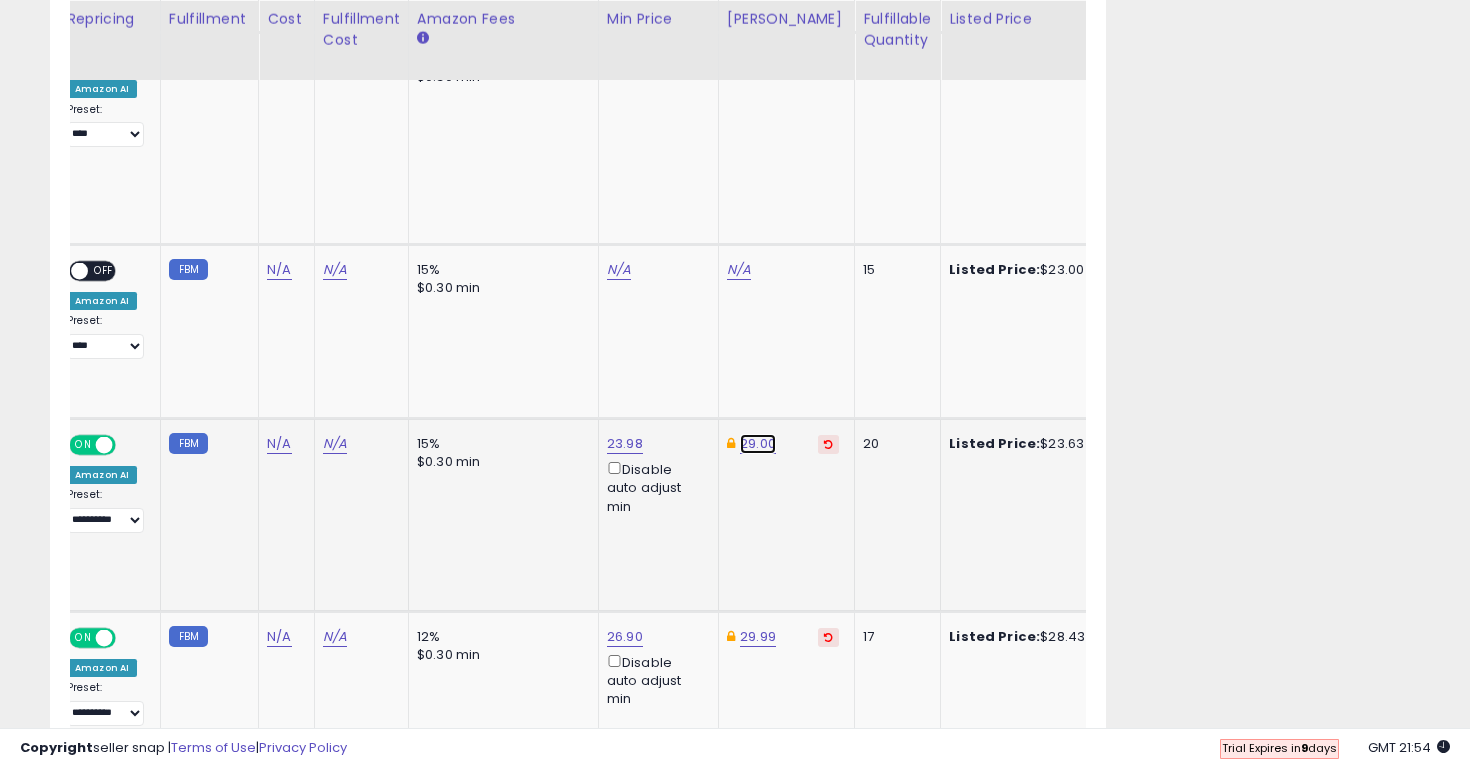click on "29.00" at bounding box center (754, -97) 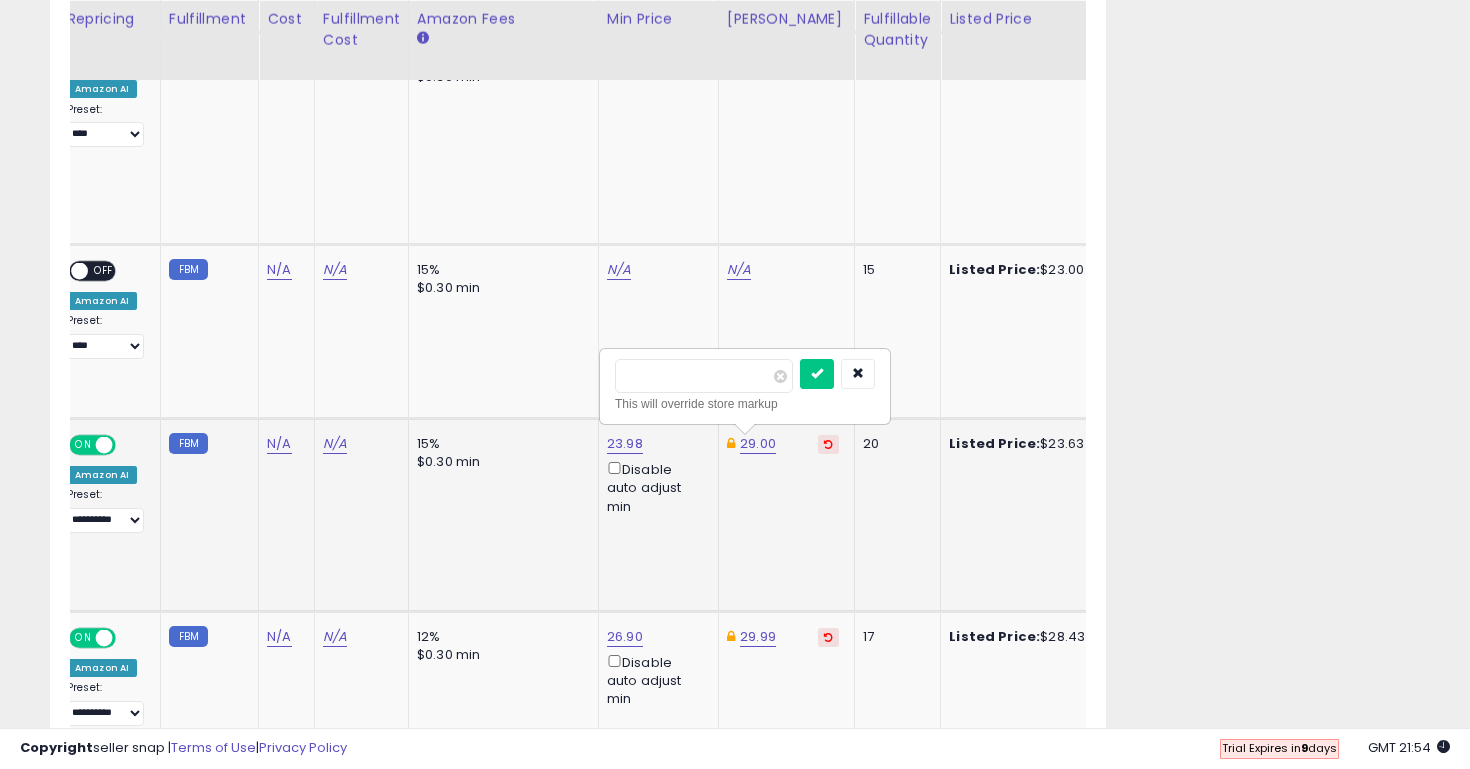 click on "*****" at bounding box center (704, 376) 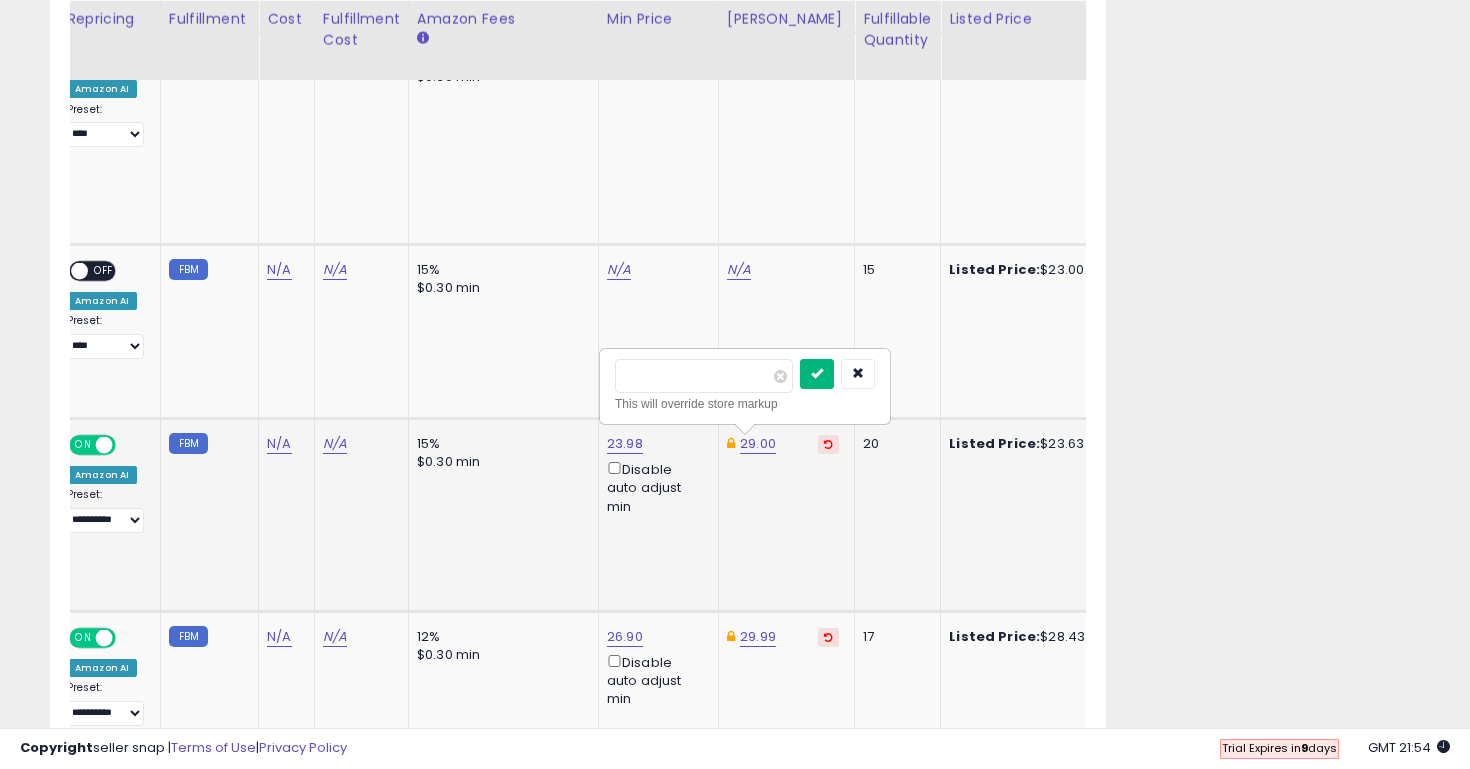 type on "*****" 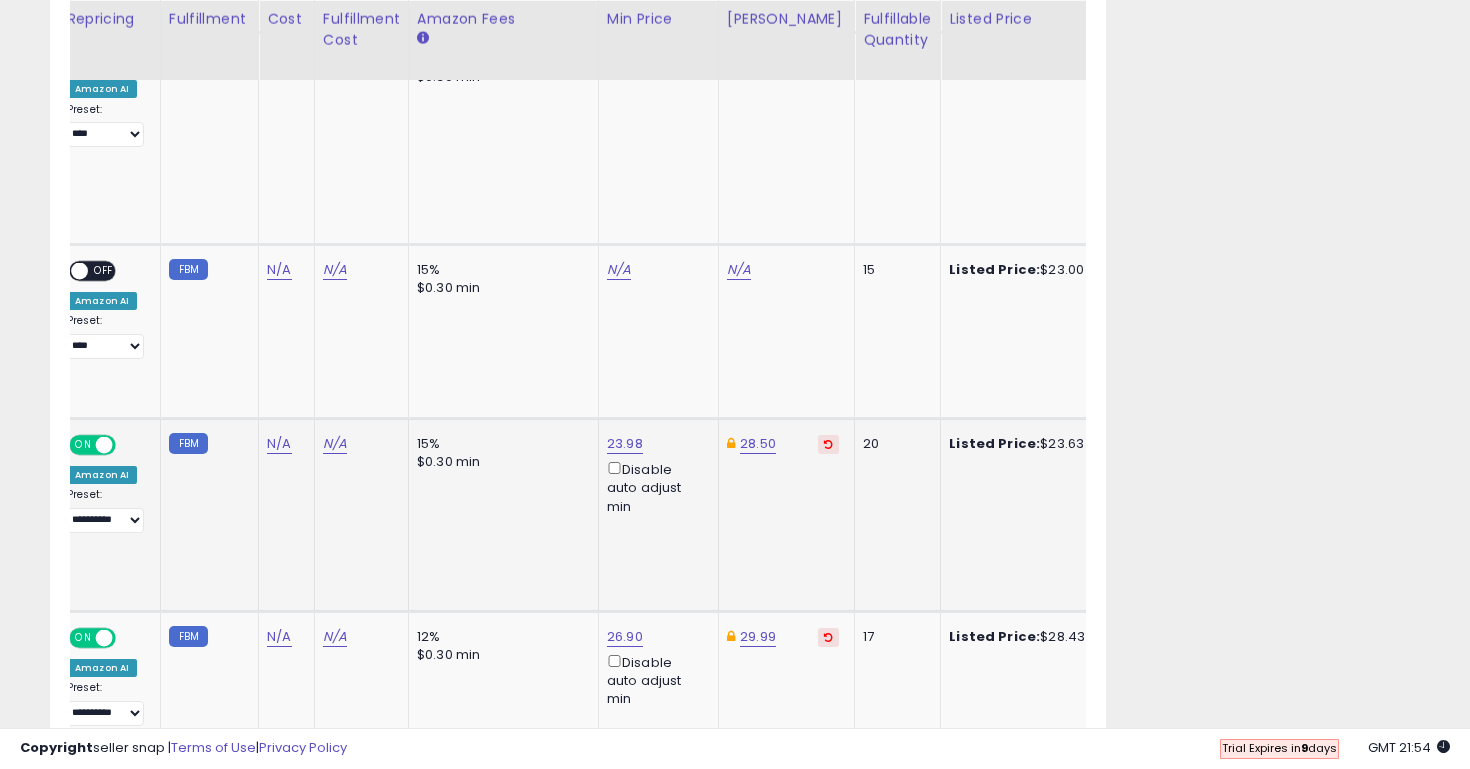 scroll, scrollTop: 0, scrollLeft: 280, axis: horizontal 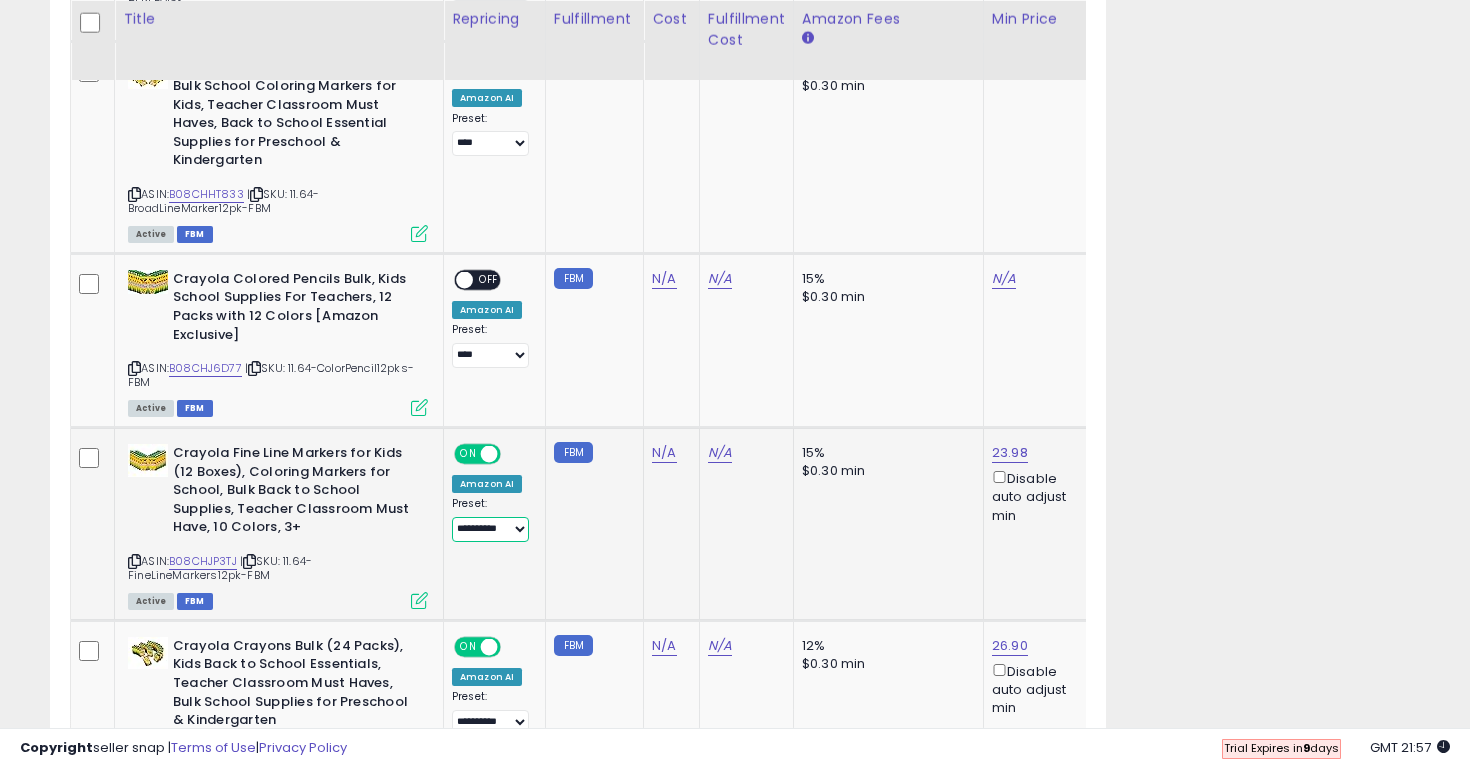 click on "**********" at bounding box center [490, 529] 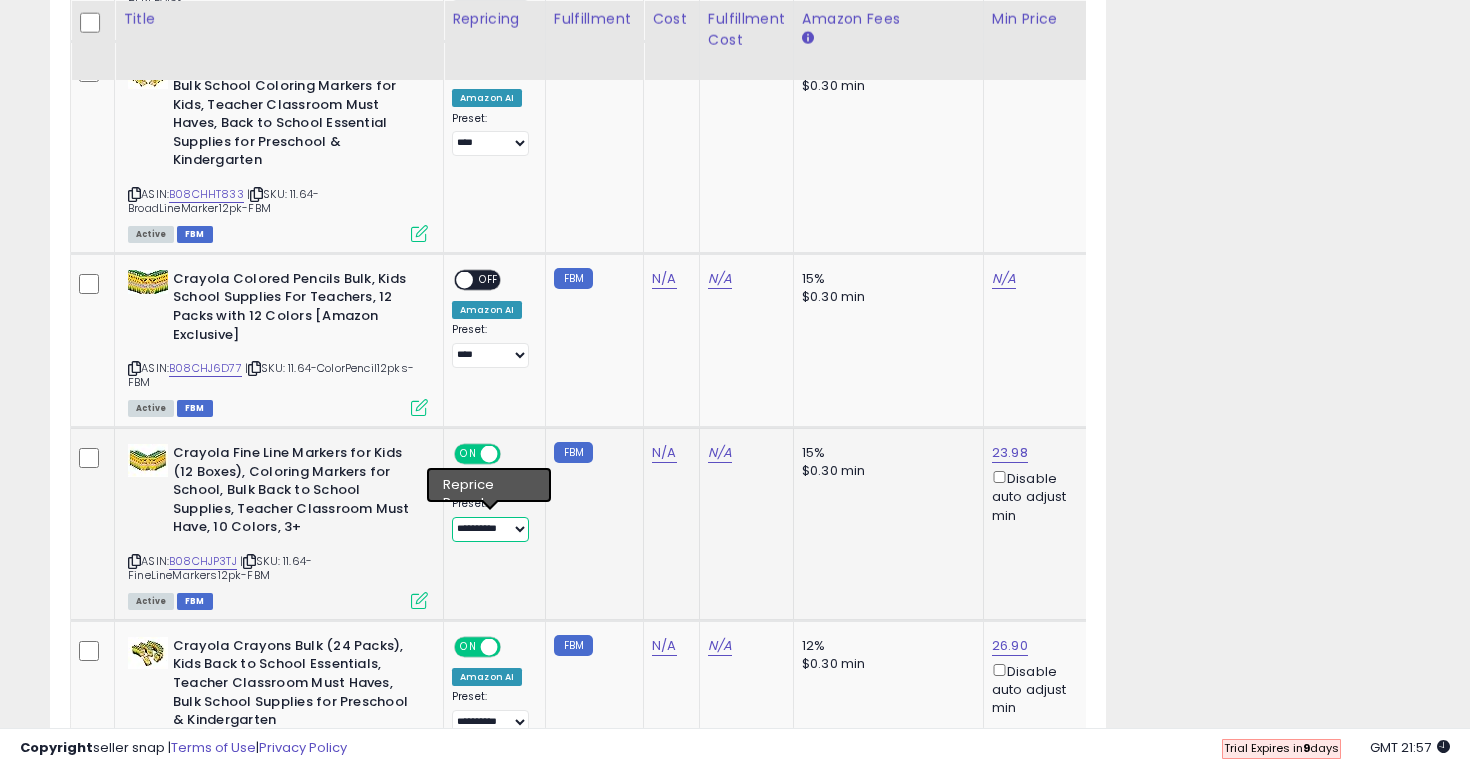 select on "**********" 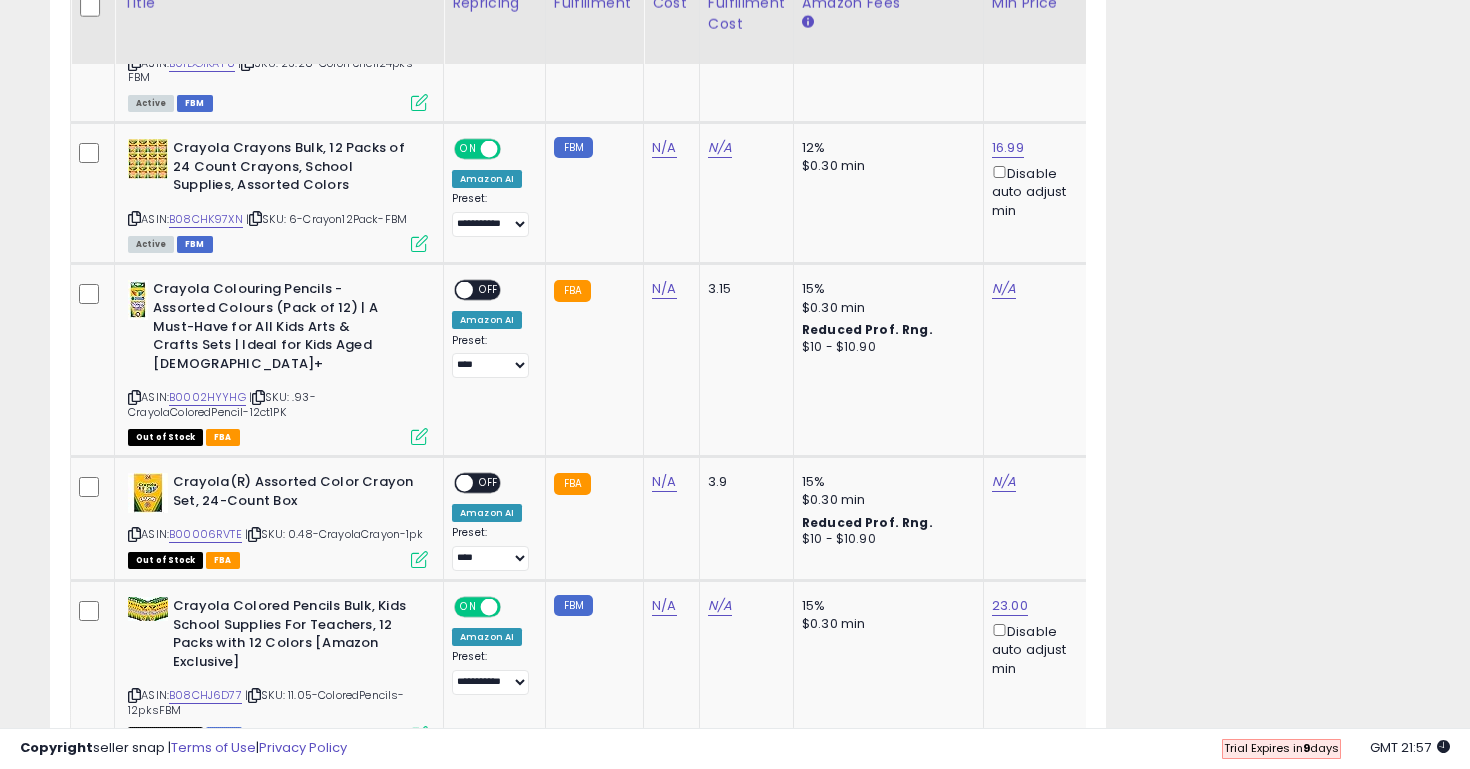 scroll, scrollTop: 2224, scrollLeft: 0, axis: vertical 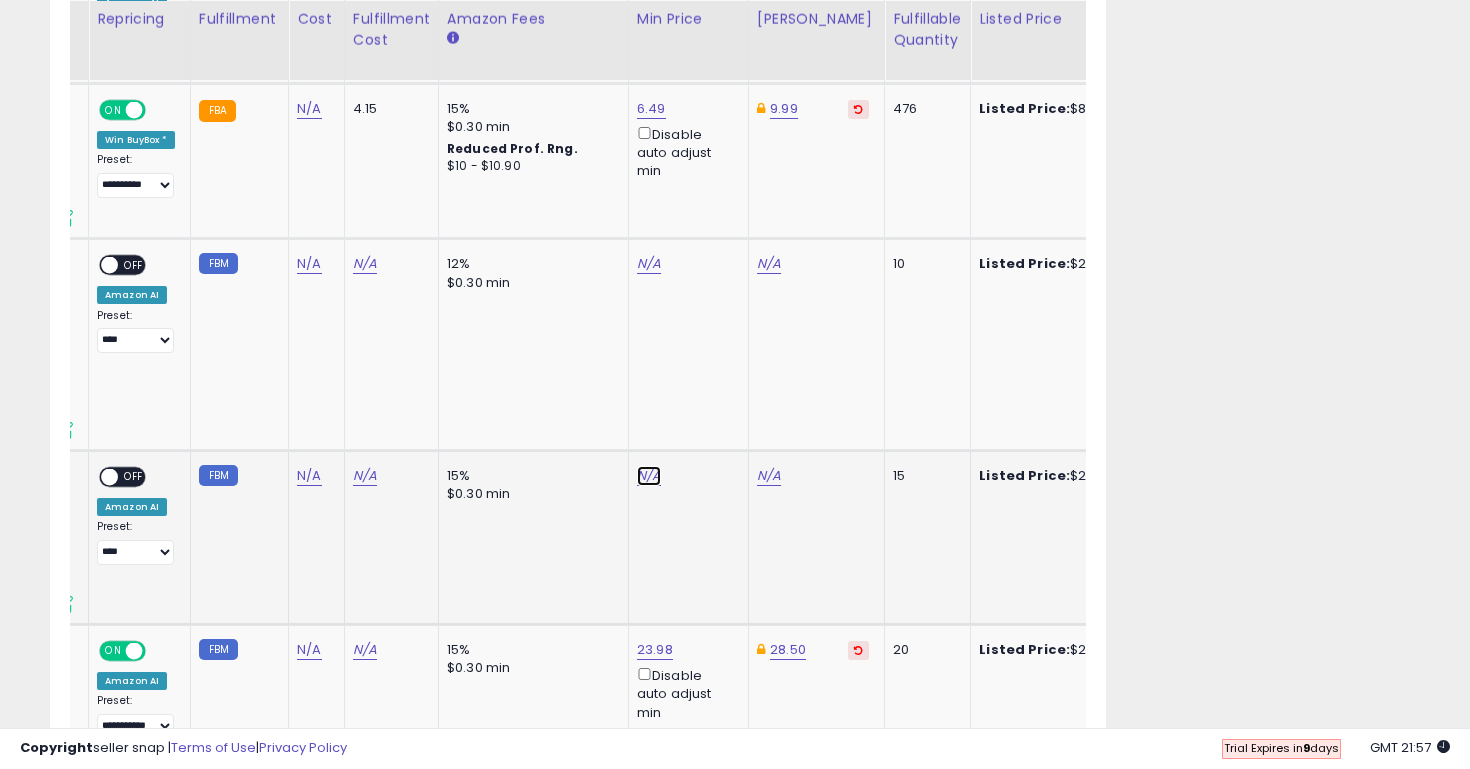 click on "N/A" at bounding box center [649, -28] 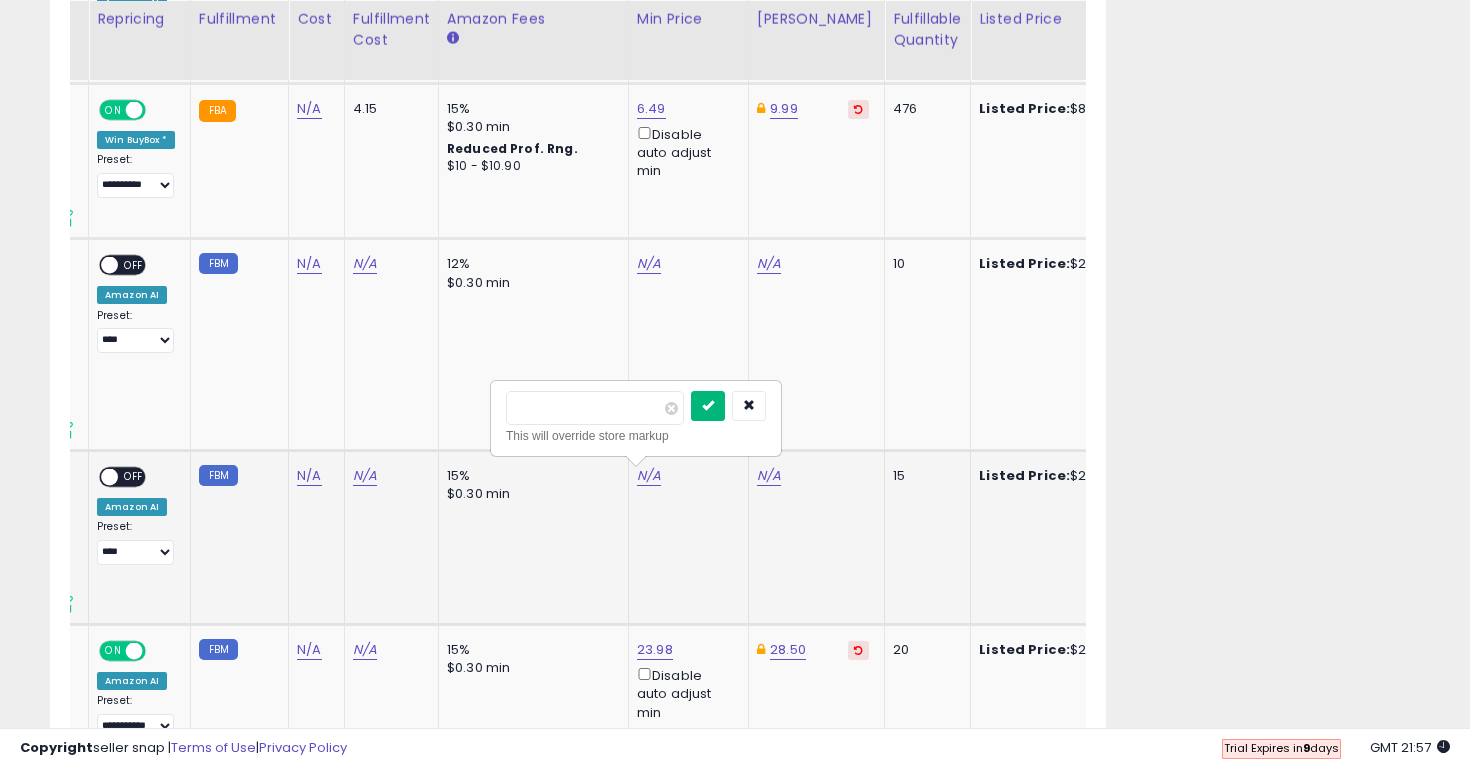 type on "**" 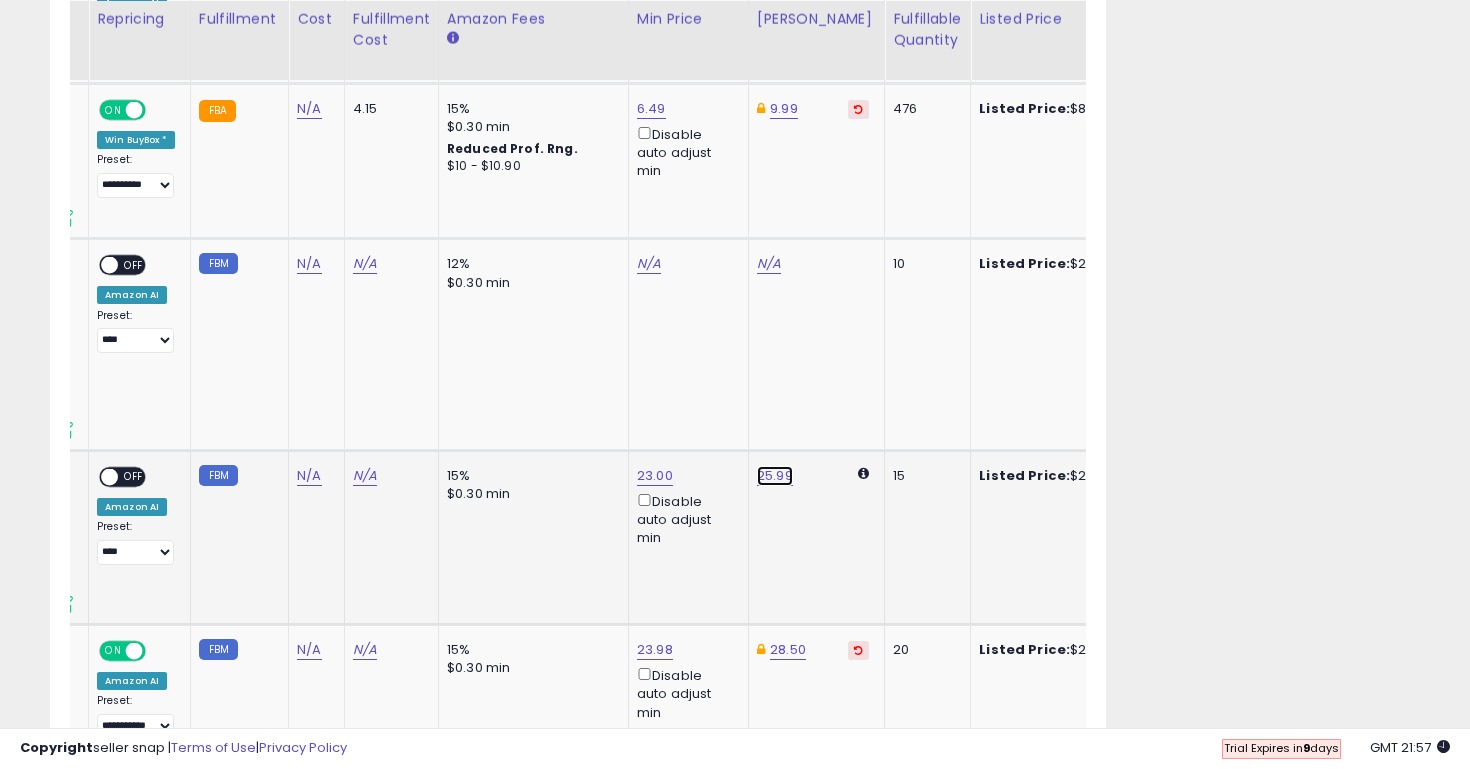 click on "25.99" at bounding box center [769, -28] 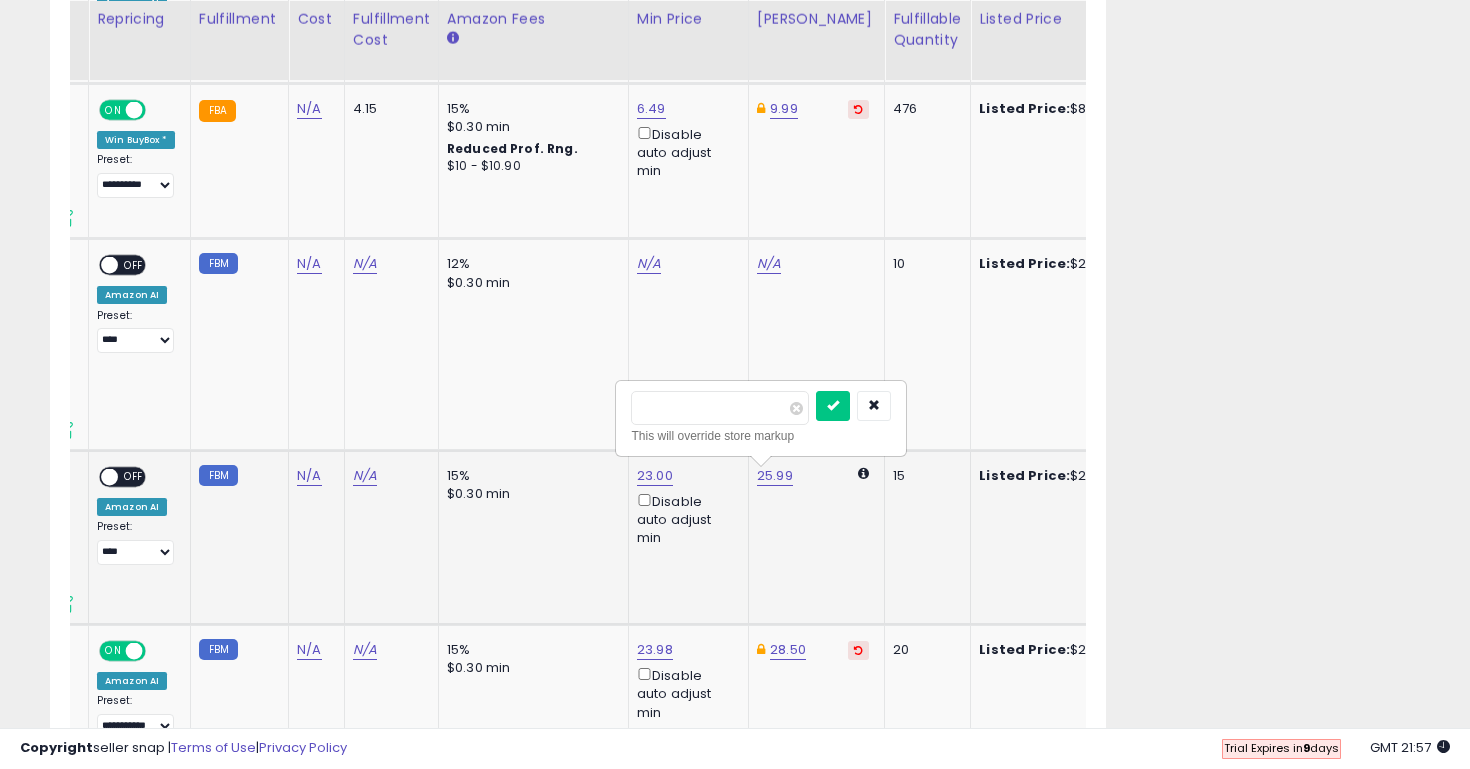 click on "*****" at bounding box center [720, 408] 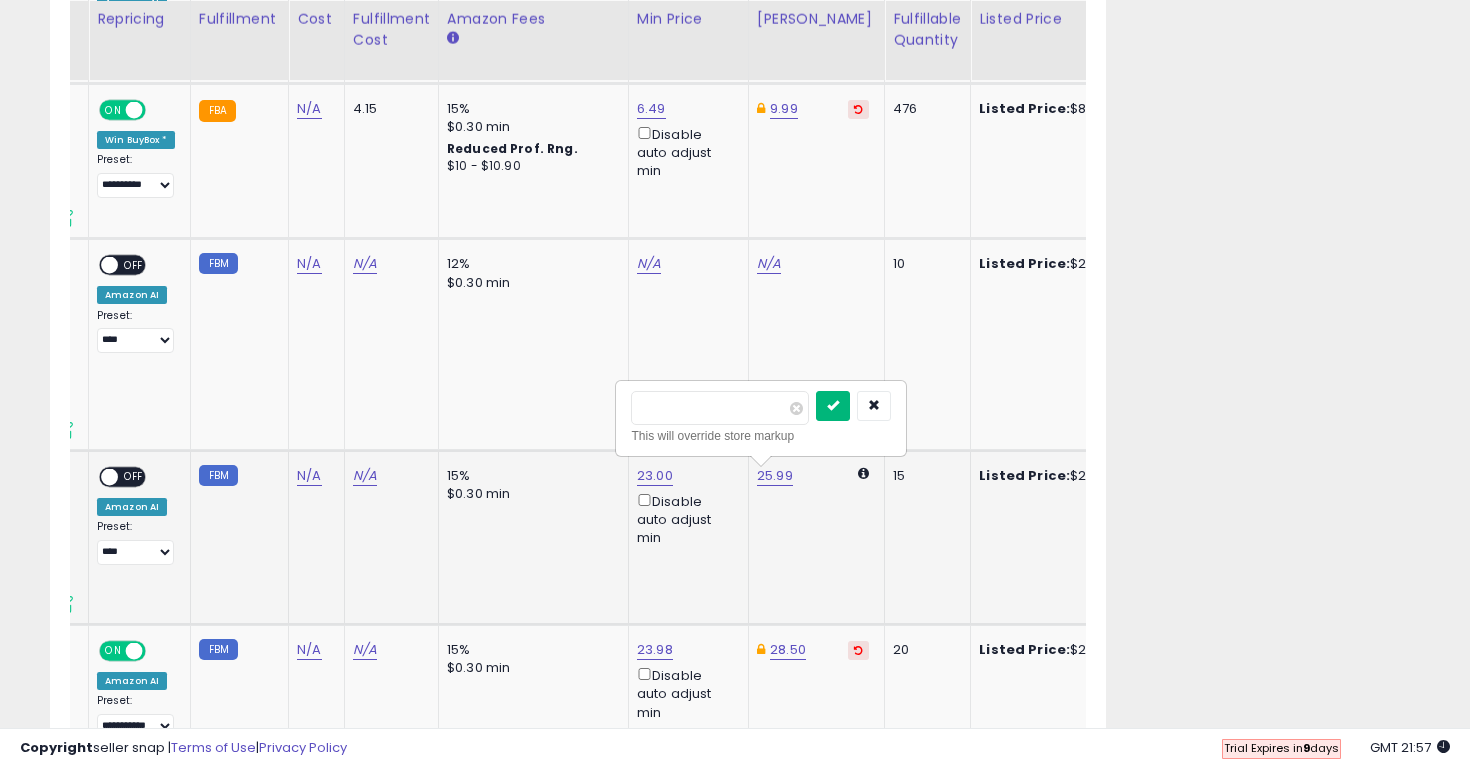 type on "*****" 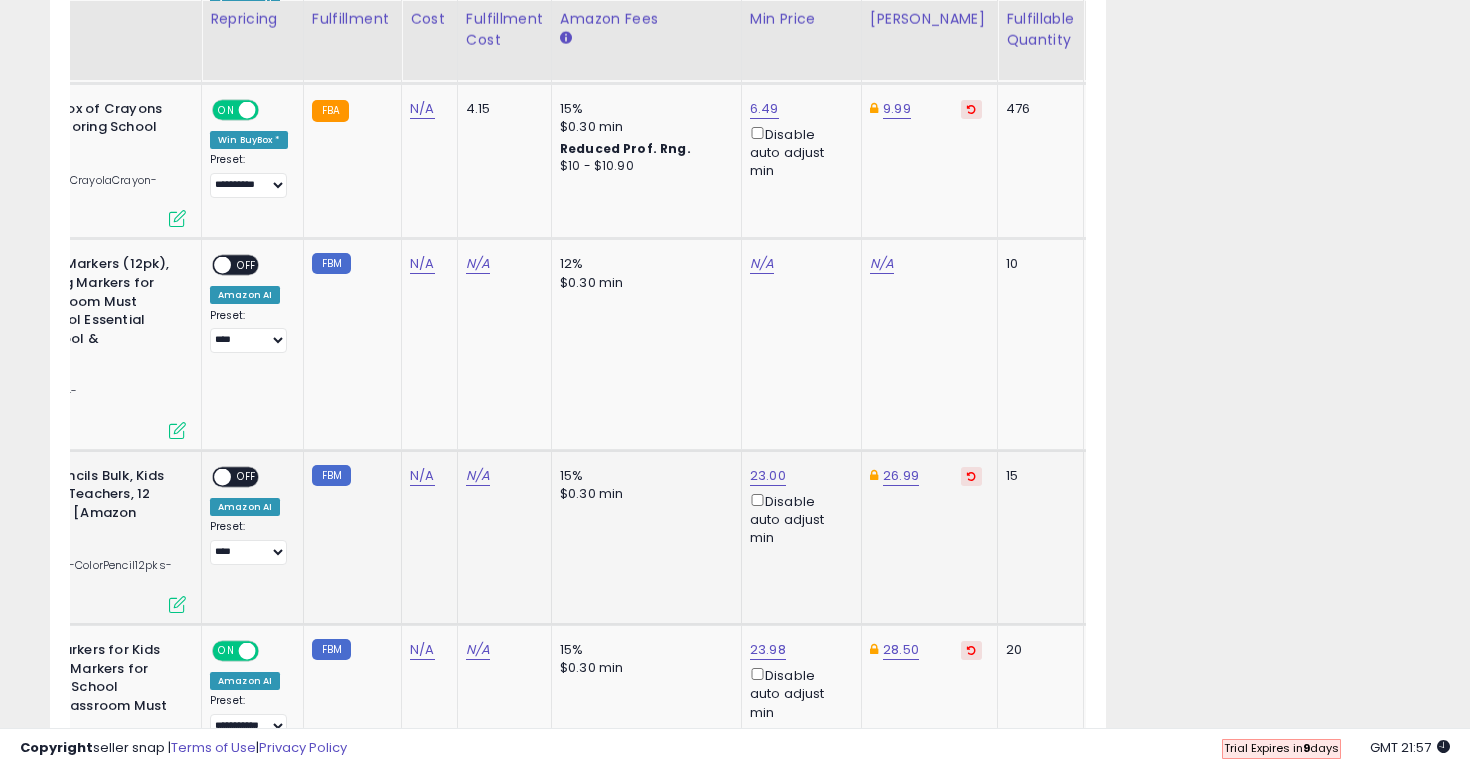 click on "Disable auto adjust min" at bounding box center [798, 519] 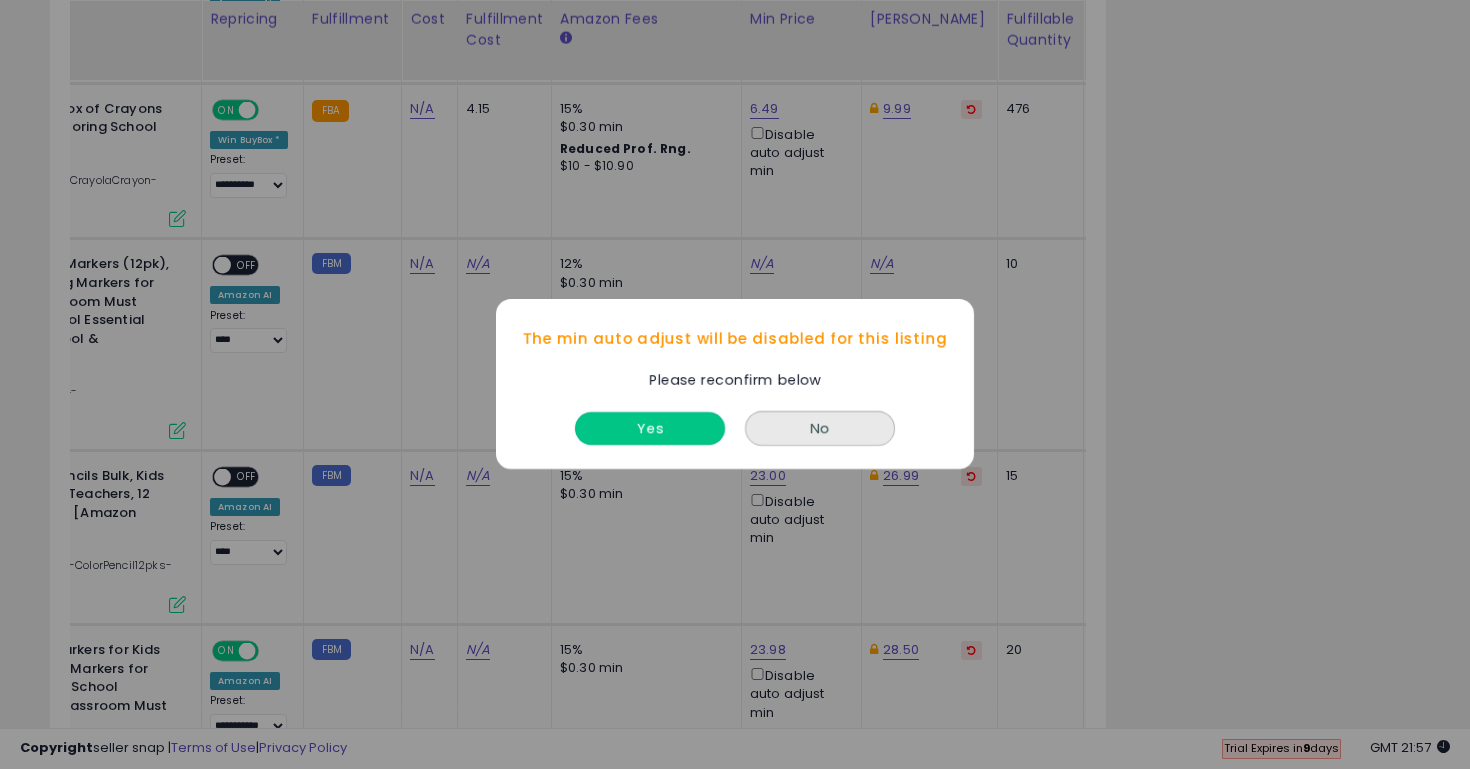 click on "Yes" at bounding box center (650, 429) 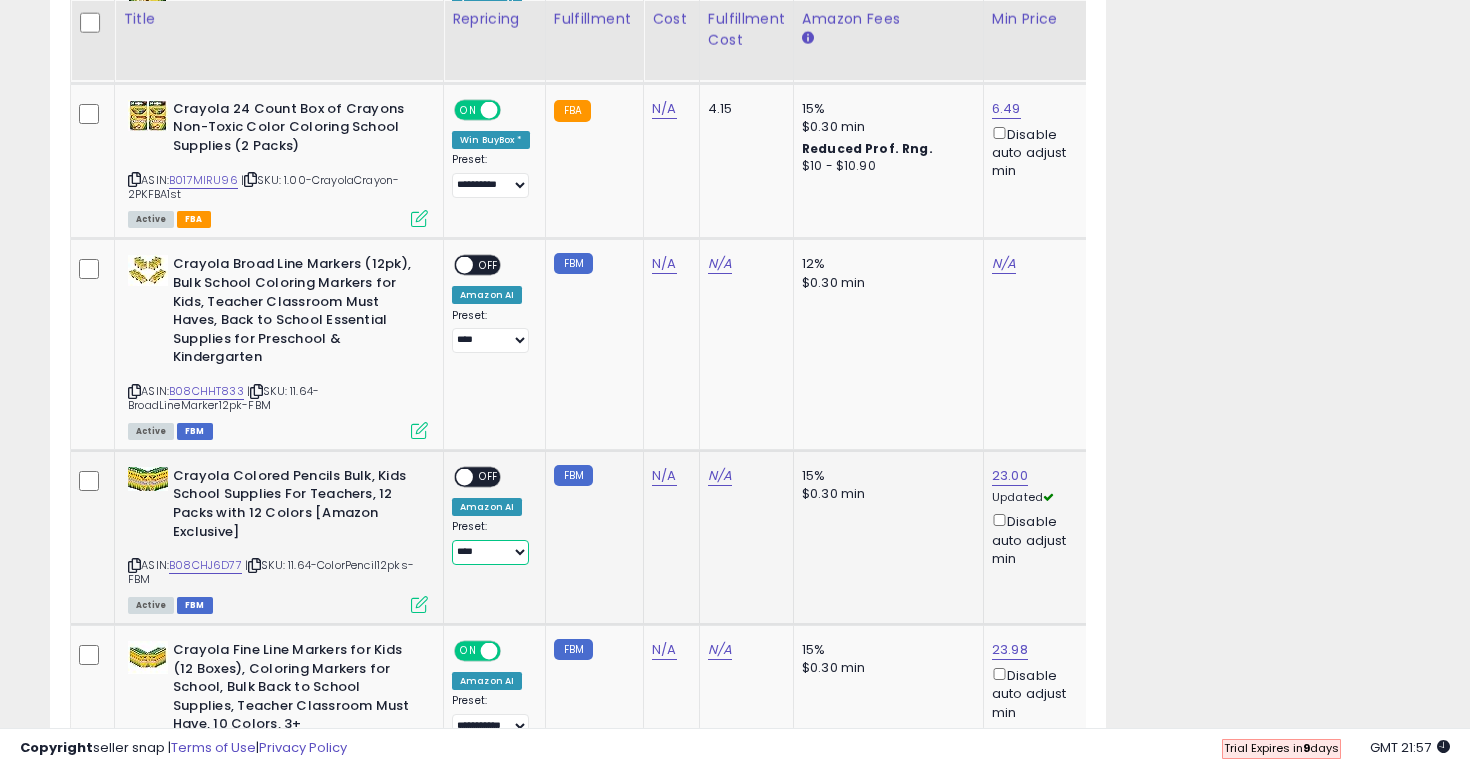 click on "**********" at bounding box center [490, 552] 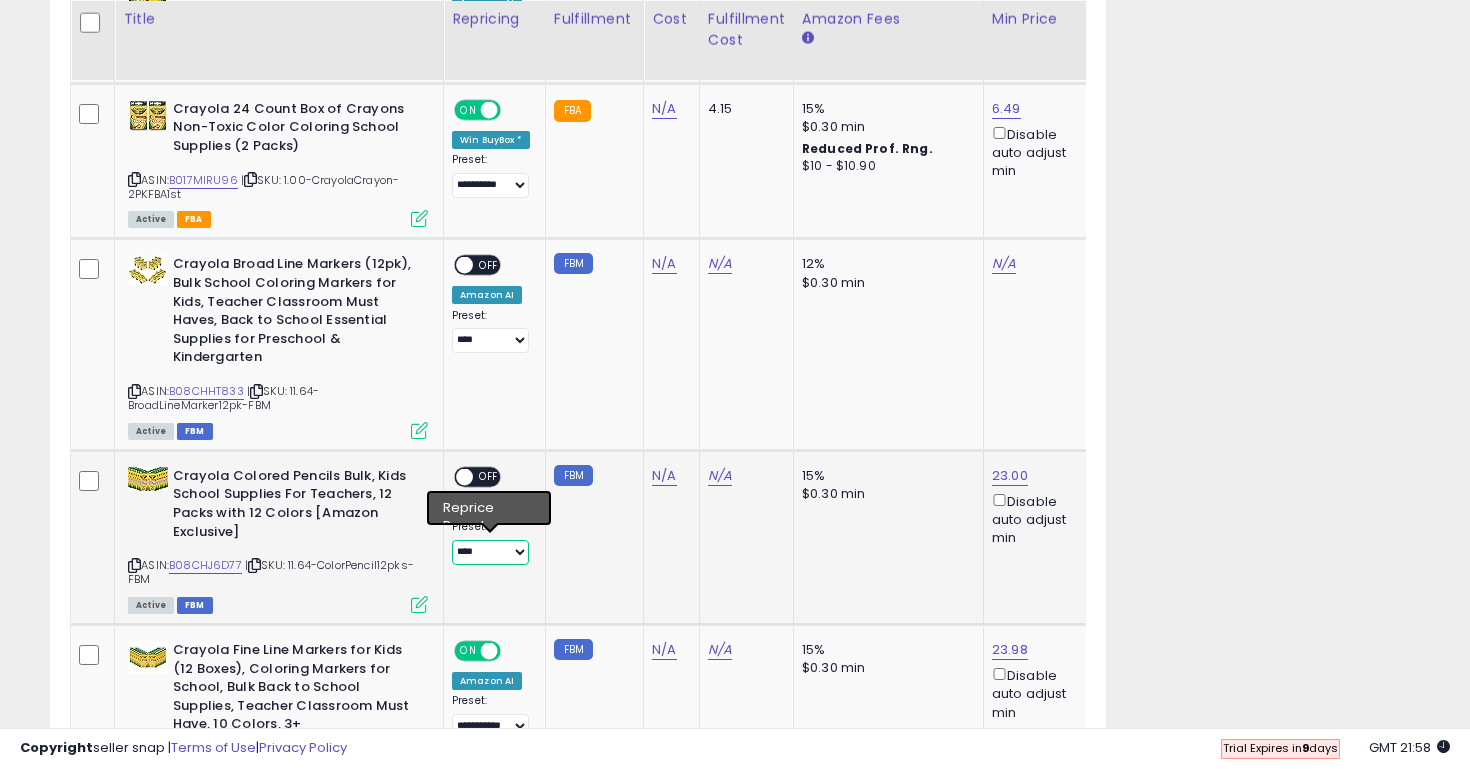 select on "**********" 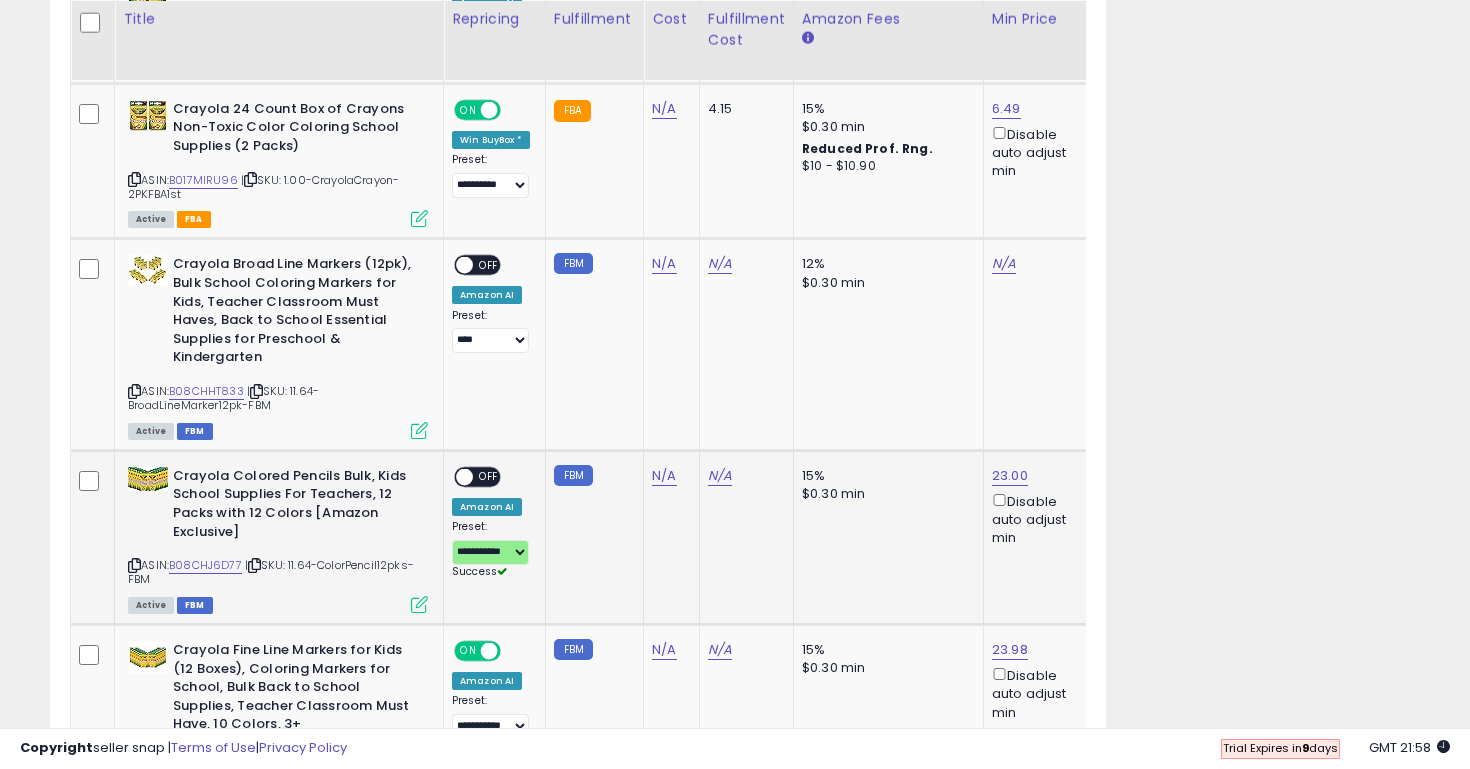 click on "OFF" at bounding box center (489, 476) 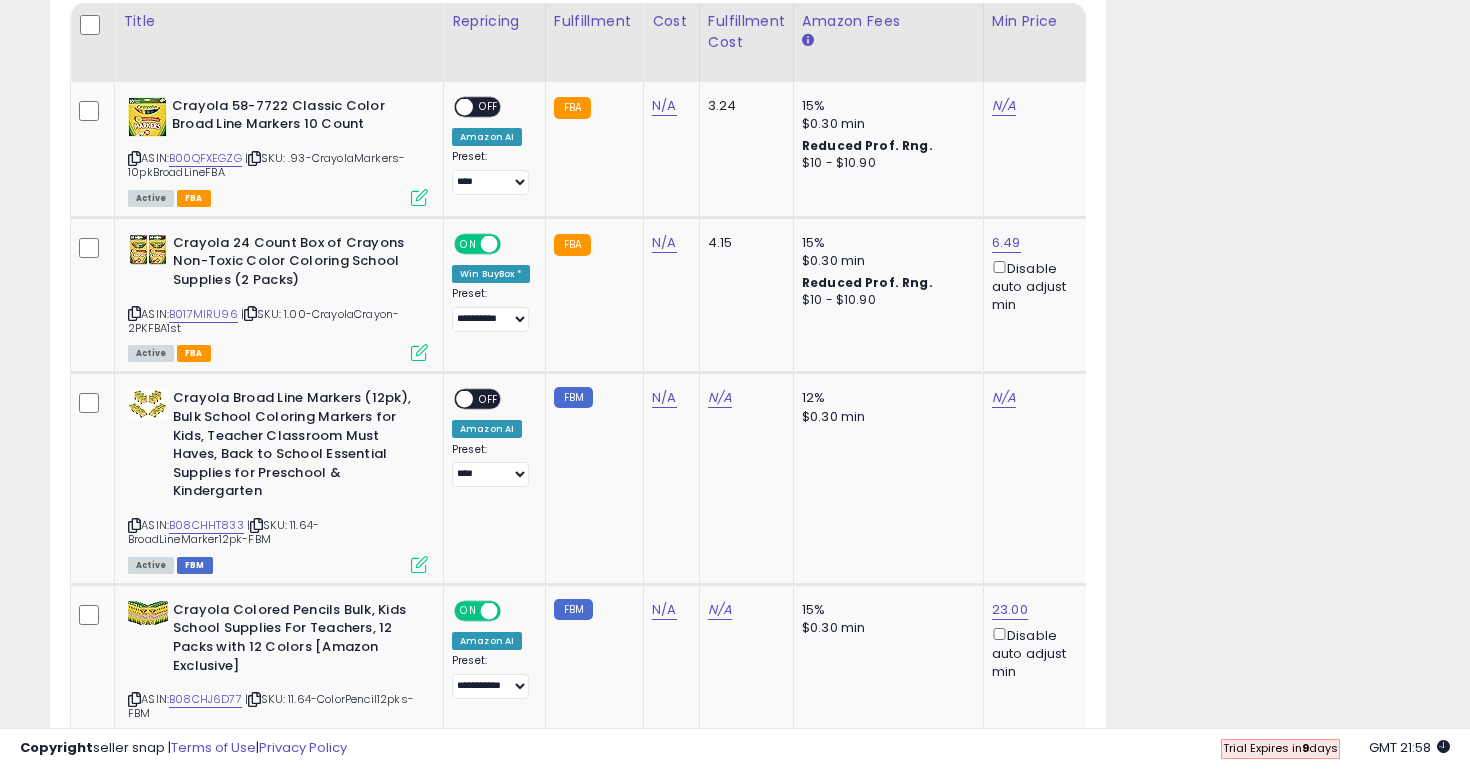 click at bounding box center (314, 2582) 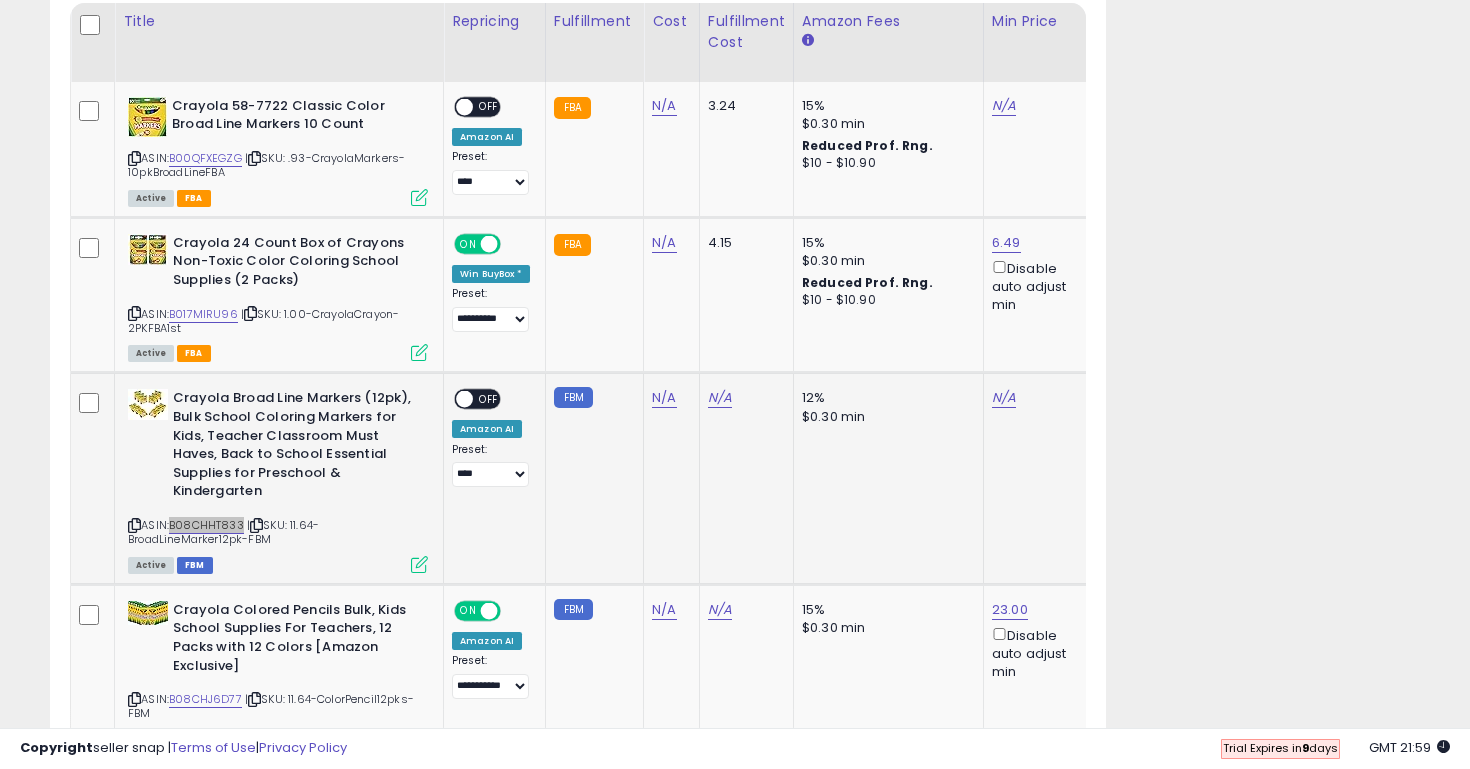 scroll, scrollTop: 0, scrollLeft: 168, axis: horizontal 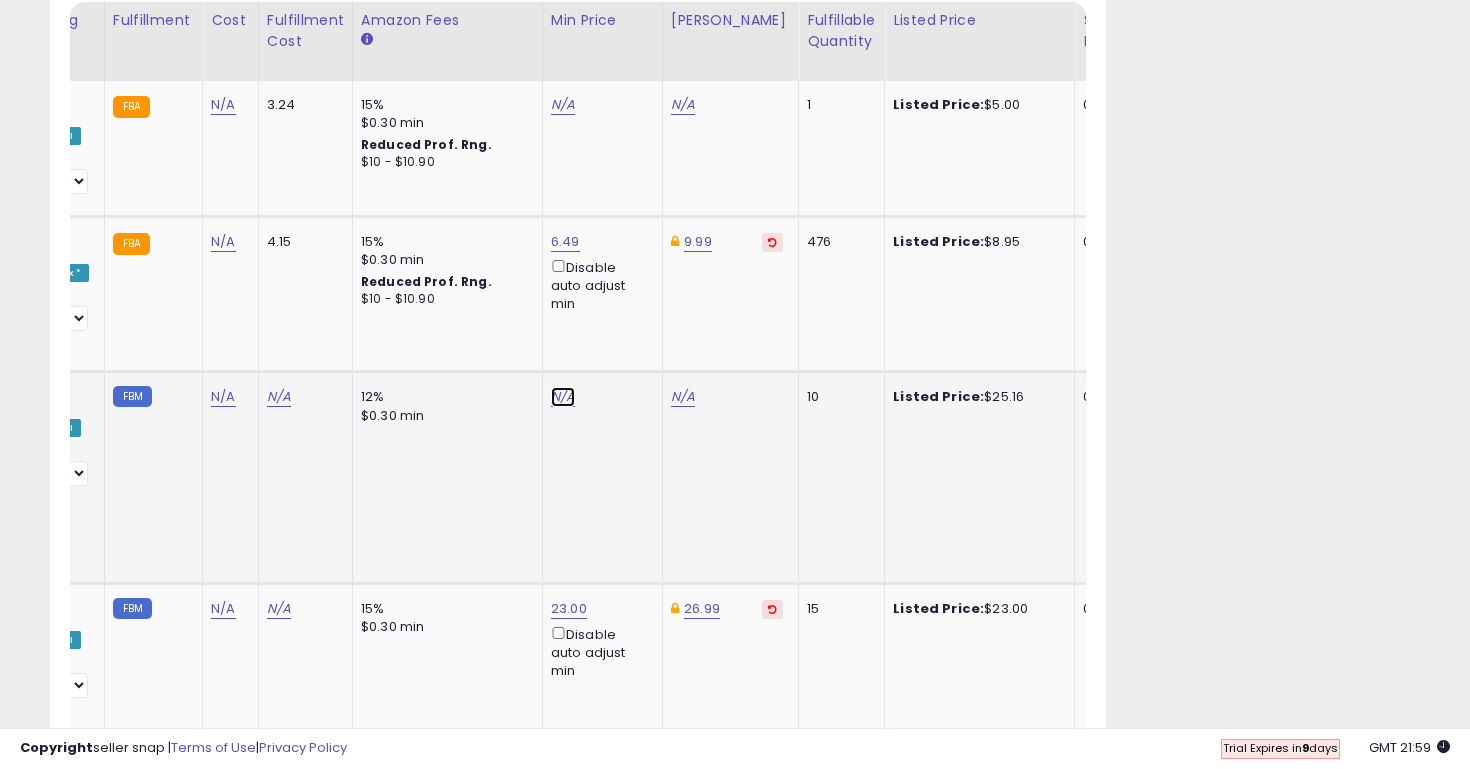 click on "N/A" at bounding box center (563, 105) 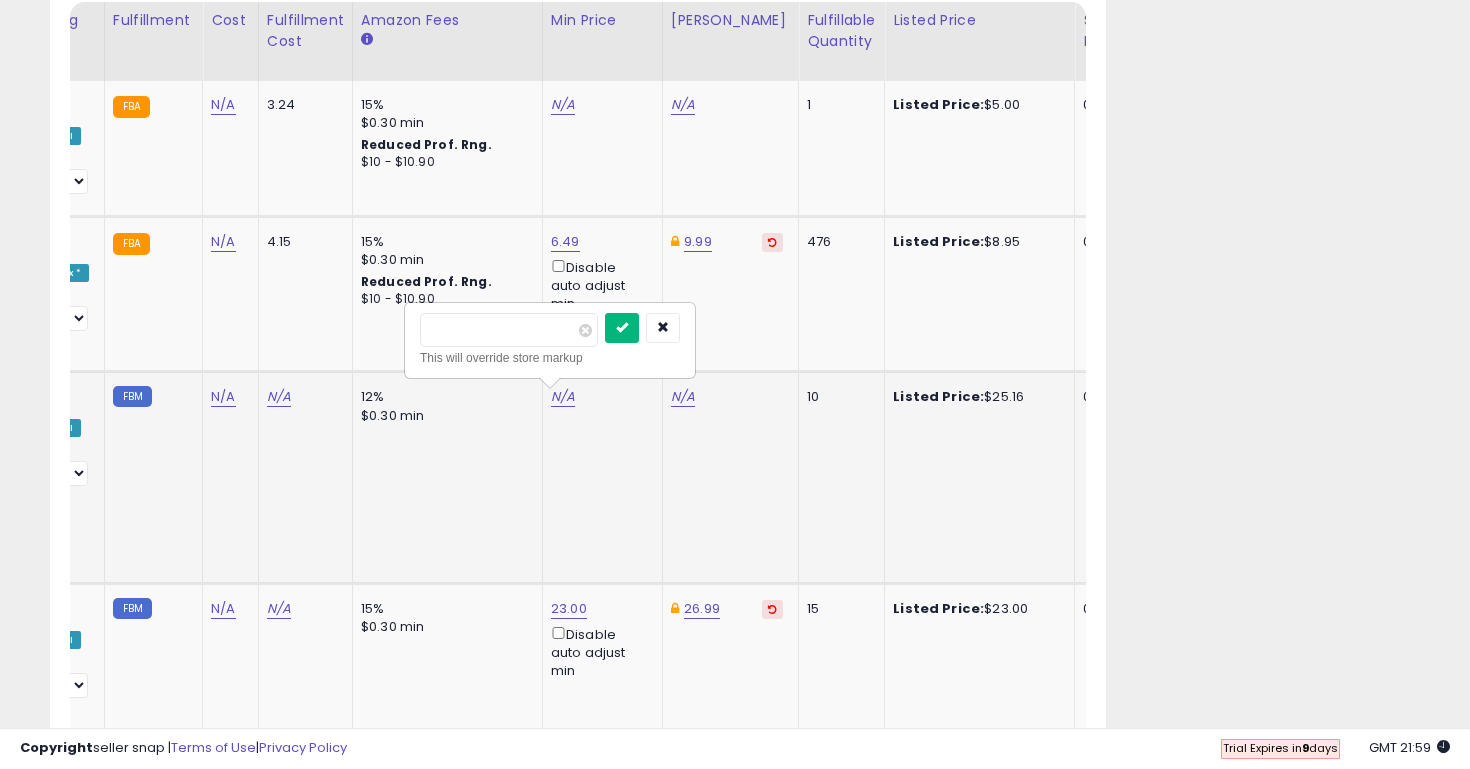 type on "*****" 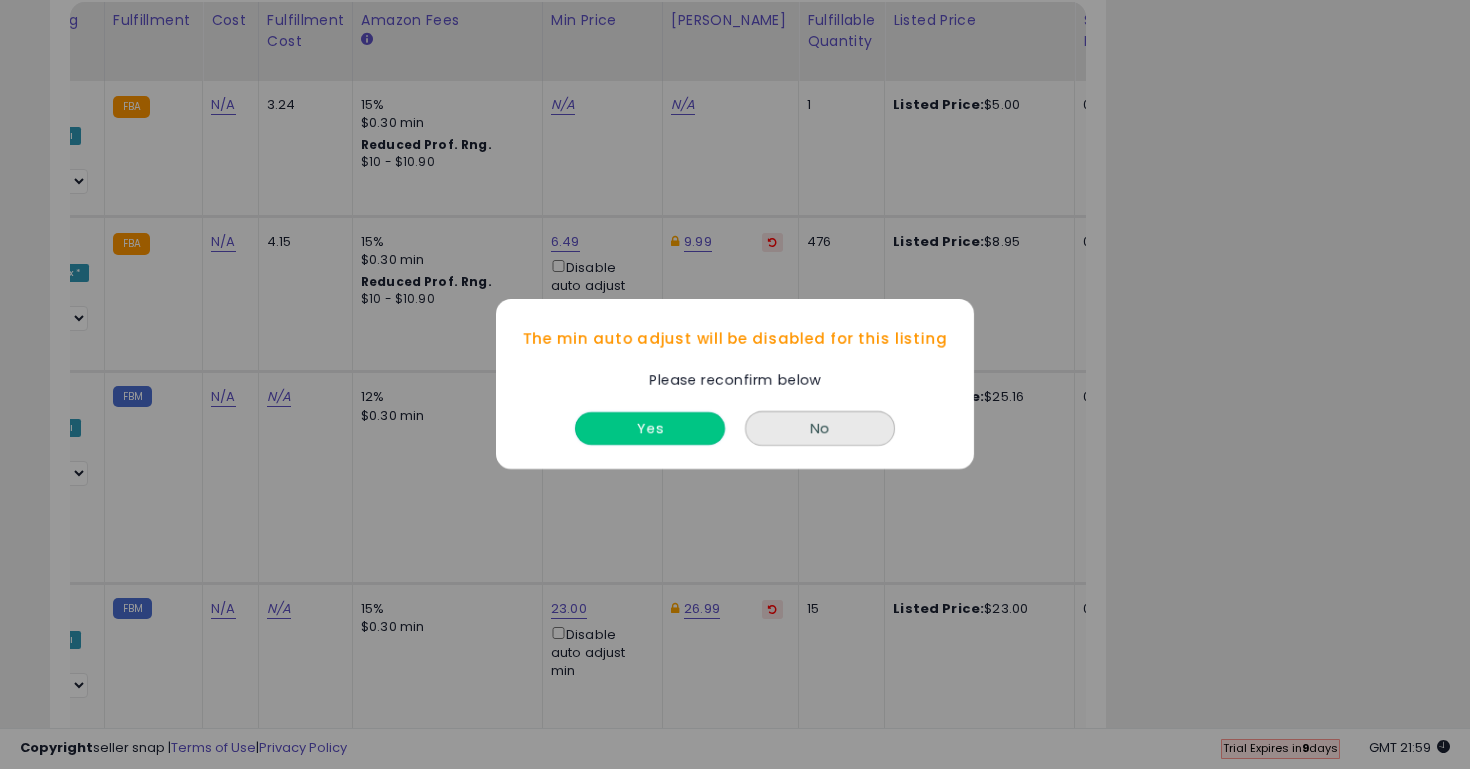 click on "Yes" at bounding box center (650, 429) 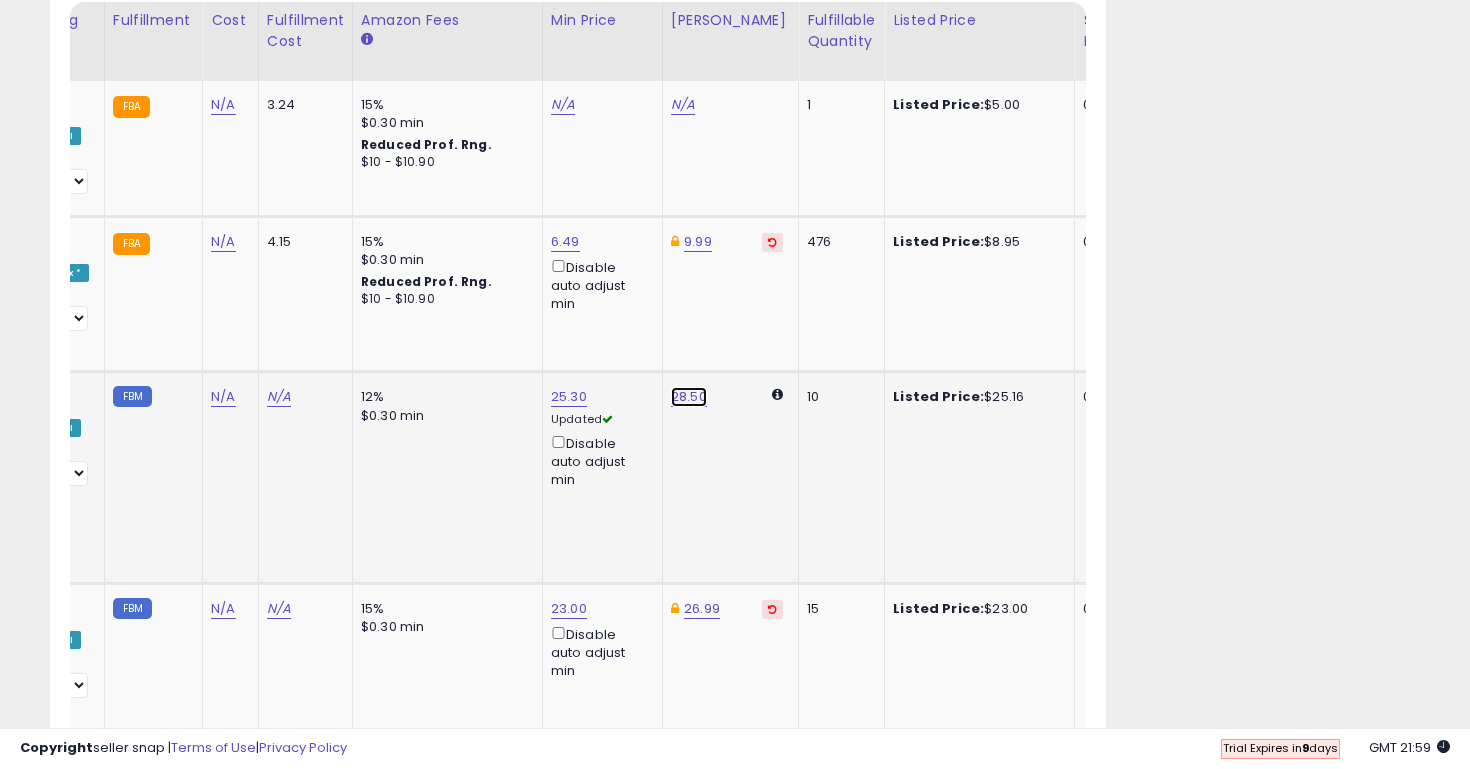 click on "28.50" at bounding box center (683, 105) 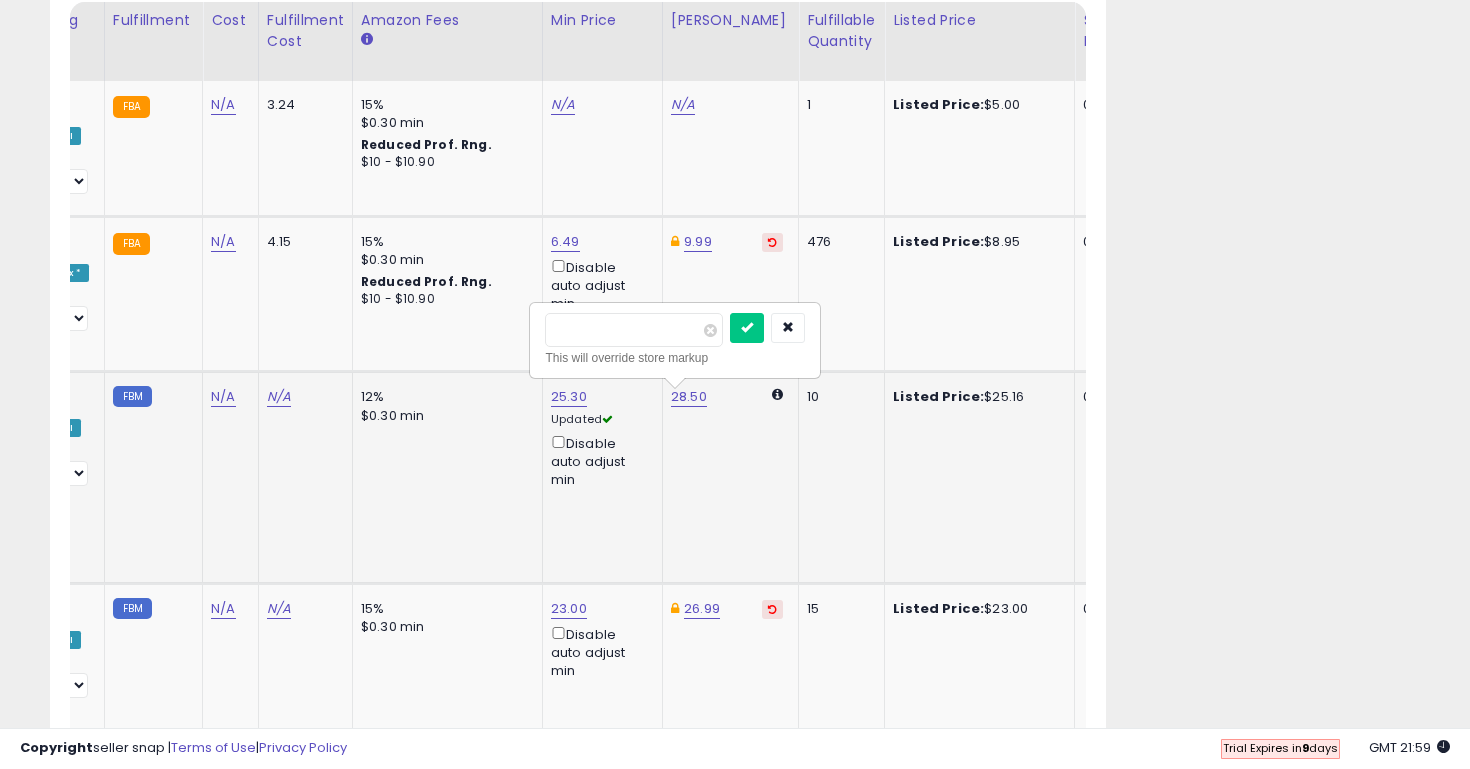 click on "*****" at bounding box center [634, 330] 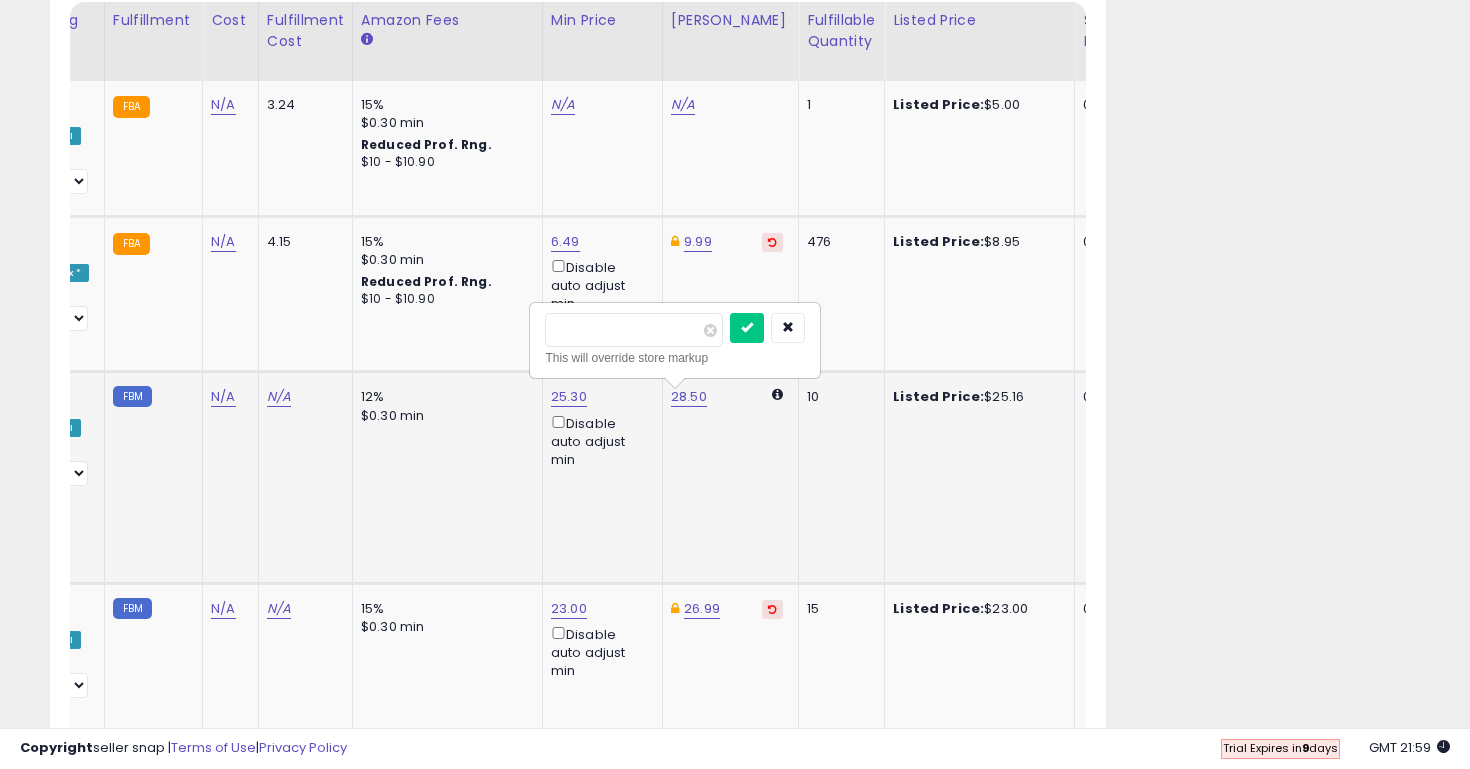 click on "*****" at bounding box center [634, 330] 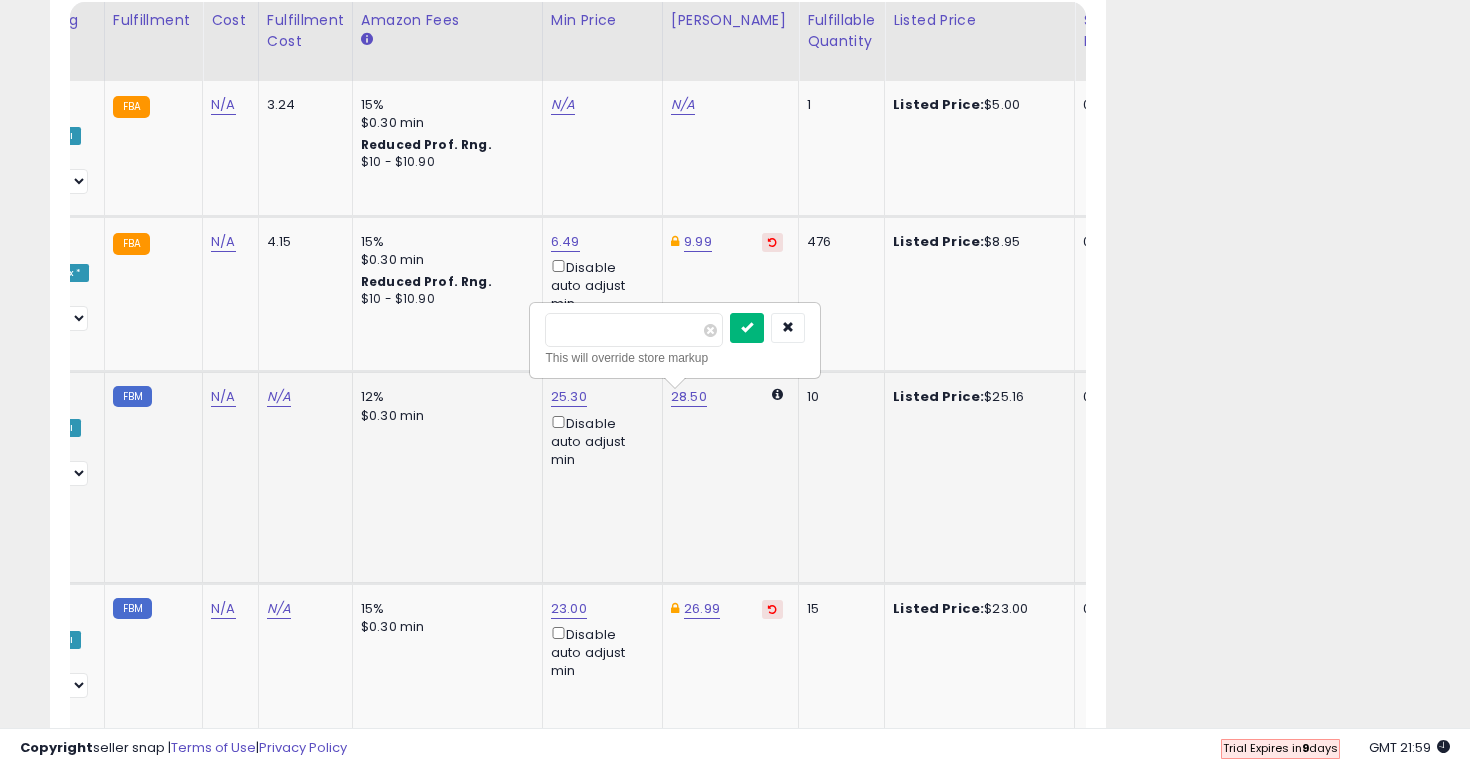type on "*****" 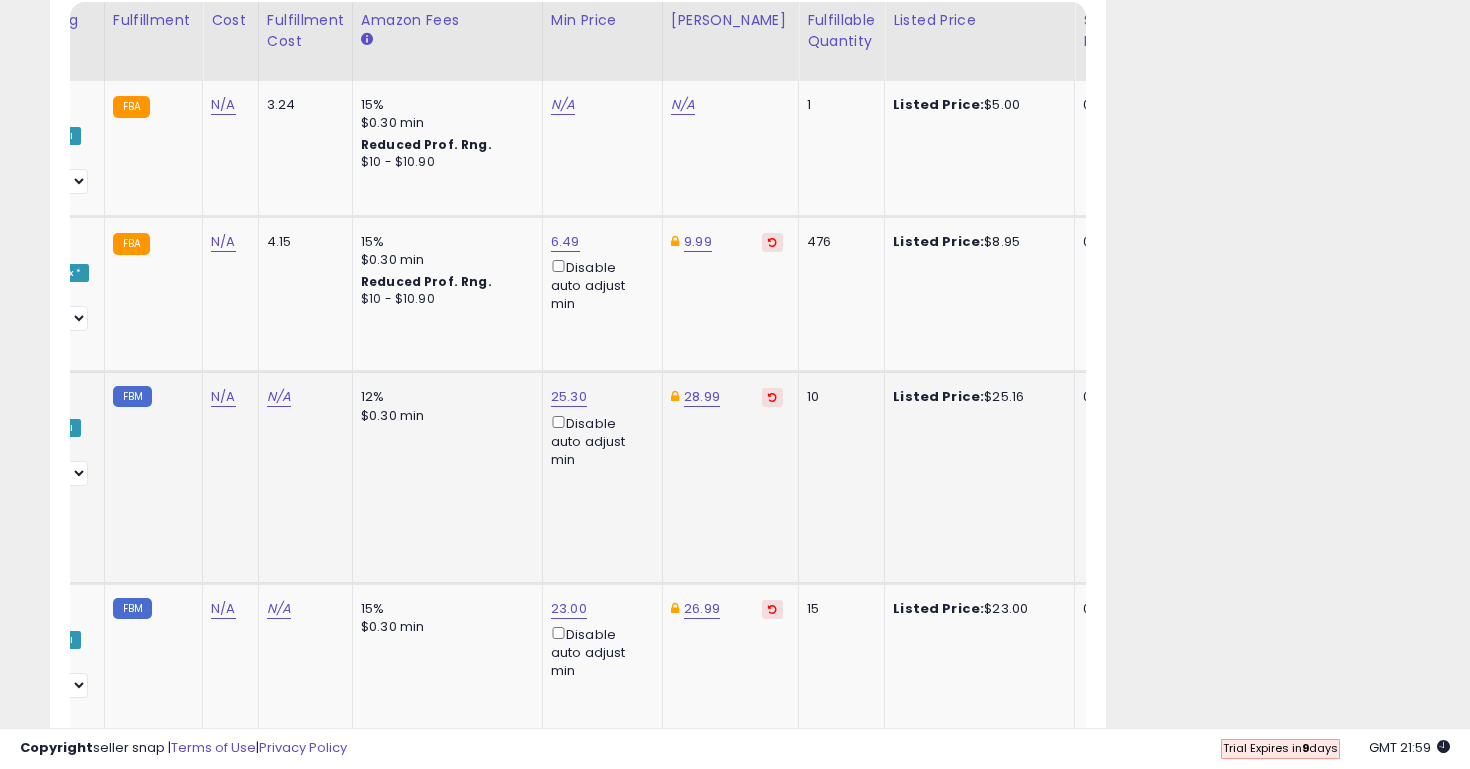 scroll, scrollTop: 0, scrollLeft: 381, axis: horizontal 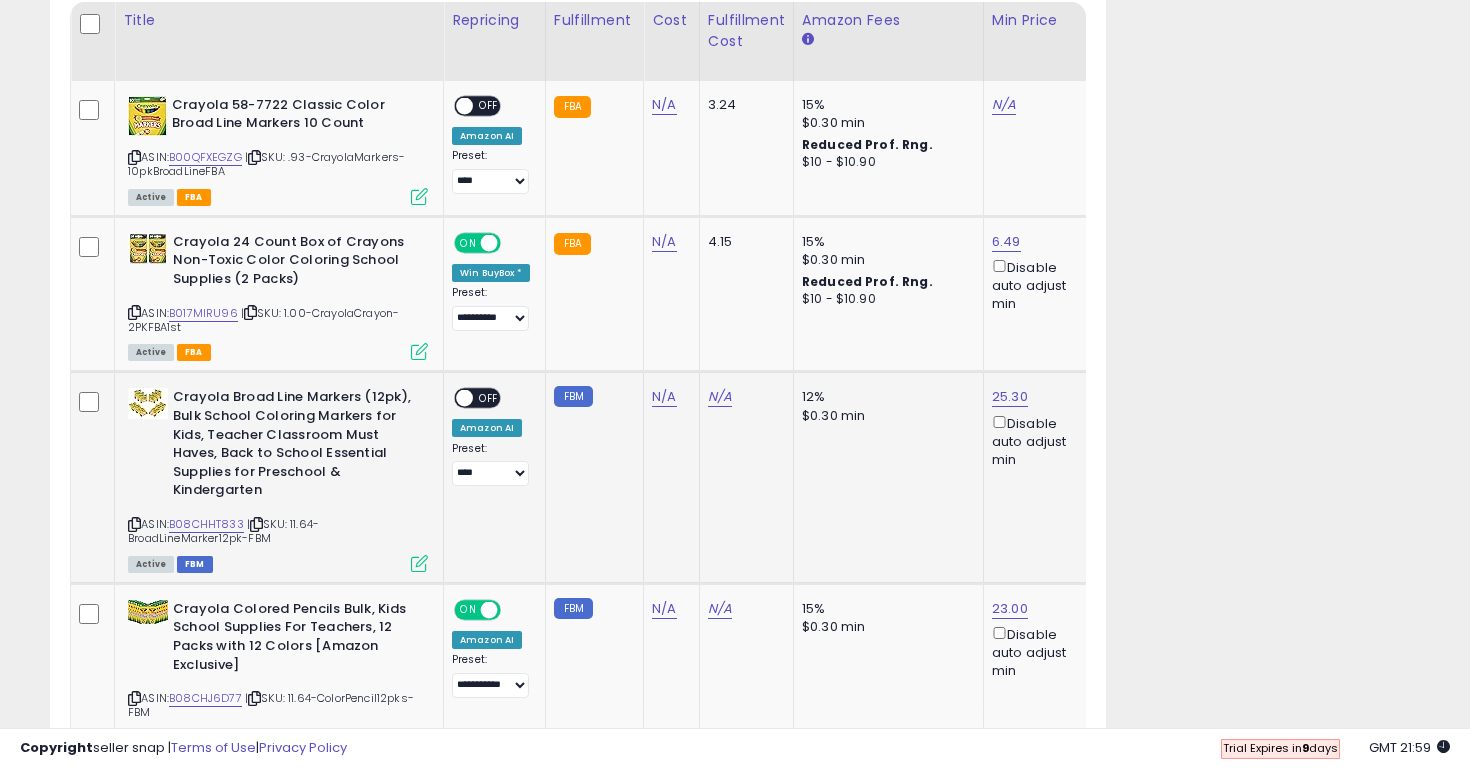 click at bounding box center (464, 398) 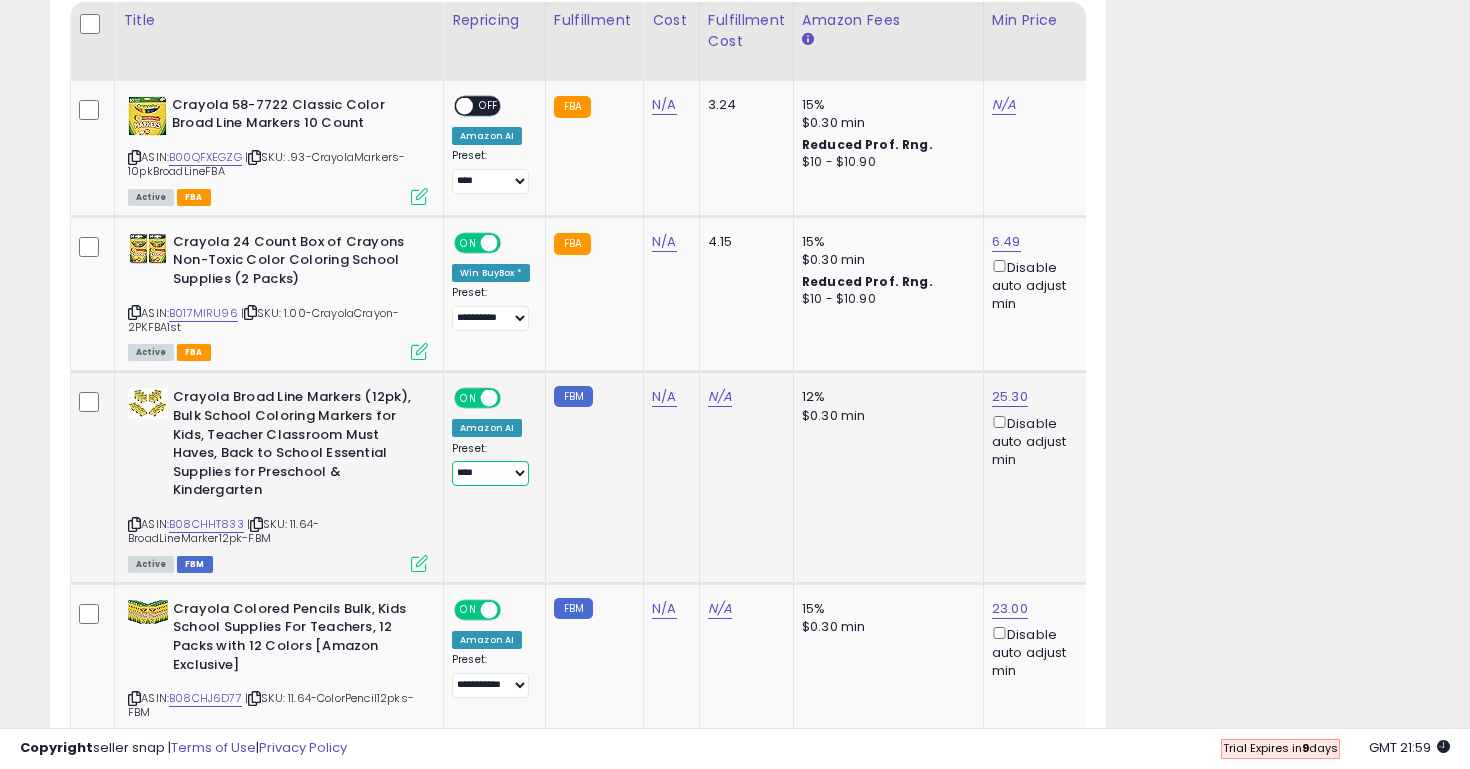 click on "**********" at bounding box center (490, 473) 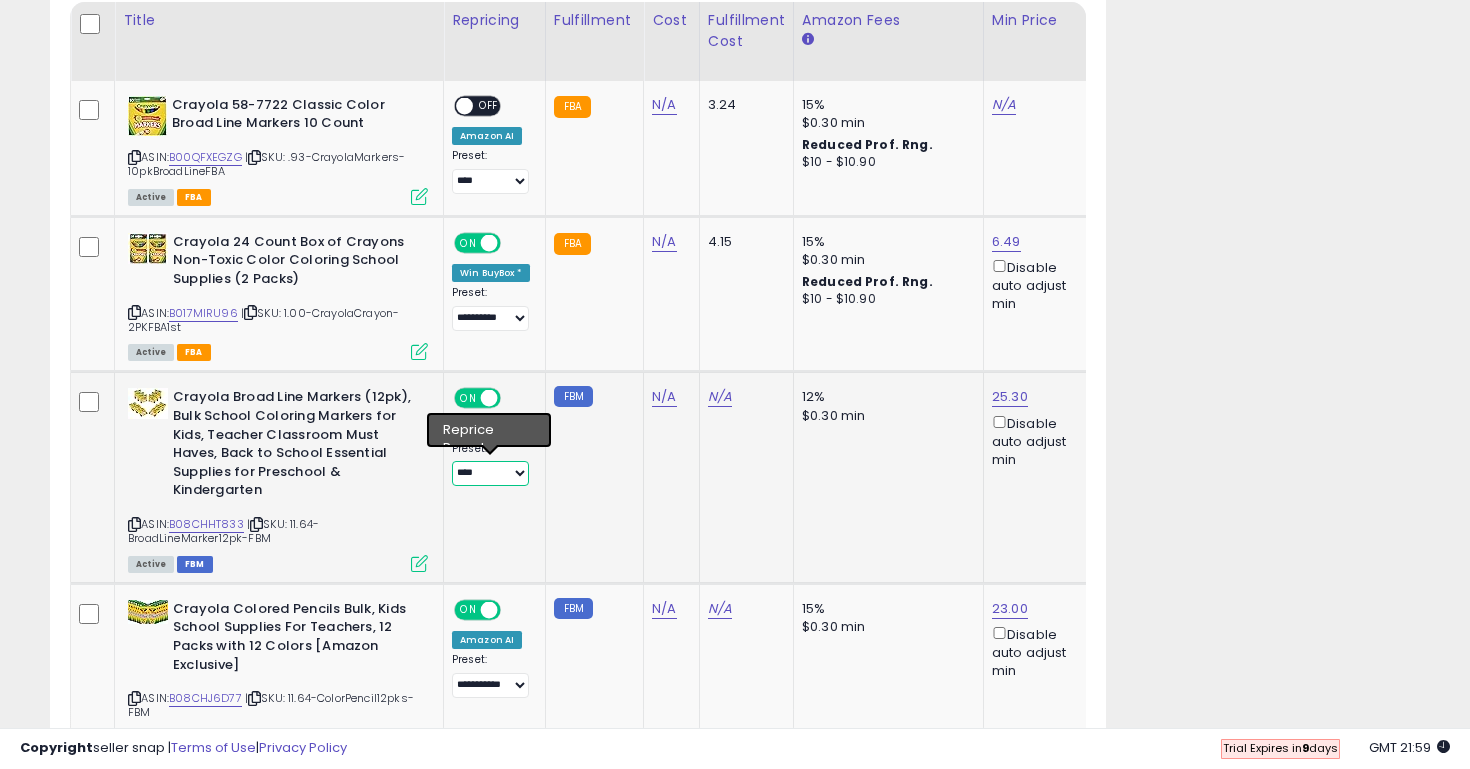 select on "**********" 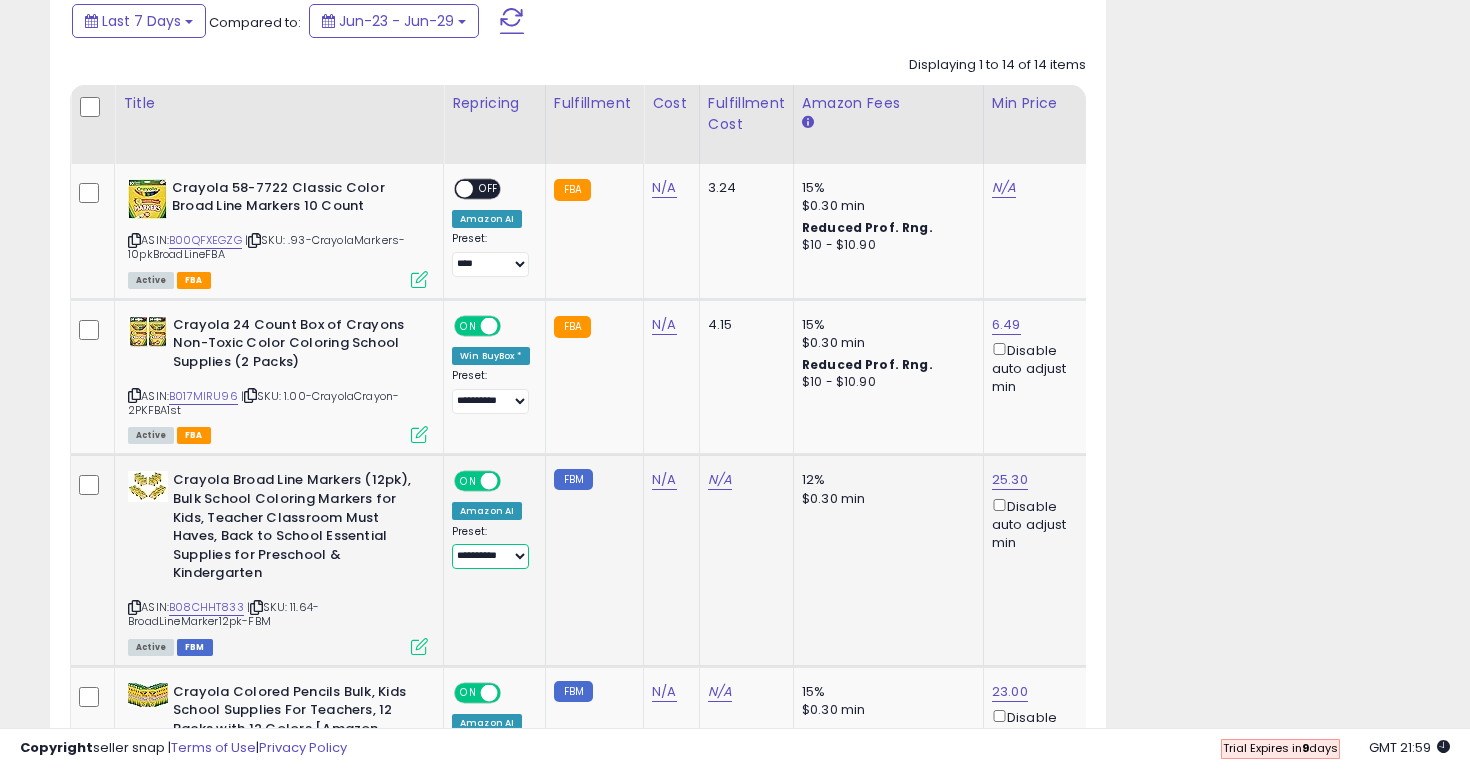 scroll, scrollTop: 914, scrollLeft: 0, axis: vertical 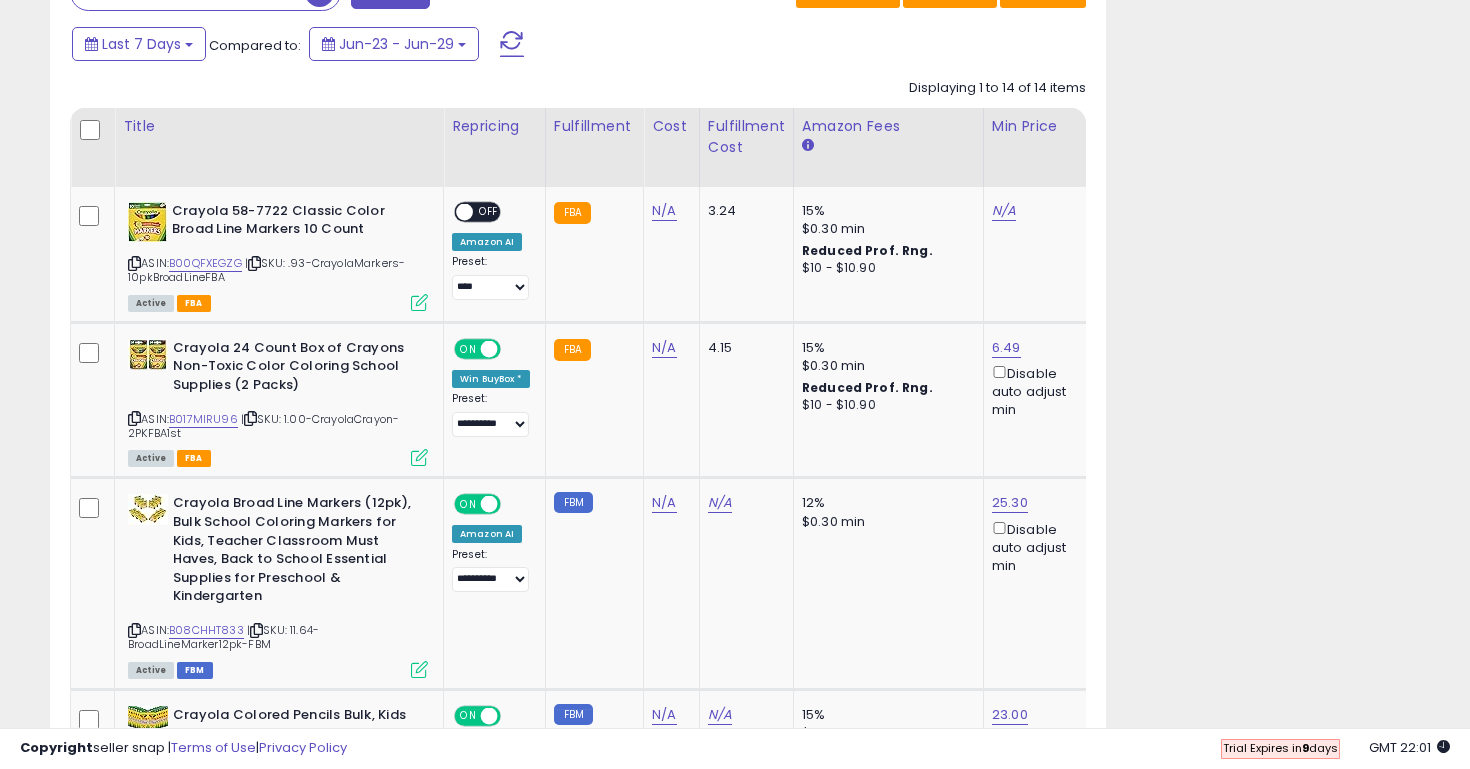 click at bounding box center (314, 2687) 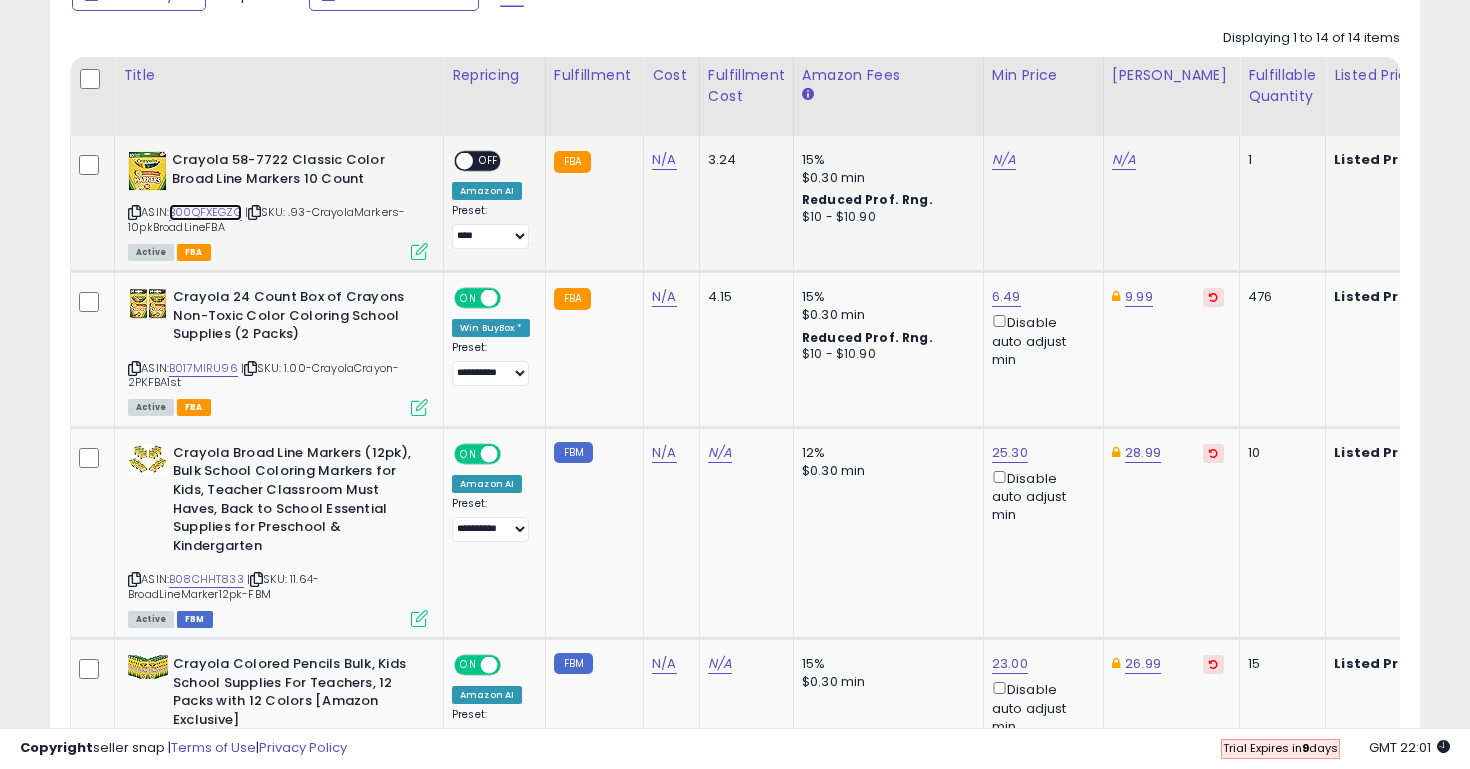 click on "B00QFXEGZG" at bounding box center [205, 212] 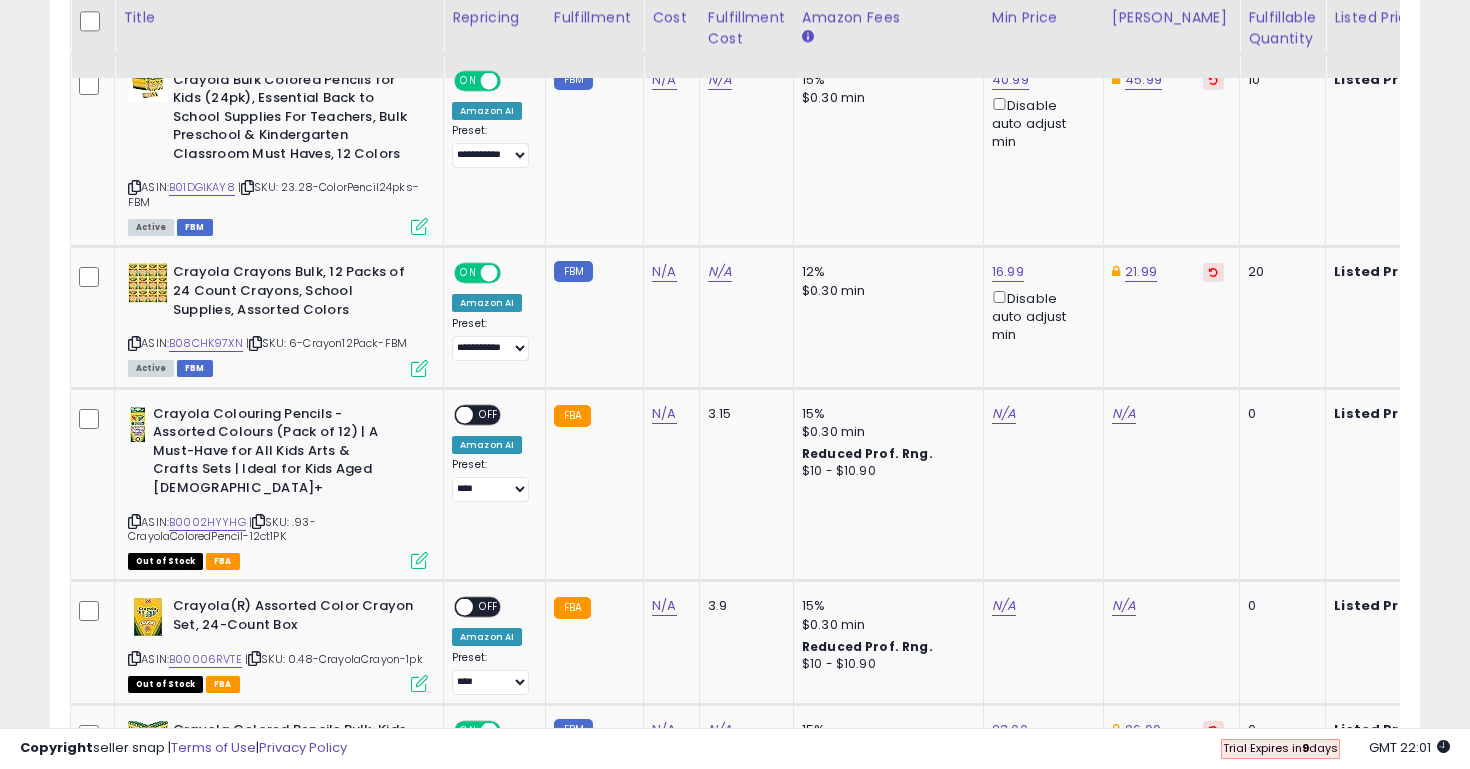 scroll, scrollTop: 2049, scrollLeft: 0, axis: vertical 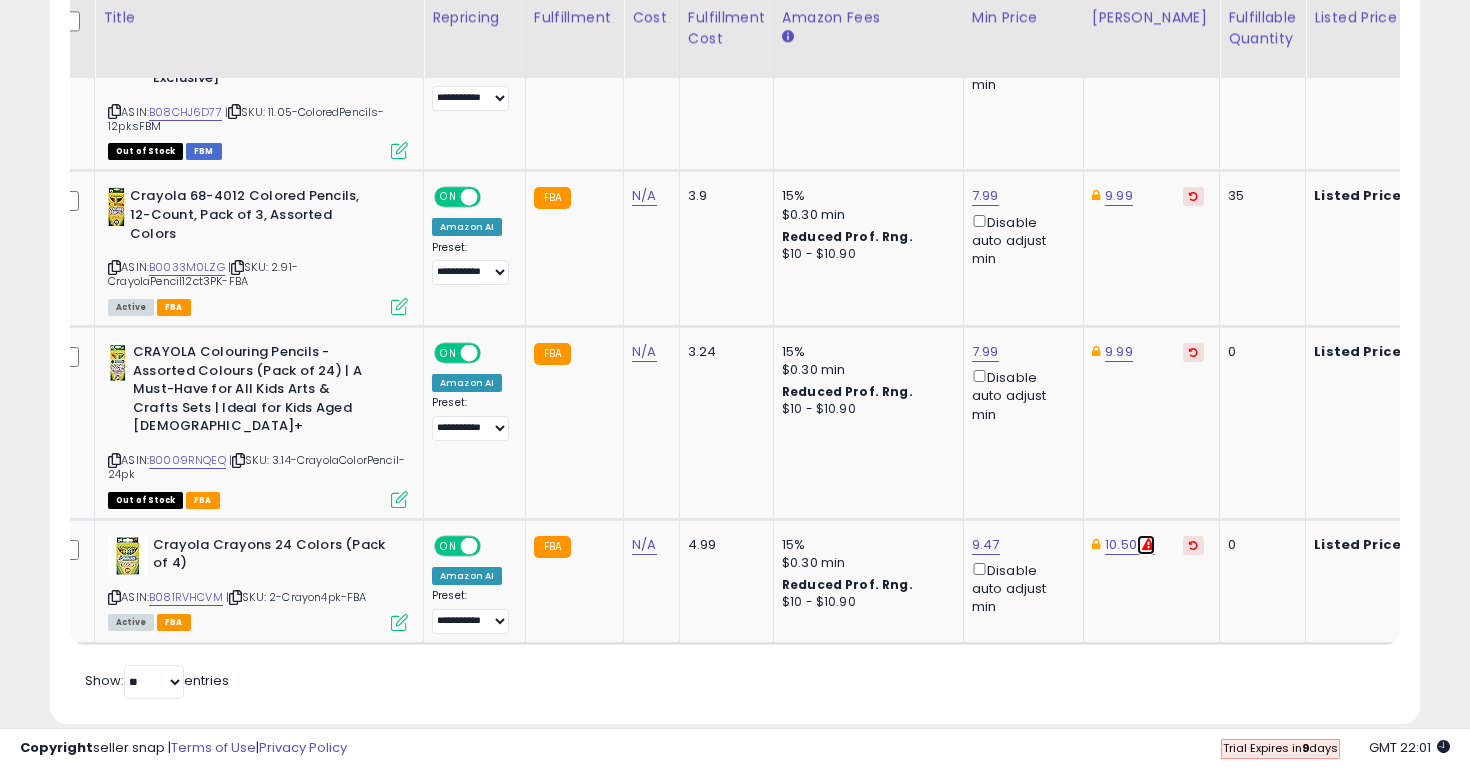 click at bounding box center [1148, 544] 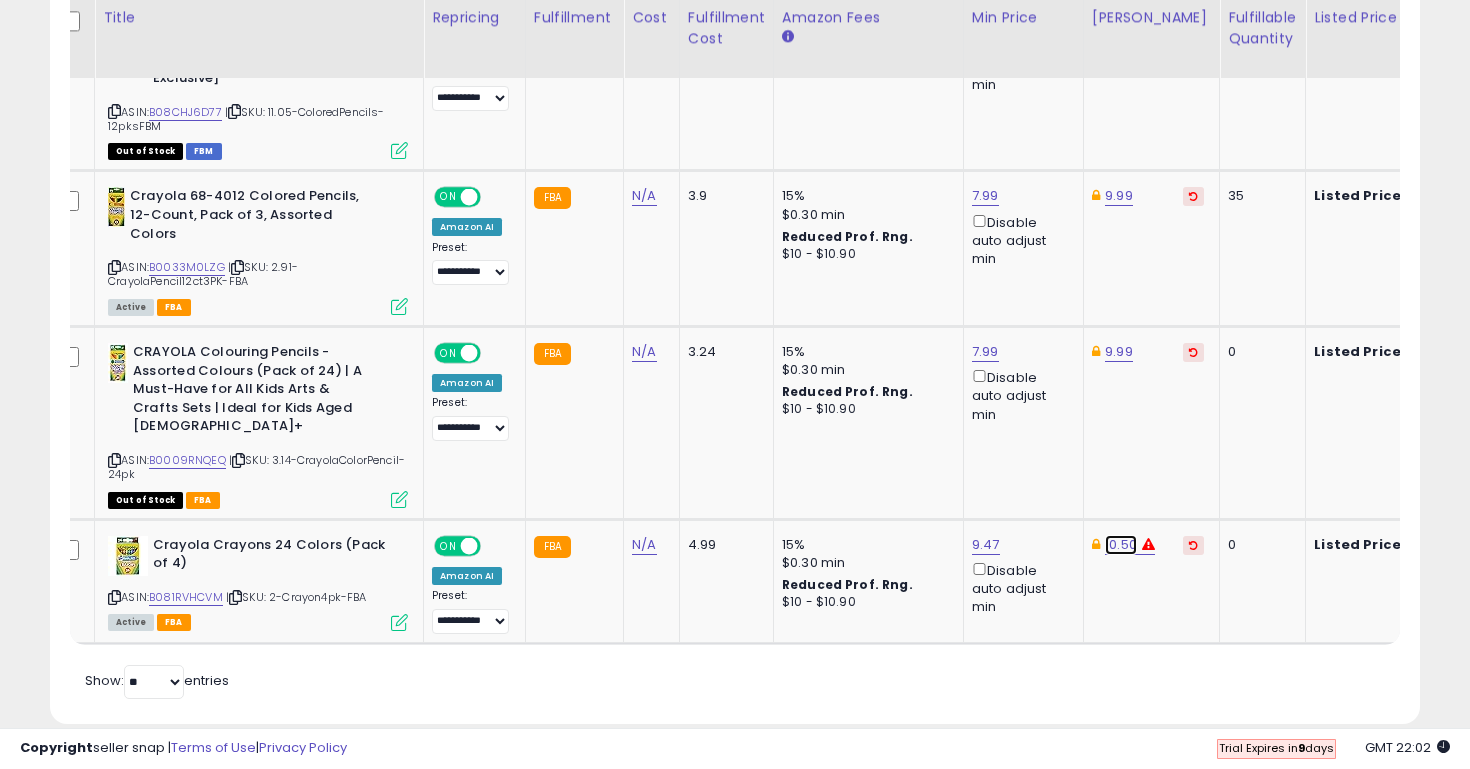 click on "10.50" at bounding box center [1119, -1541] 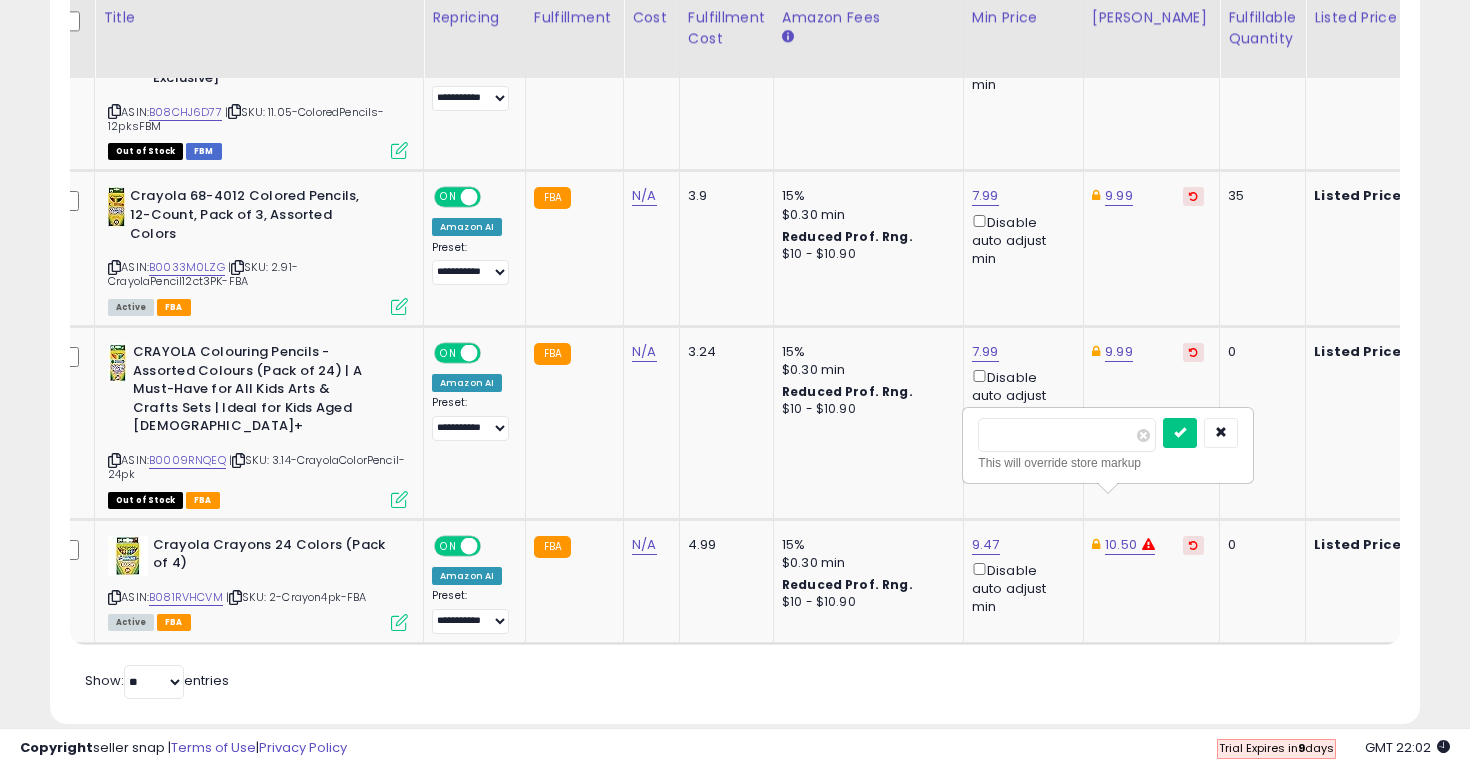 click on "*****" at bounding box center (1067, 435) 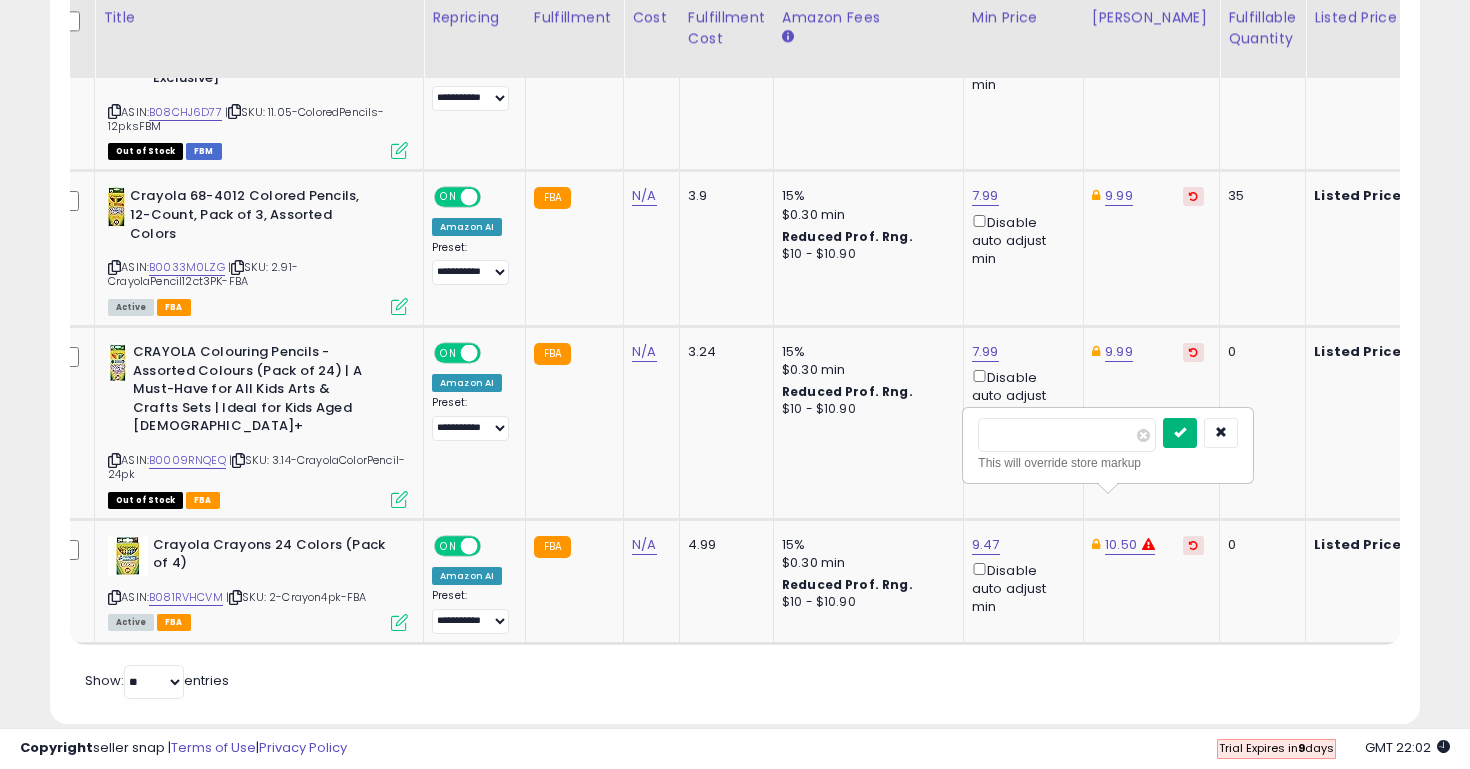 type on "*****" 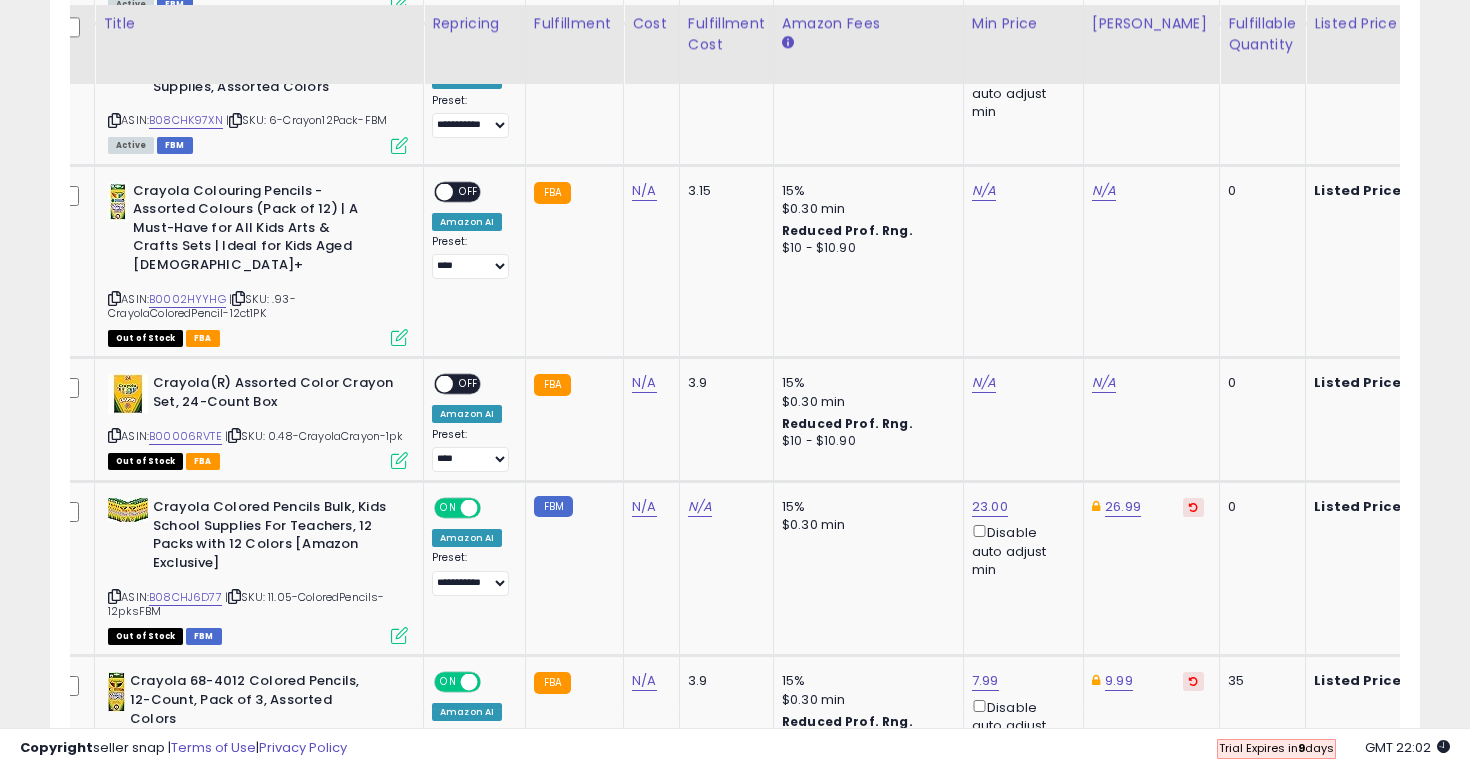 scroll, scrollTop: 2265, scrollLeft: 0, axis: vertical 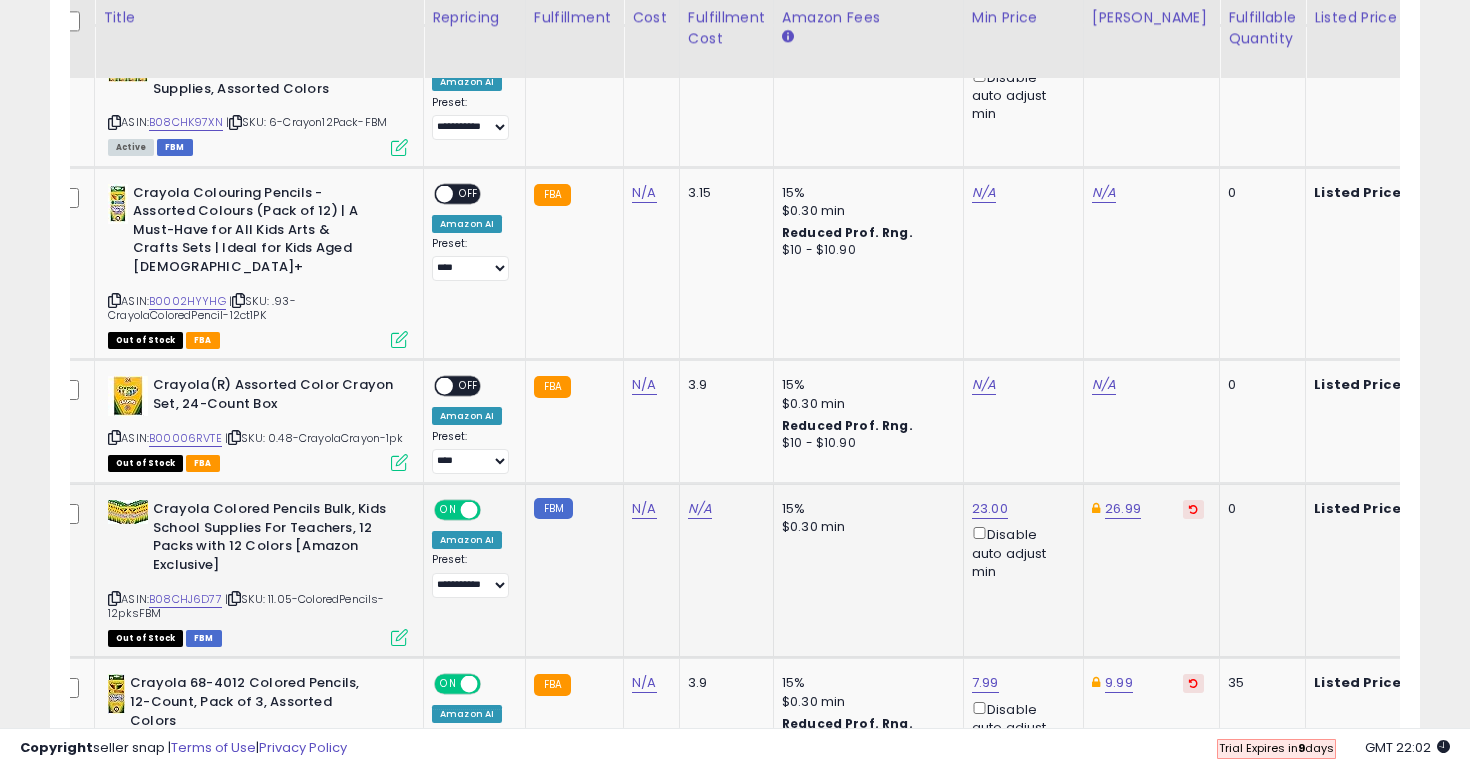 click at bounding box center (469, 510) 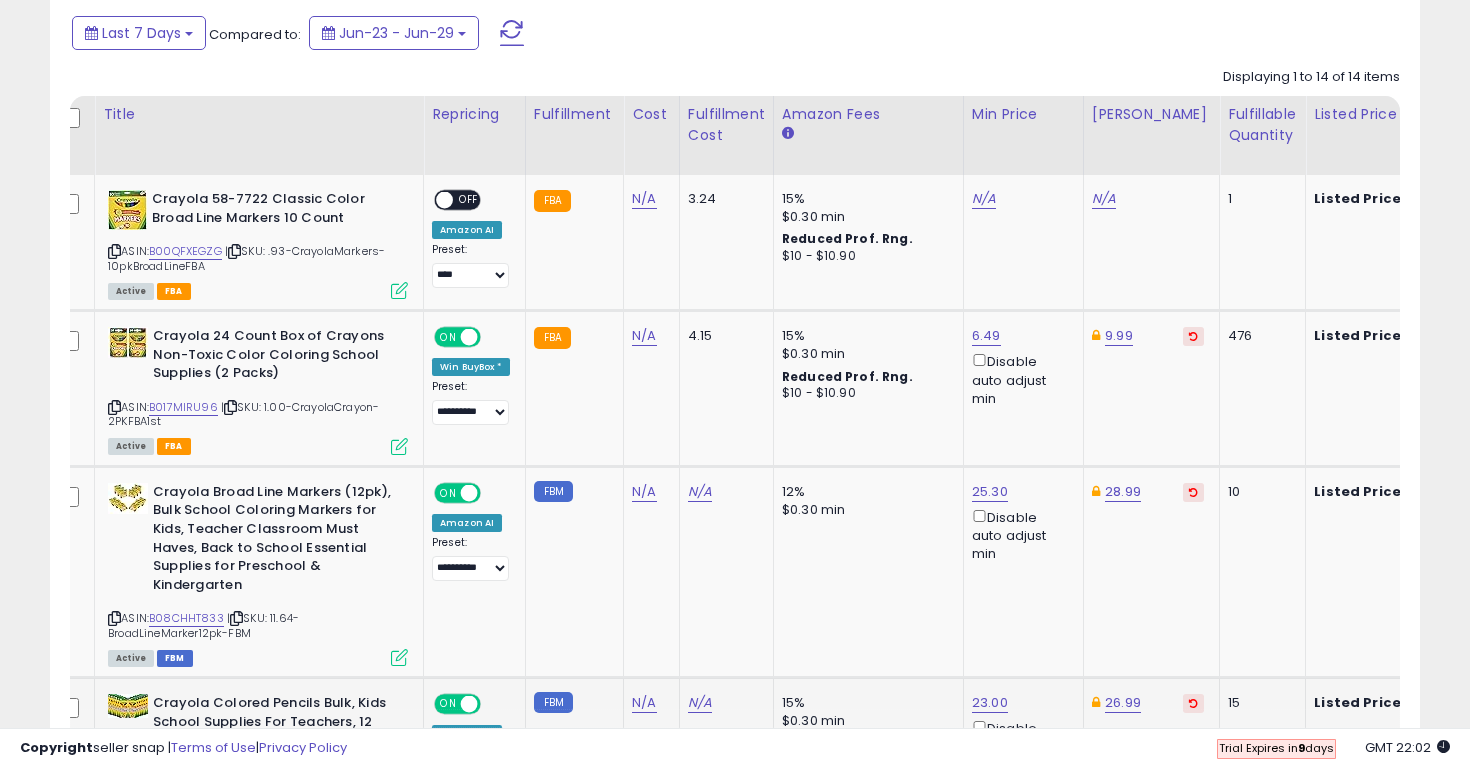 scroll, scrollTop: 871, scrollLeft: 0, axis: vertical 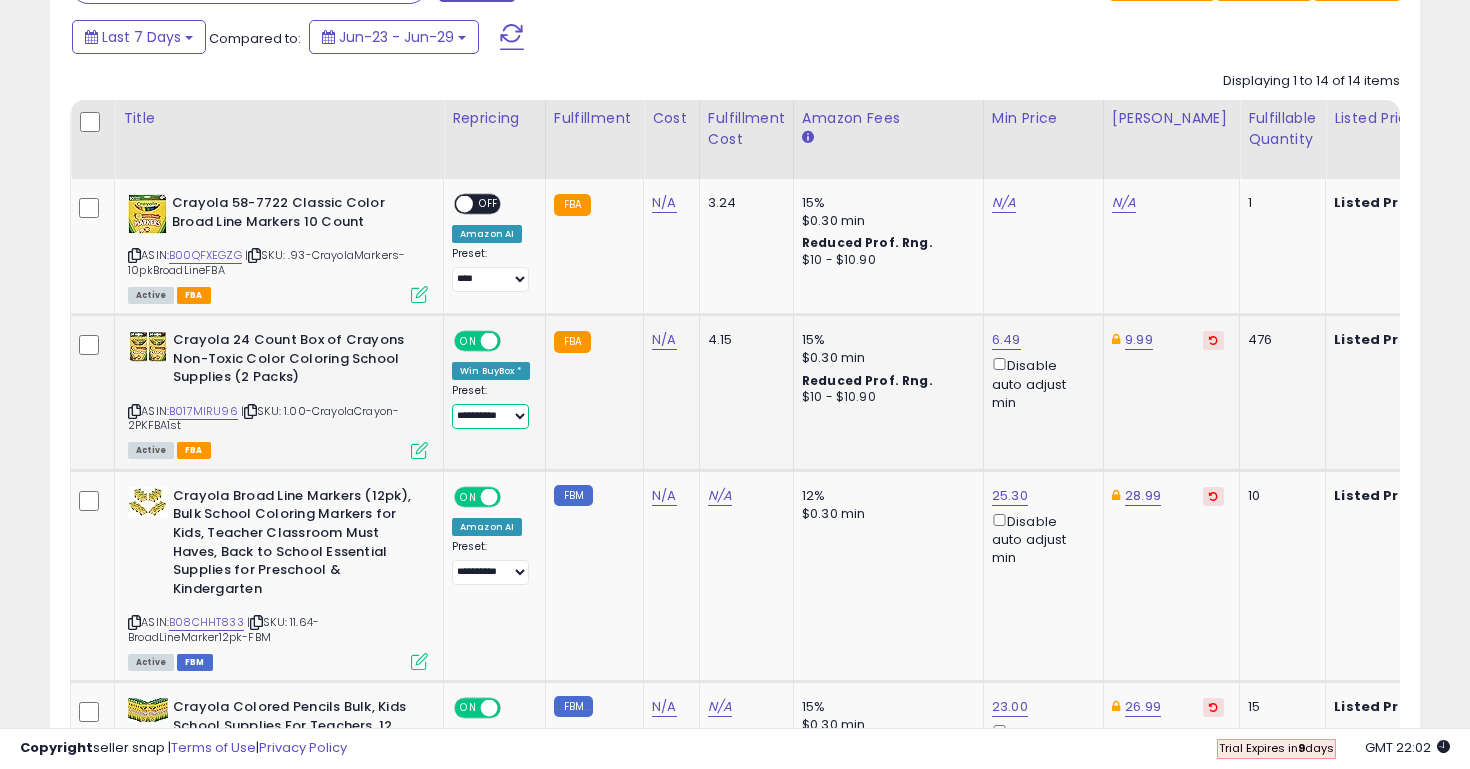 click on "**********" at bounding box center [490, 416] 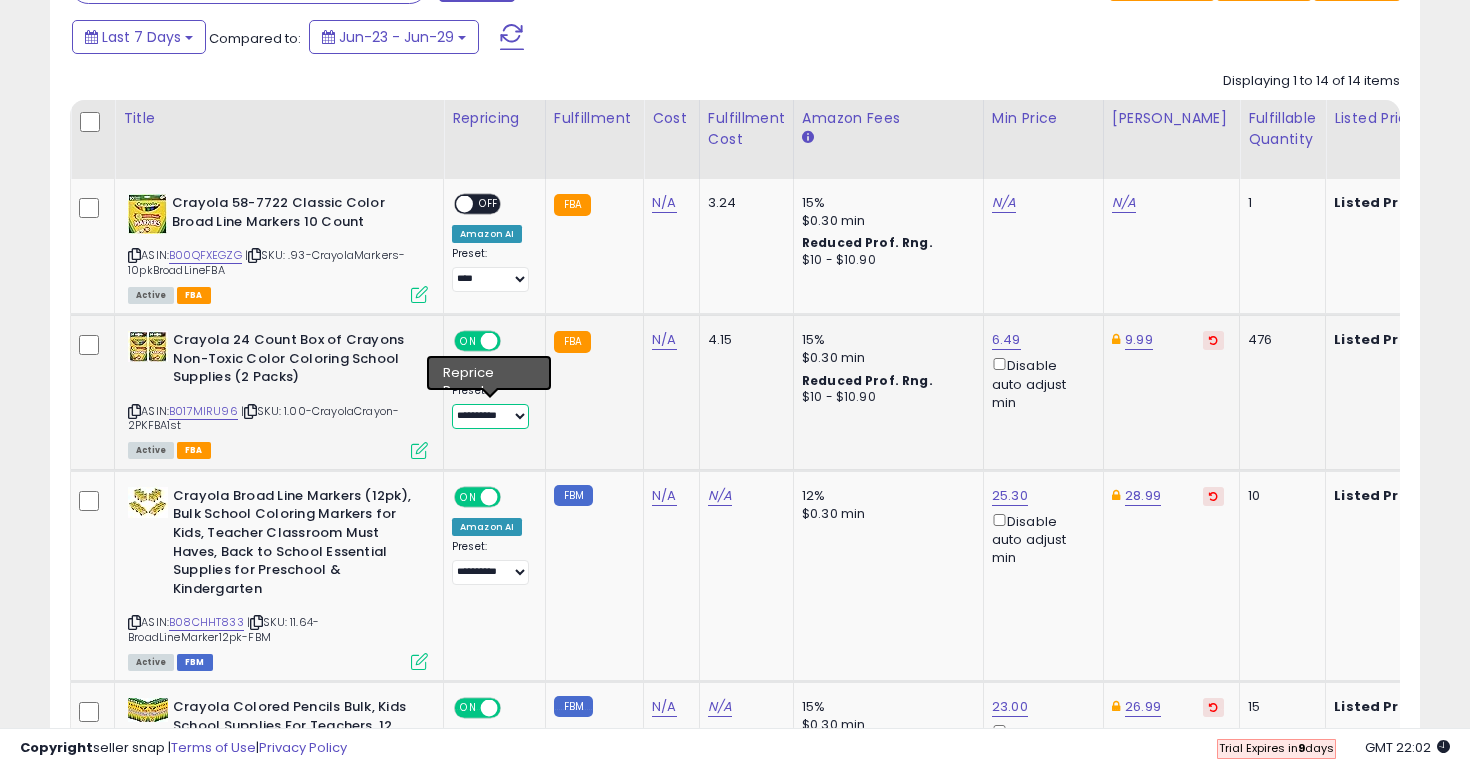 select on "**********" 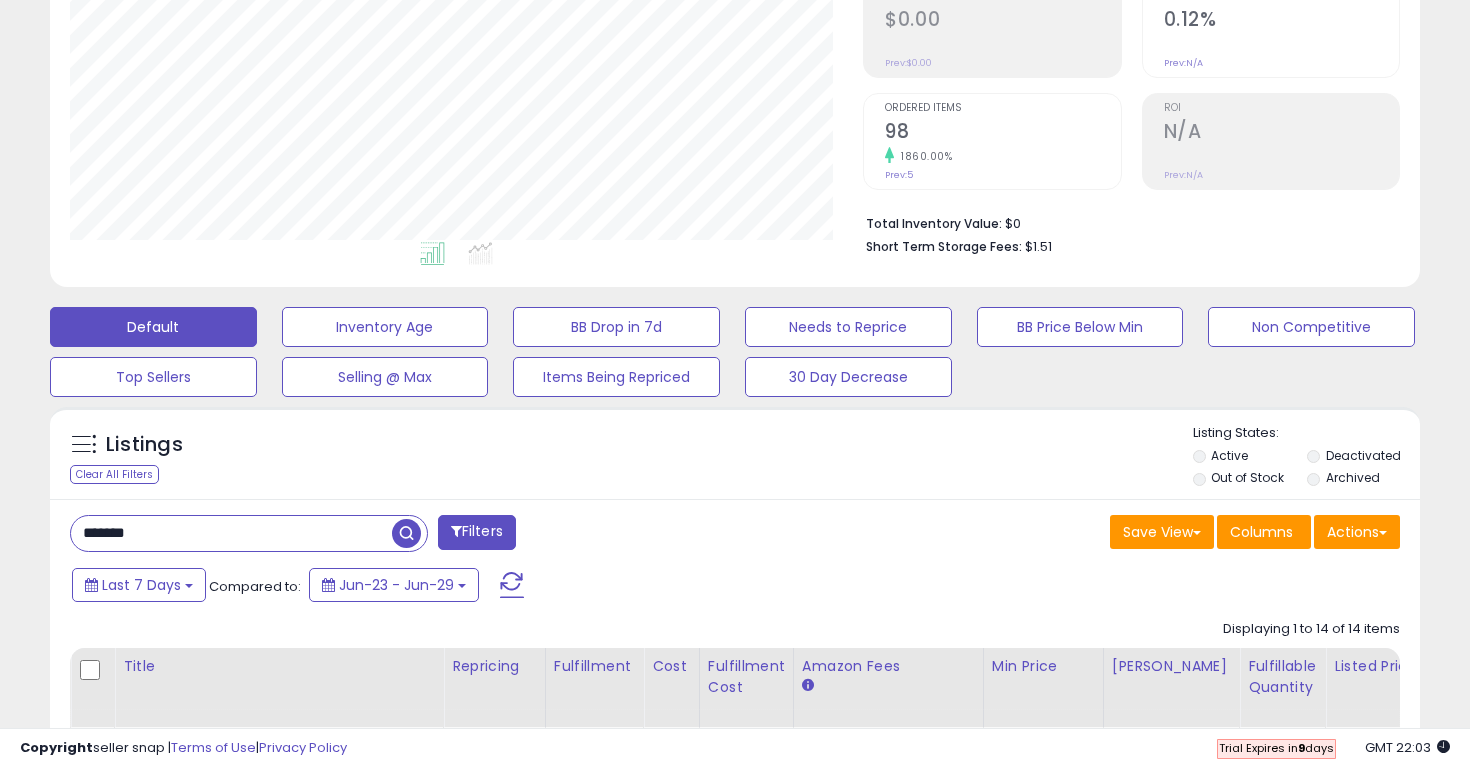 scroll, scrollTop: 0, scrollLeft: 0, axis: both 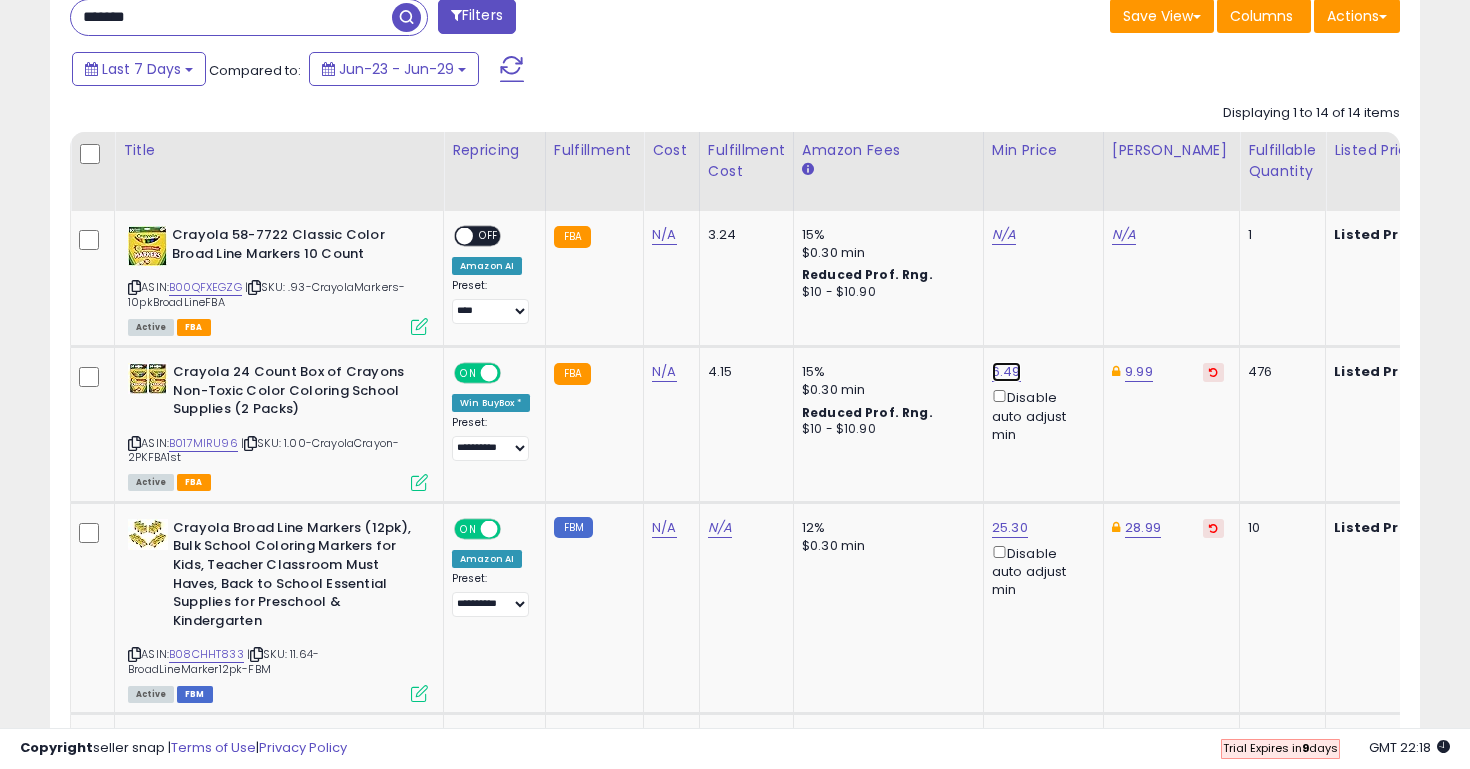 click on "6.49" at bounding box center (1004, 235) 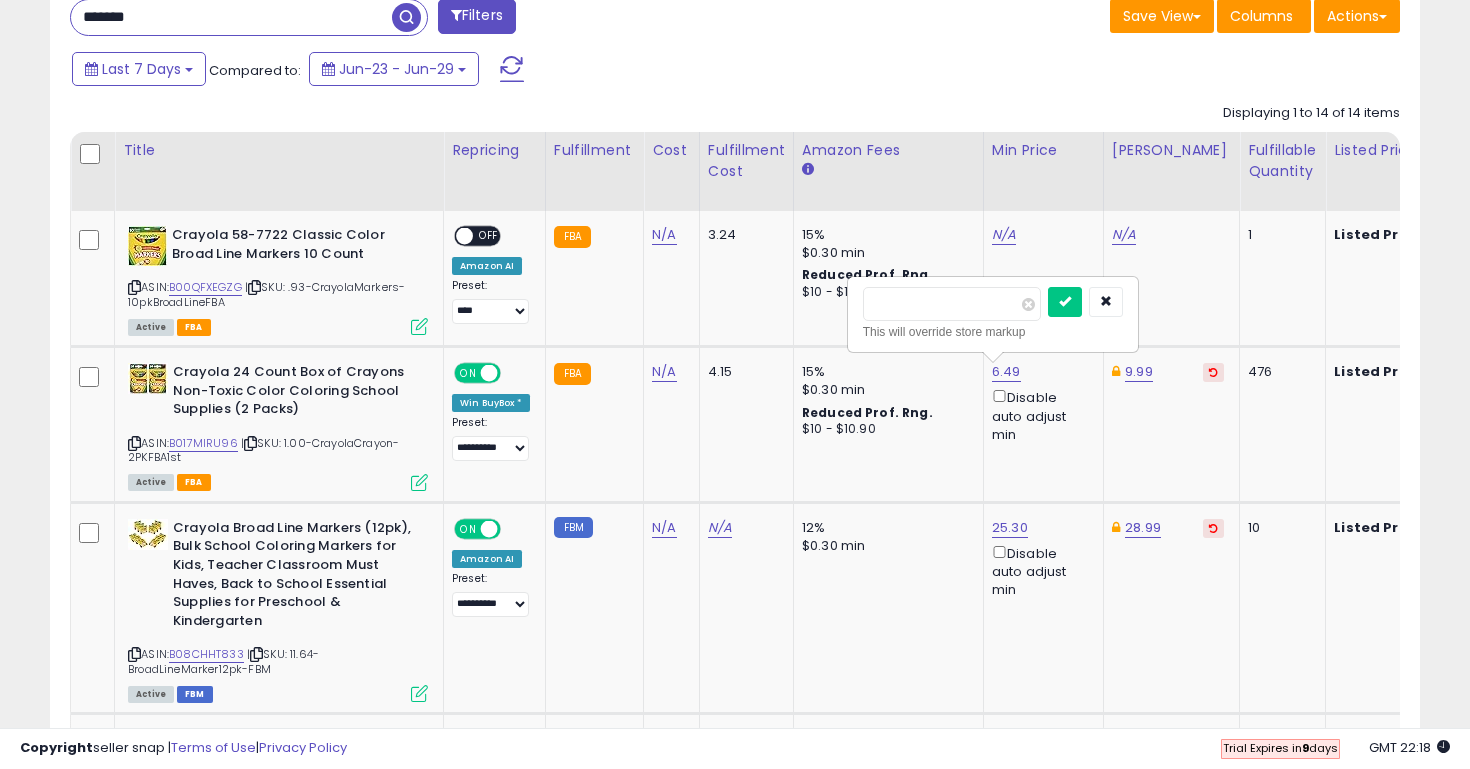 click on "****" at bounding box center (952, 304) 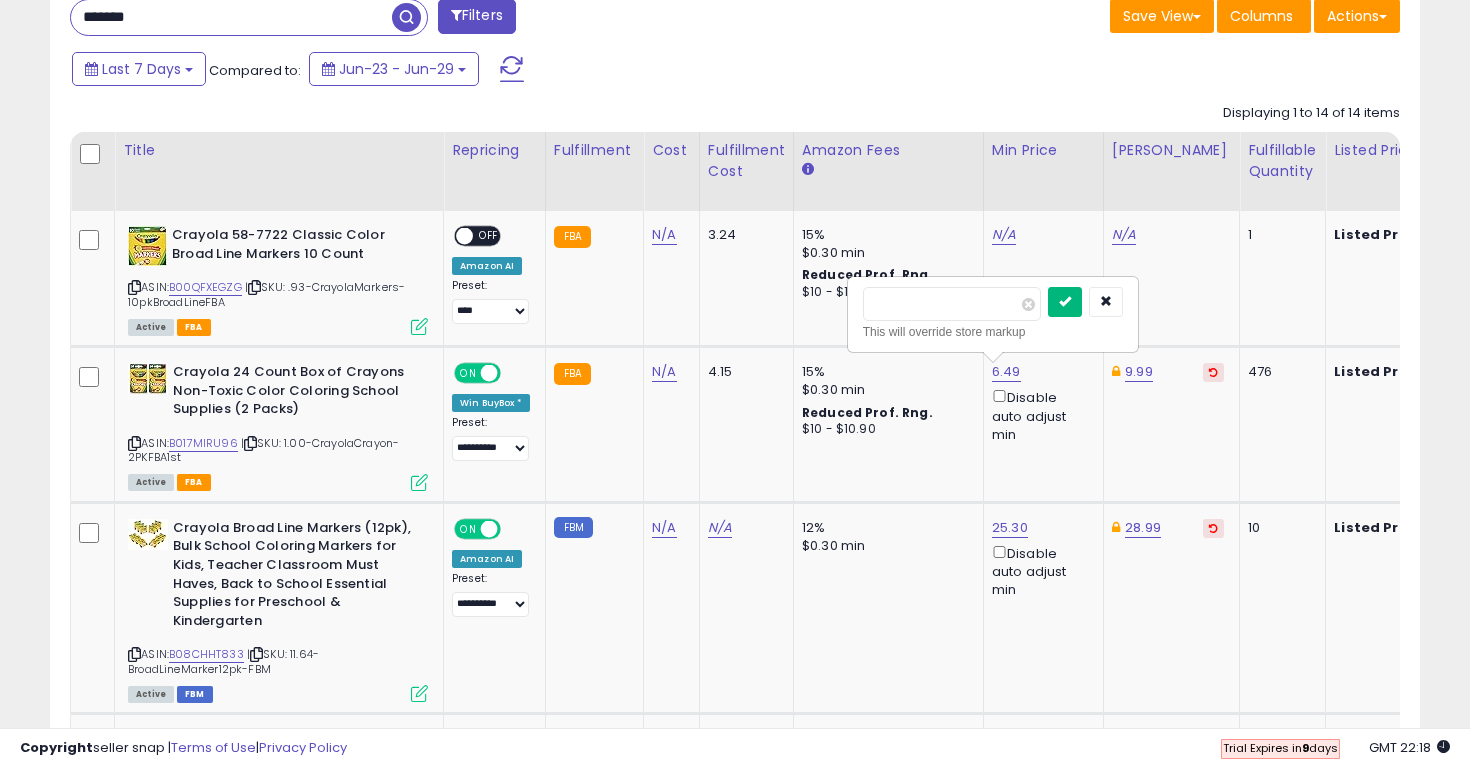 type on "****" 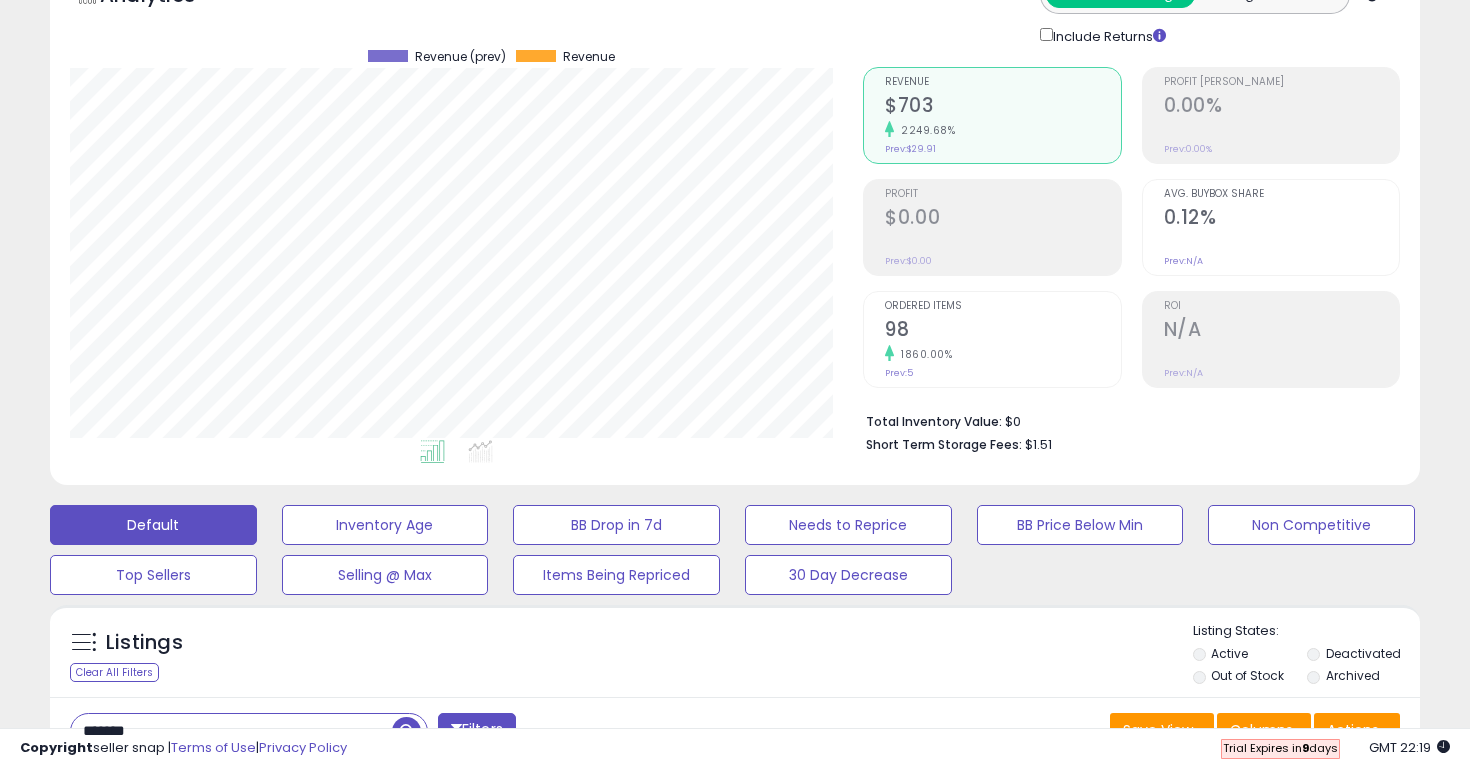 scroll, scrollTop: 0, scrollLeft: 0, axis: both 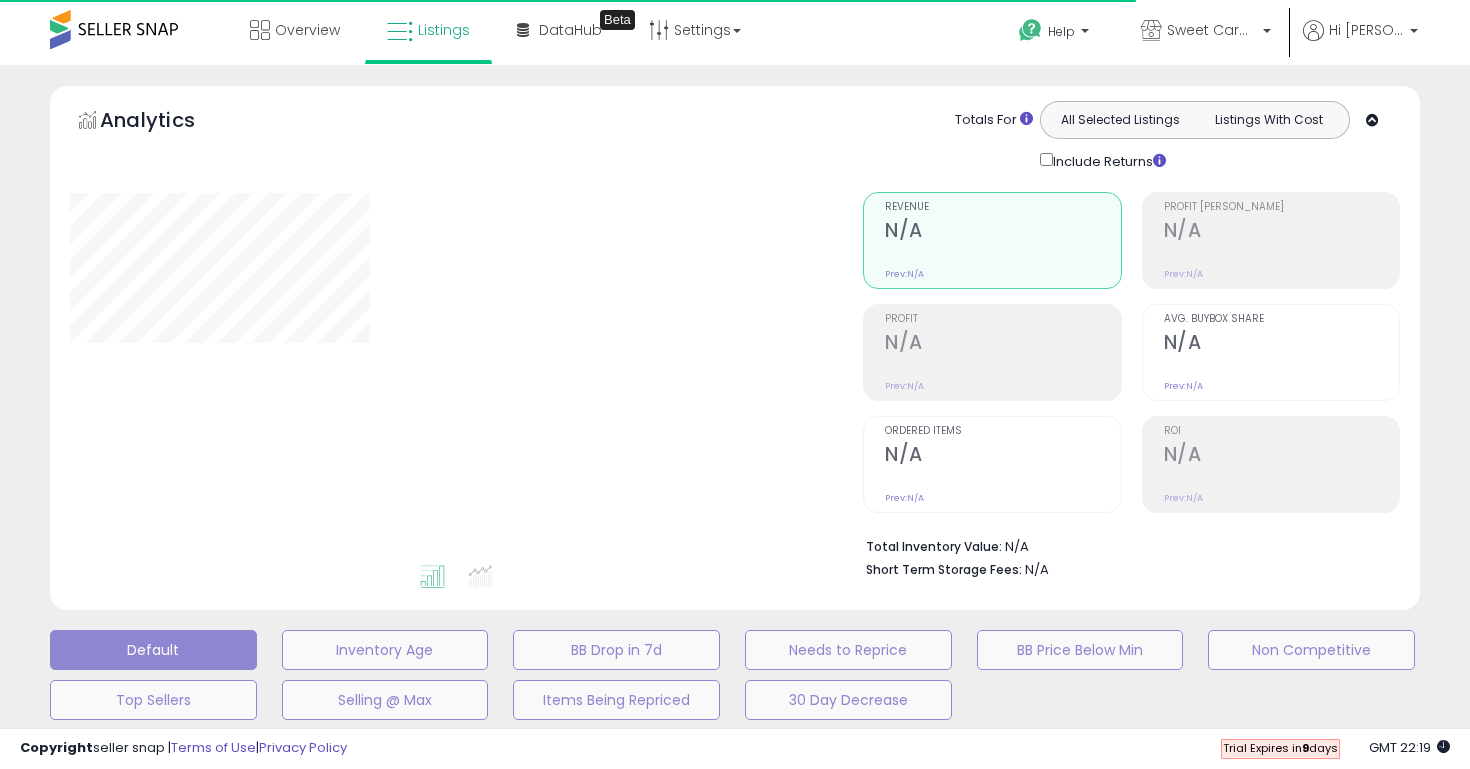 type on "*******" 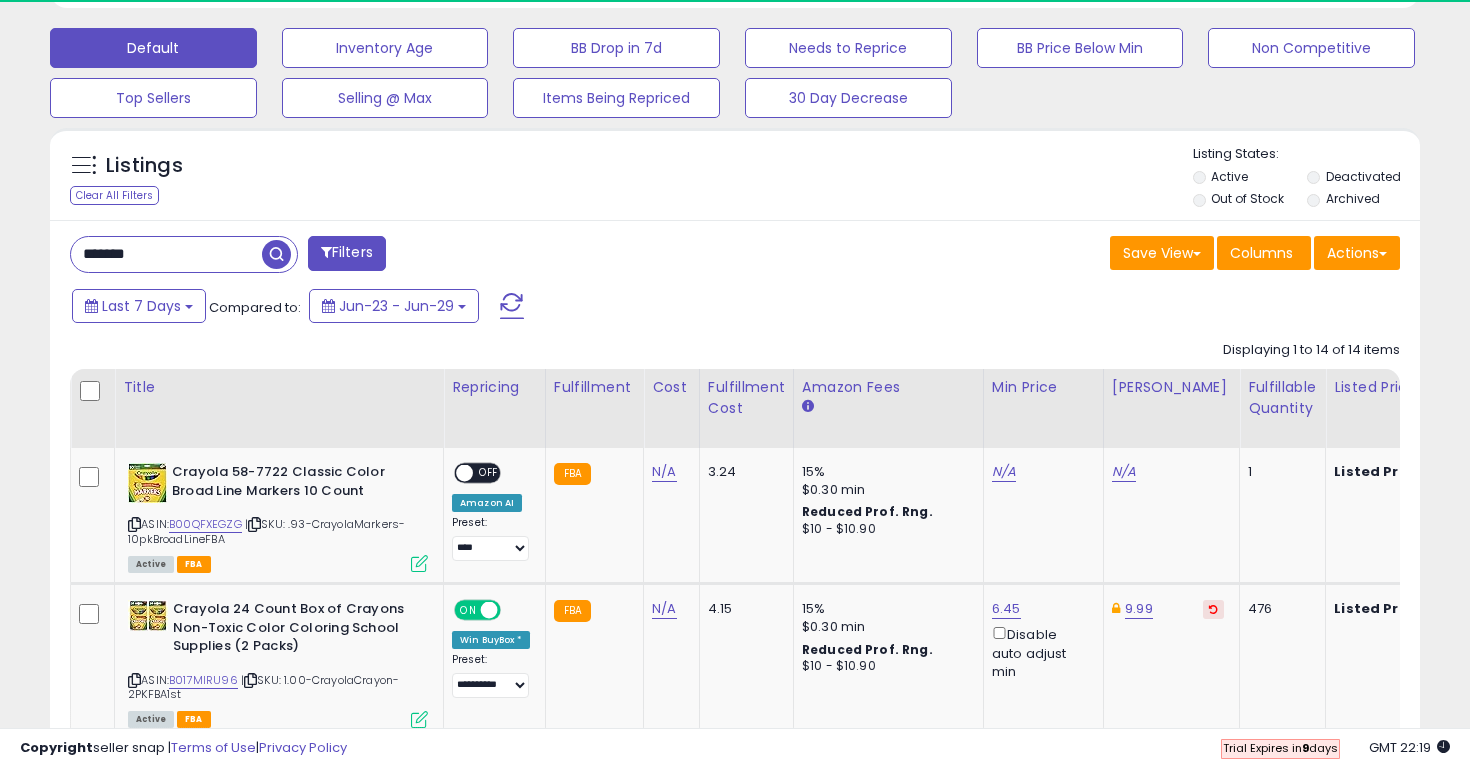 scroll, scrollTop: 657, scrollLeft: 0, axis: vertical 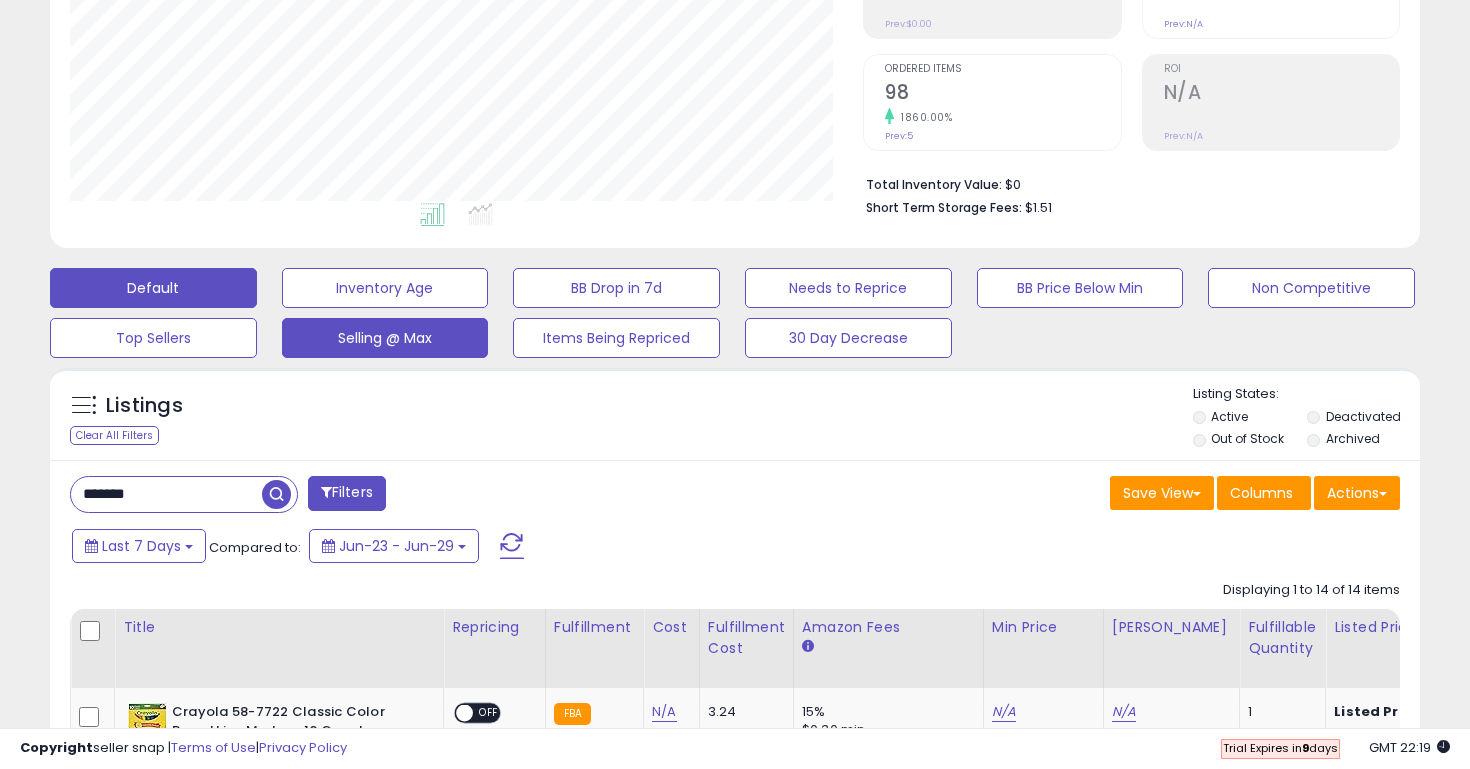 click on "Selling @ Max" at bounding box center (385, 288) 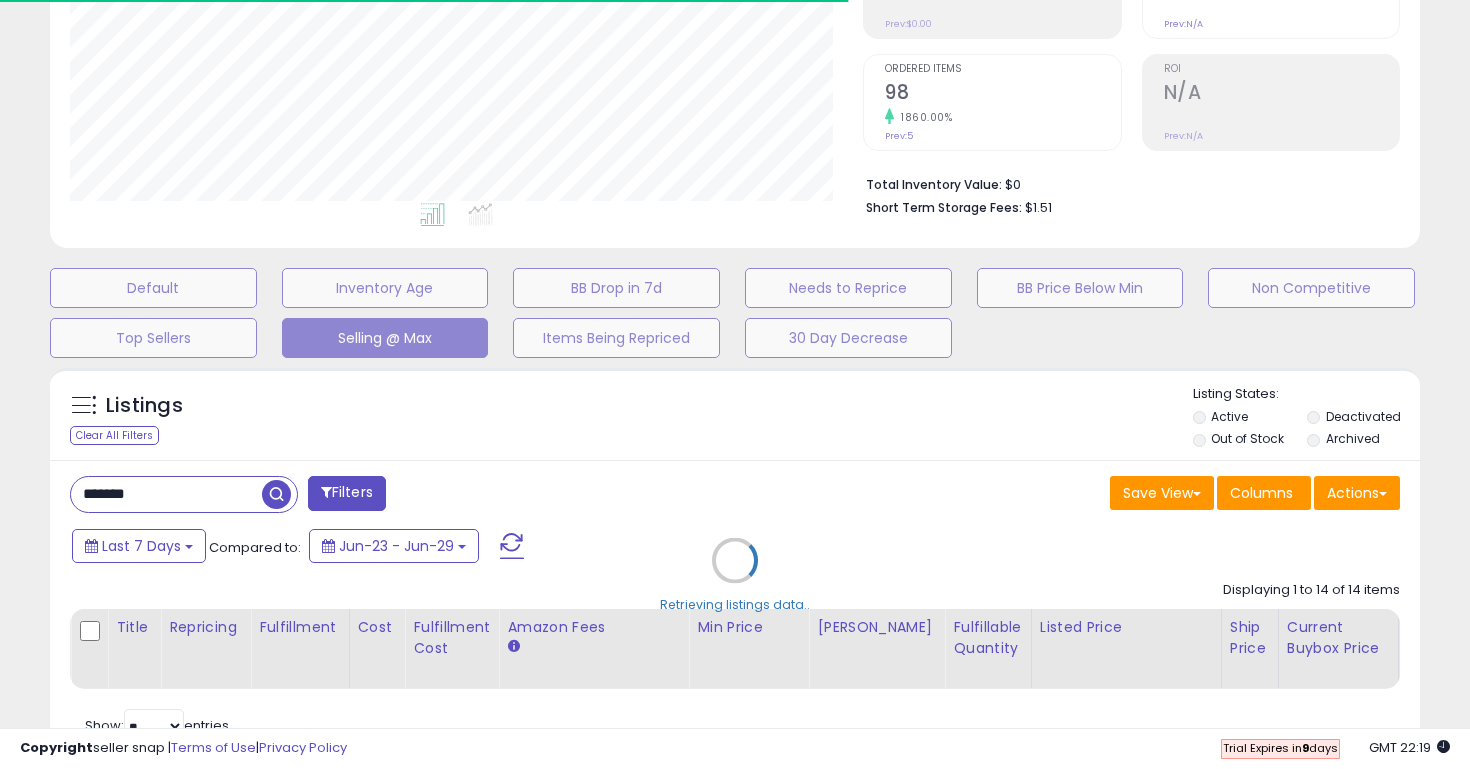 type 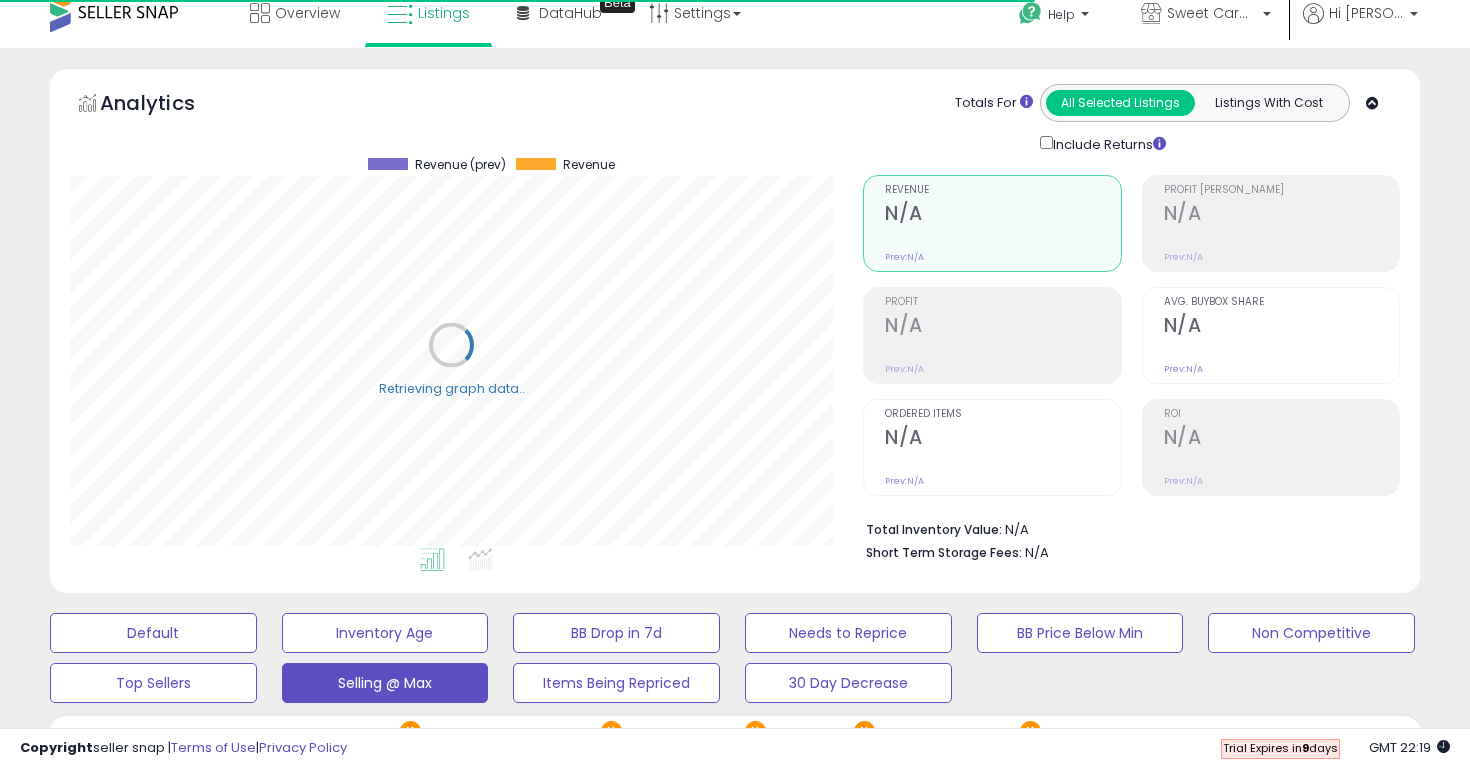 scroll, scrollTop: 7, scrollLeft: 0, axis: vertical 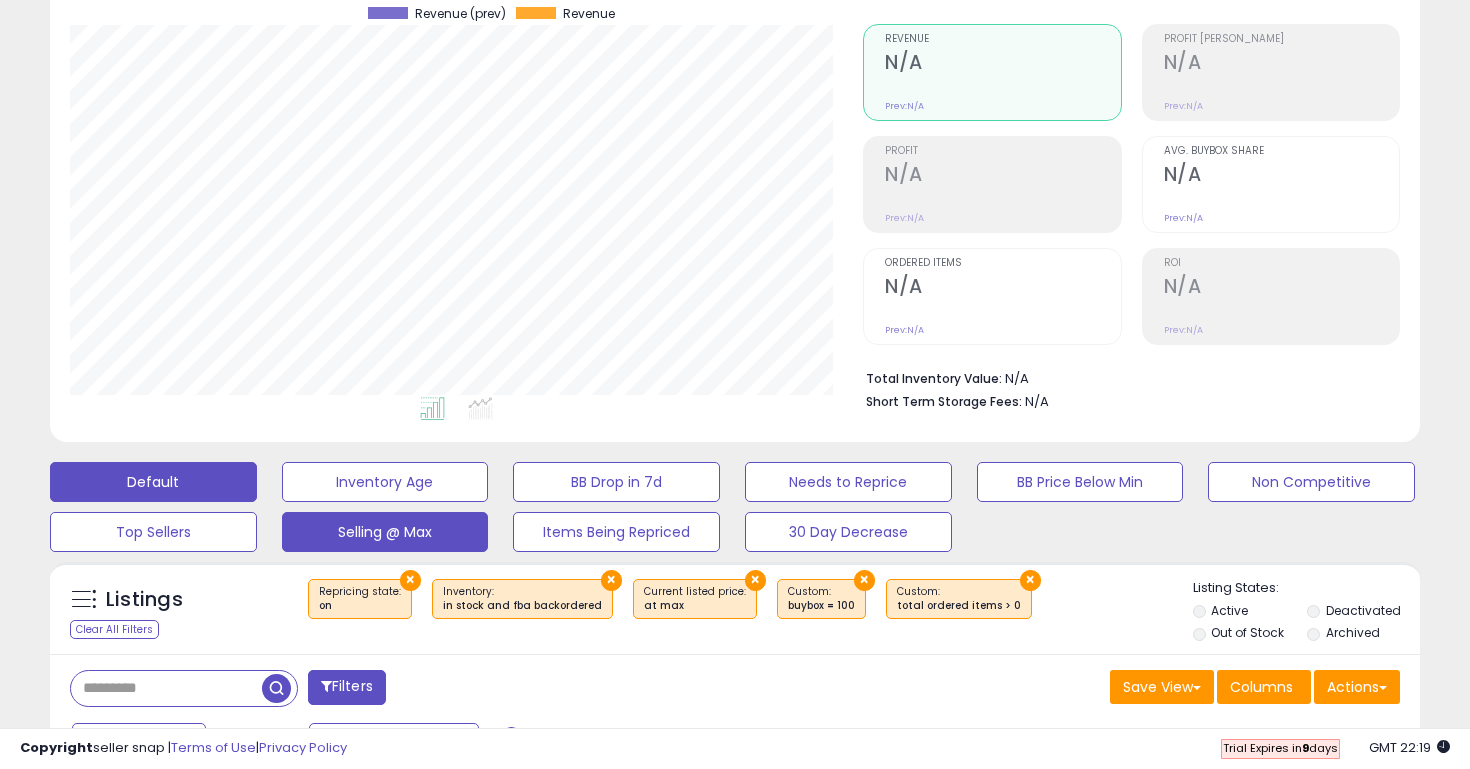 click on "Default" at bounding box center [153, 482] 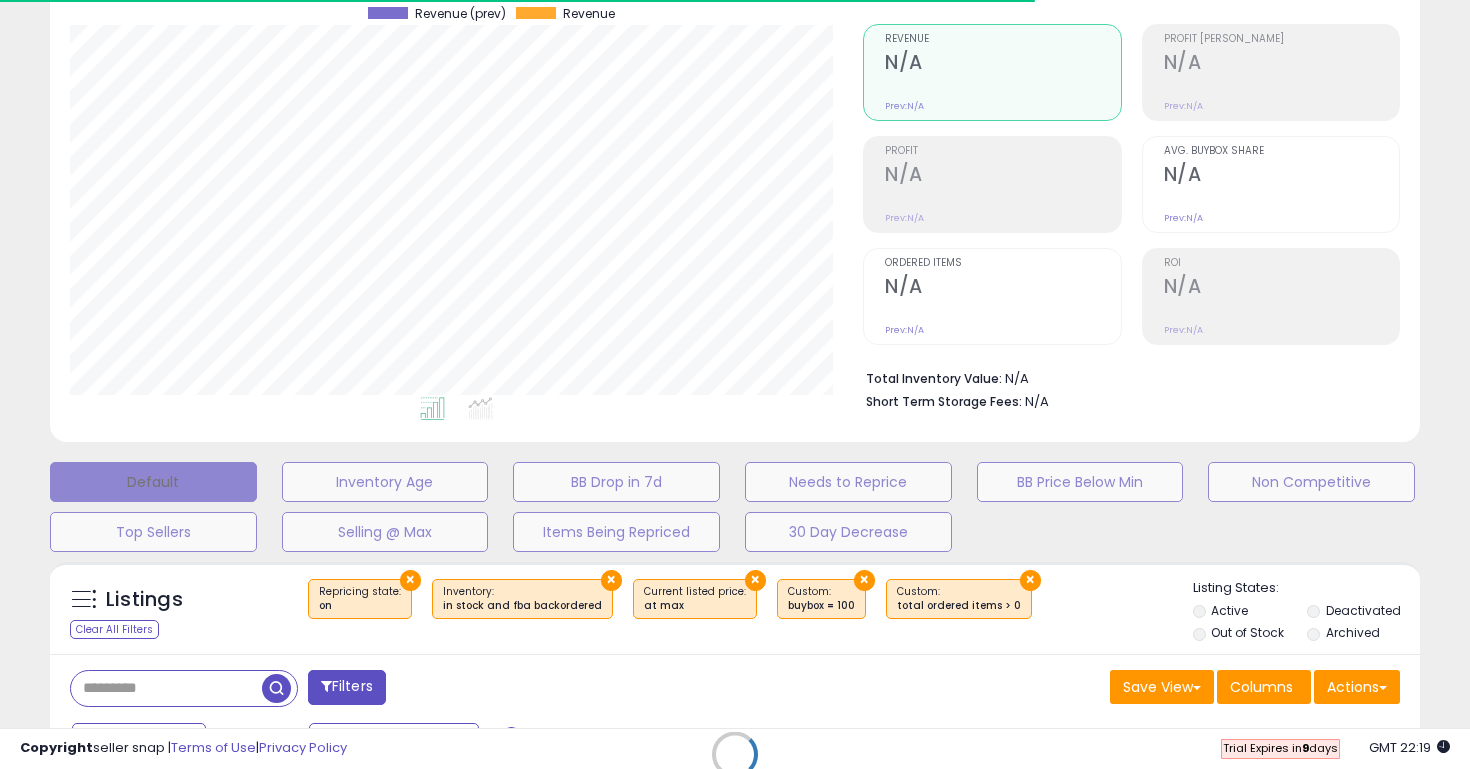 select on "**" 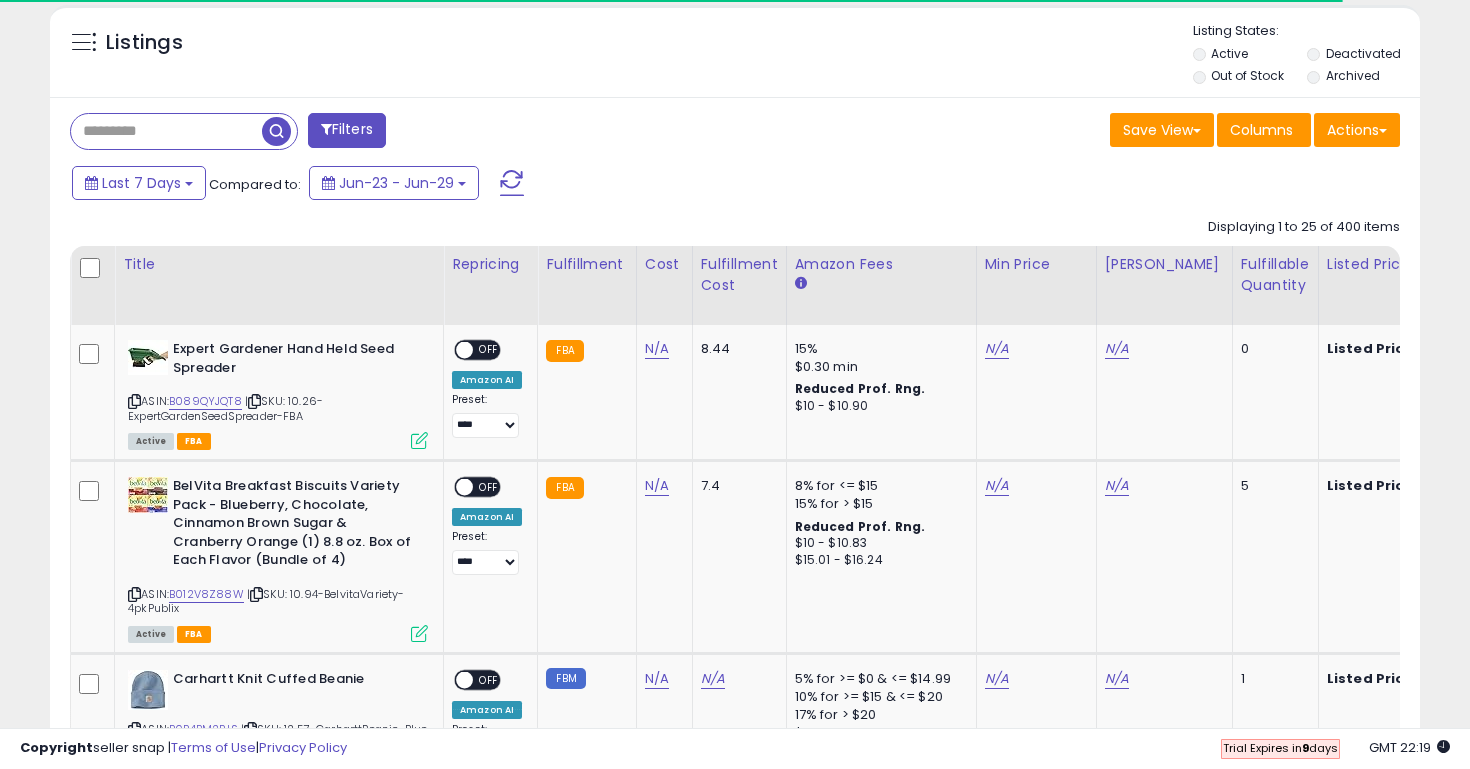 scroll, scrollTop: 741, scrollLeft: 0, axis: vertical 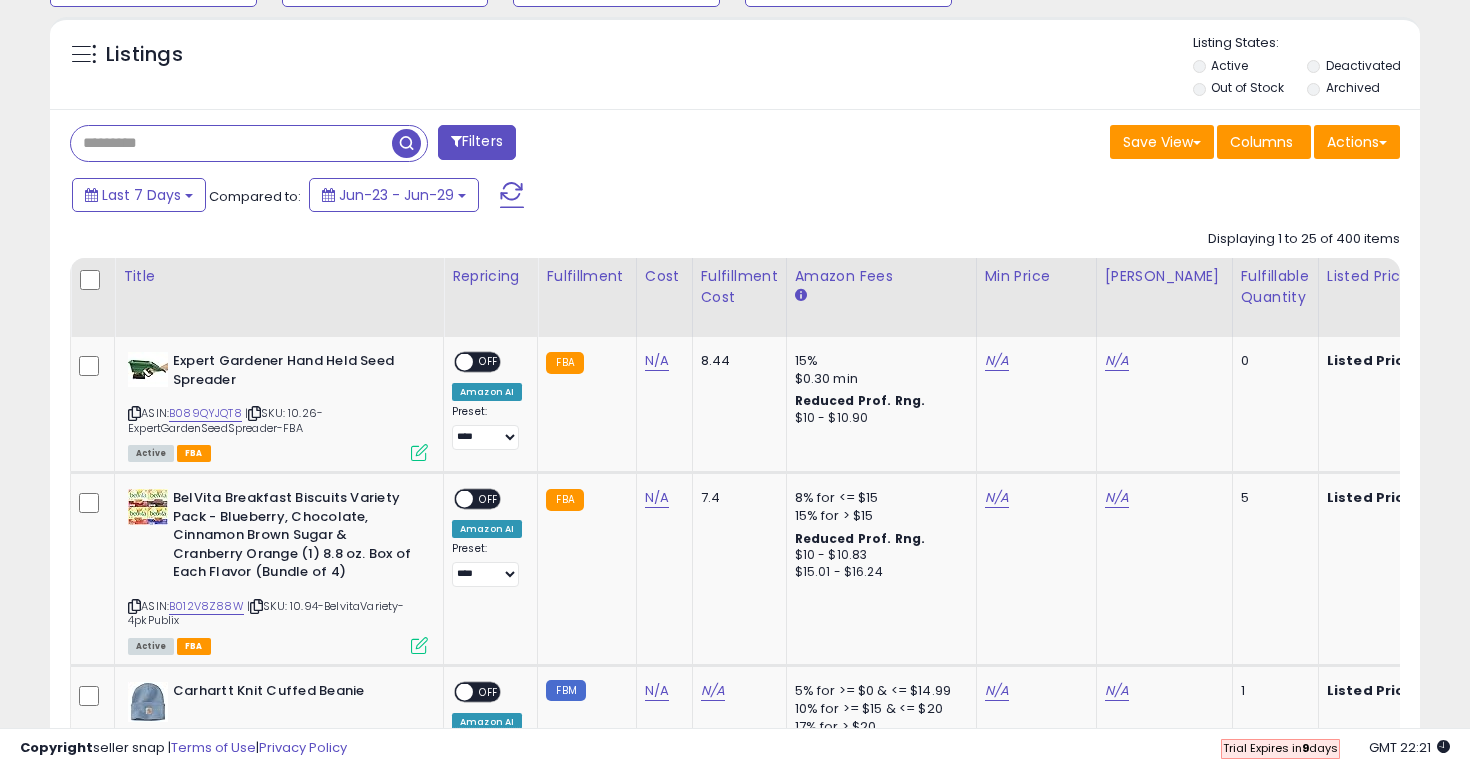 click at bounding box center (231, 143) 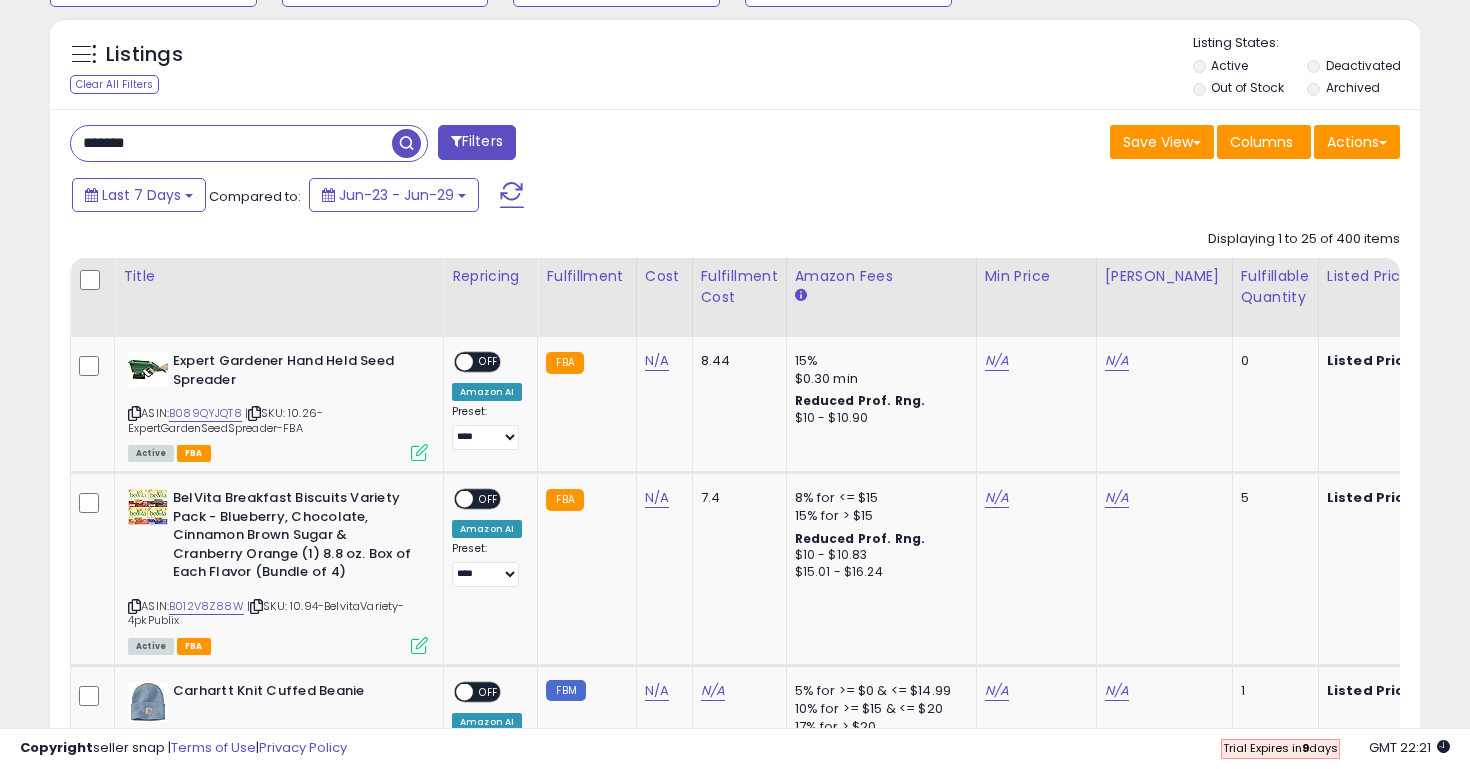 click at bounding box center (406, 143) 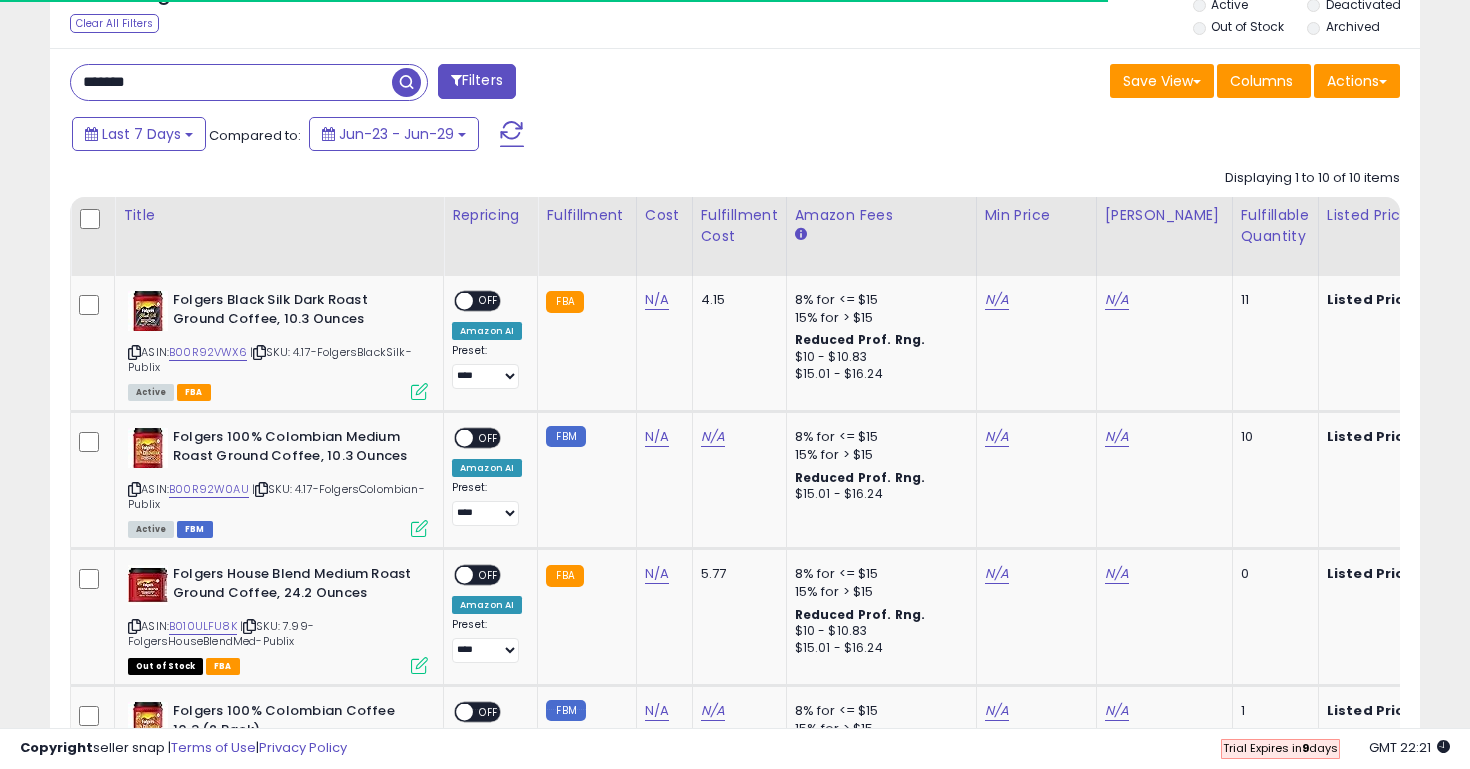 scroll, scrollTop: 791, scrollLeft: 0, axis: vertical 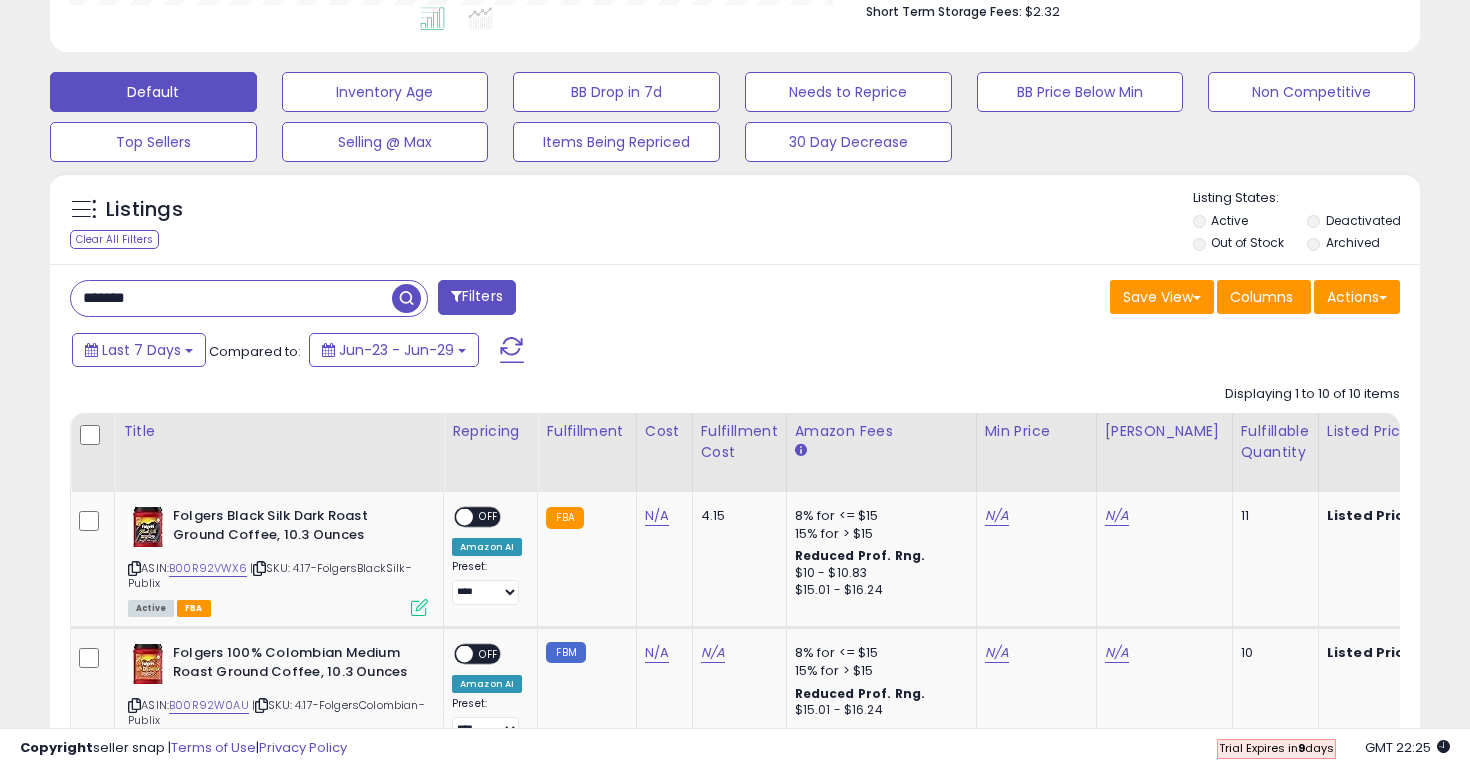 click on "*******
Filters
Save View
Save As New View
Update Current View" at bounding box center (735, 1103) 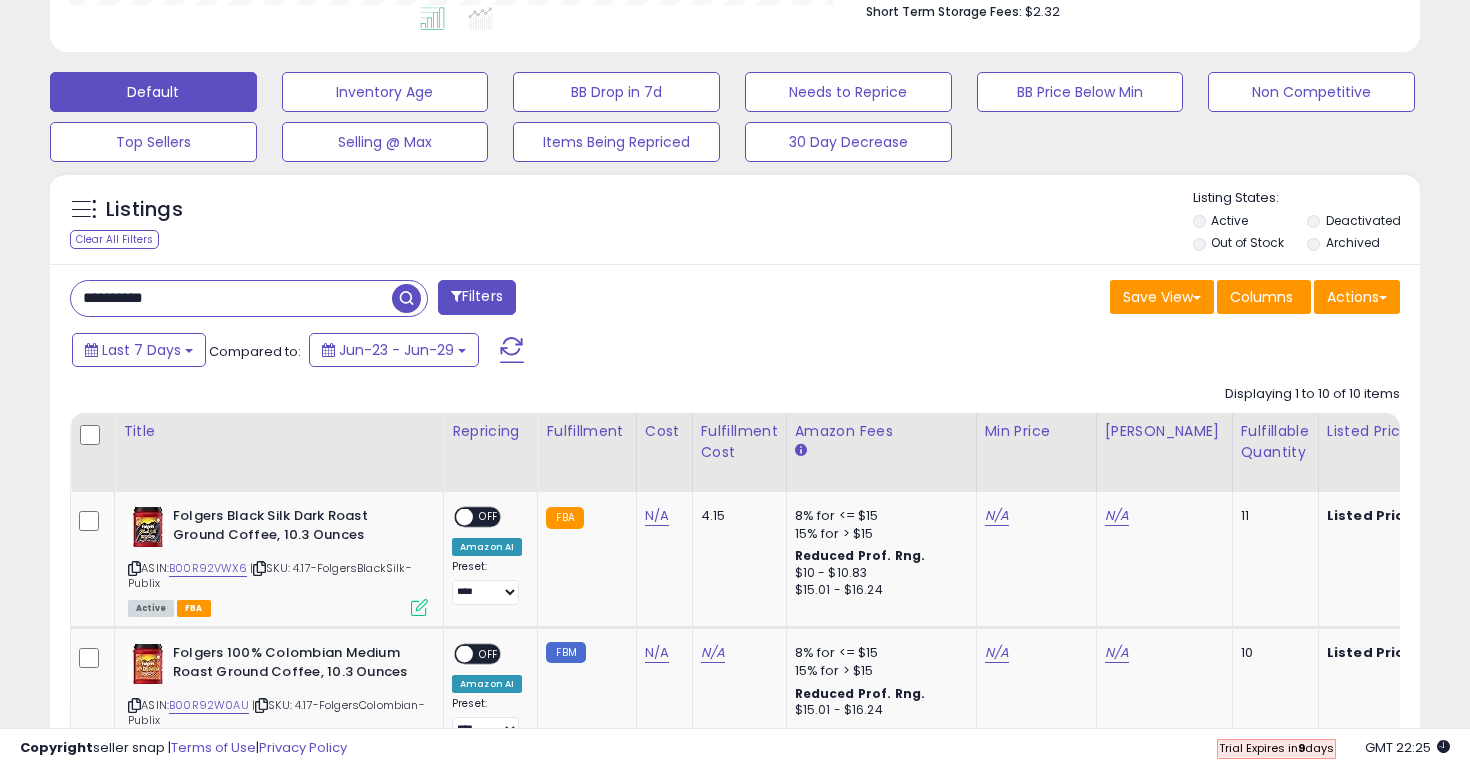type on "**********" 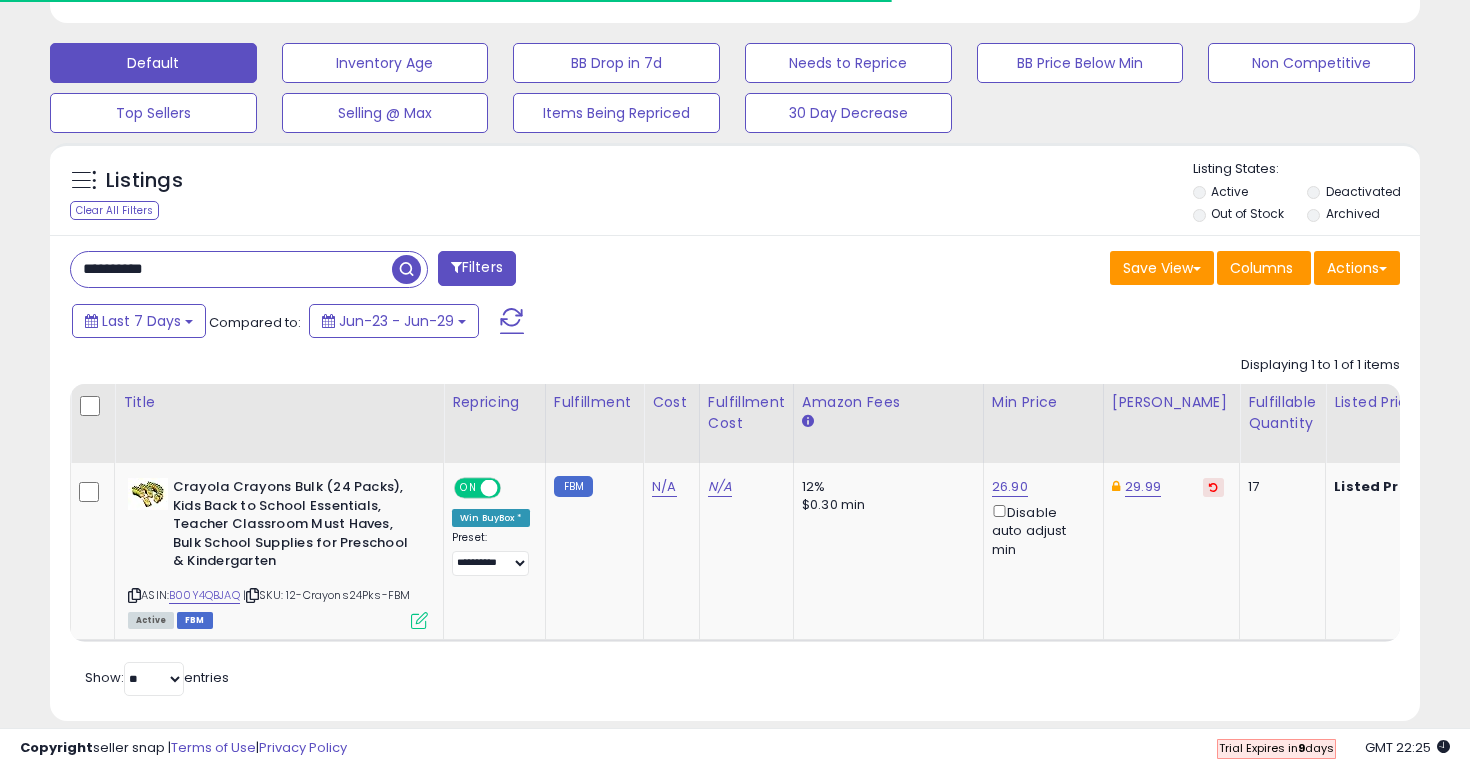 scroll, scrollTop: 614, scrollLeft: 0, axis: vertical 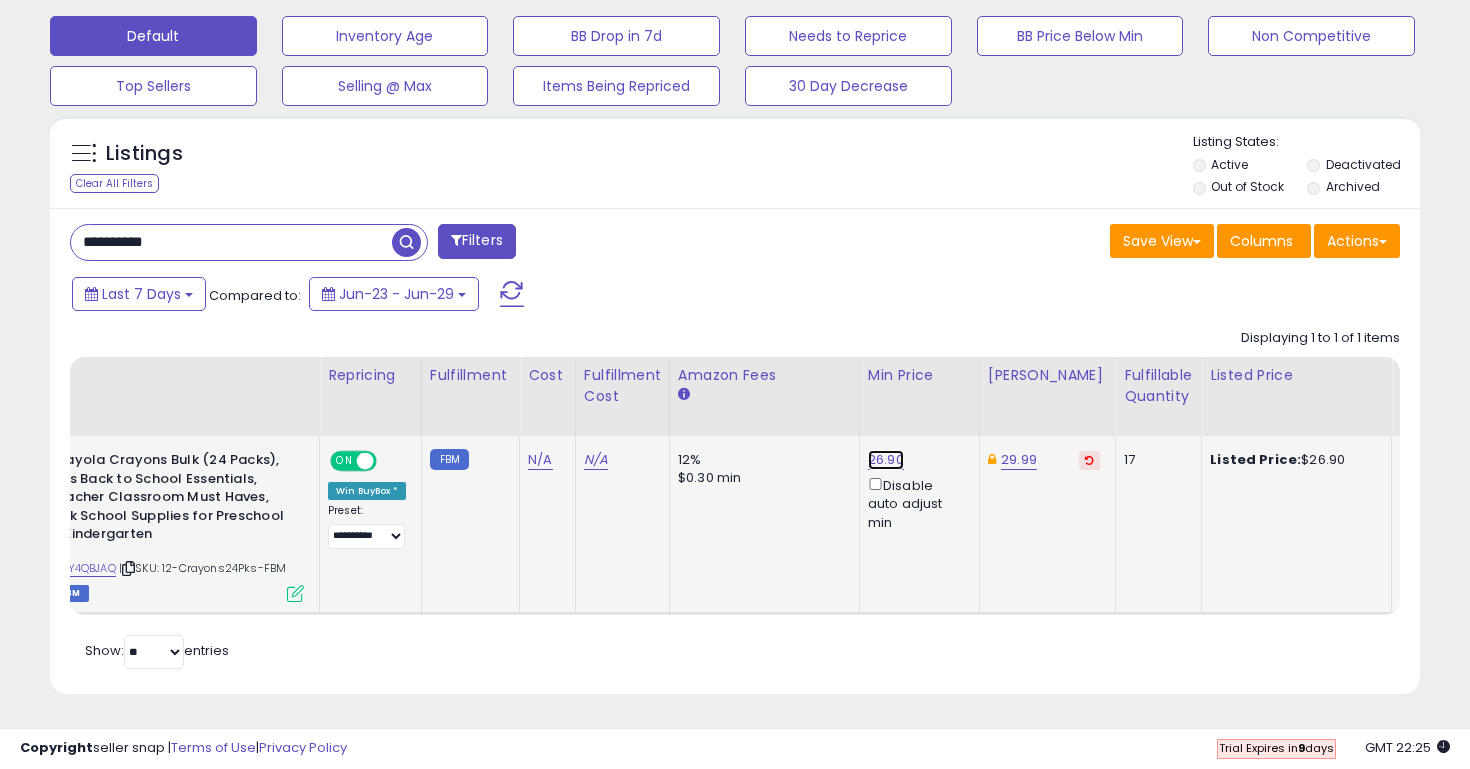 click on "26.90" at bounding box center (886, 460) 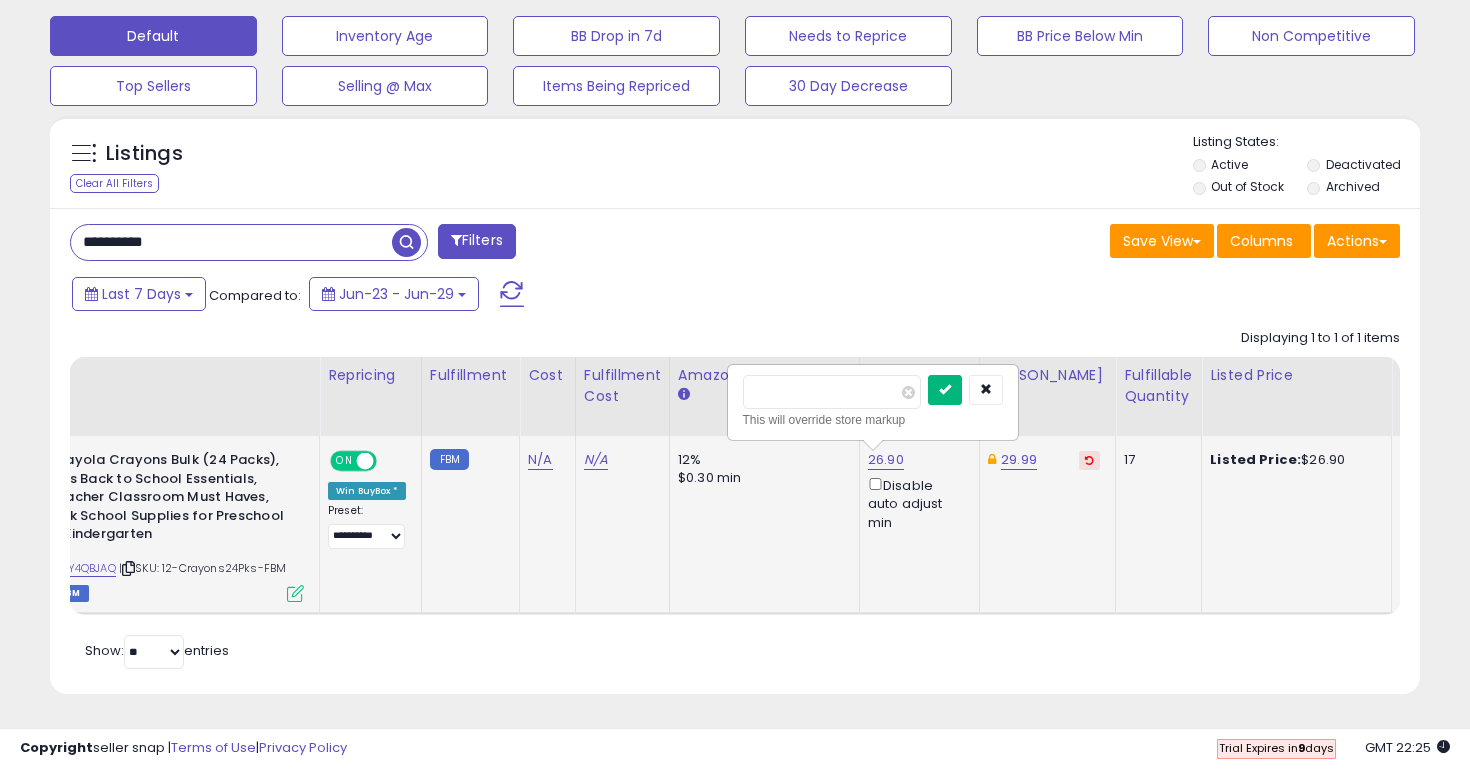type on "*****" 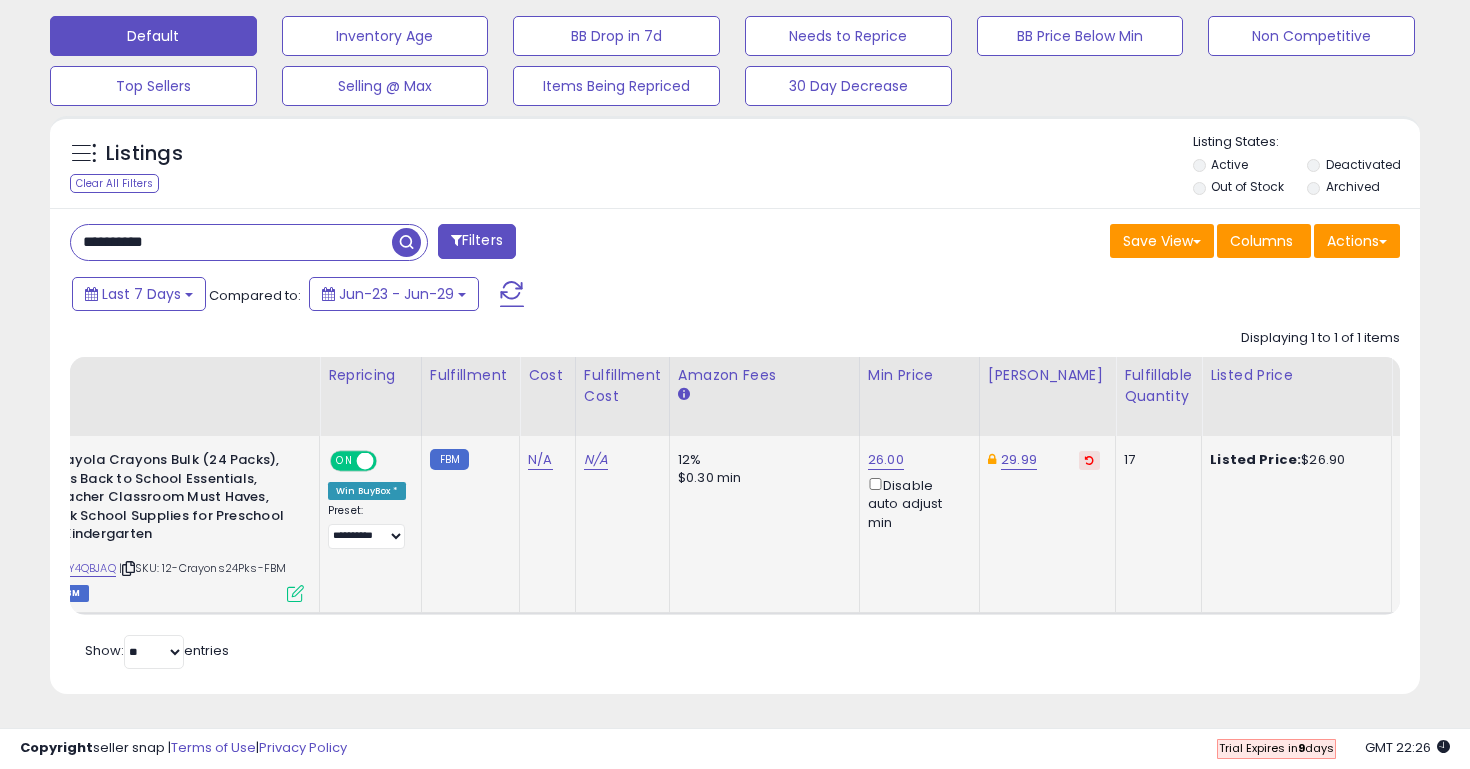 scroll, scrollTop: 0, scrollLeft: 85, axis: horizontal 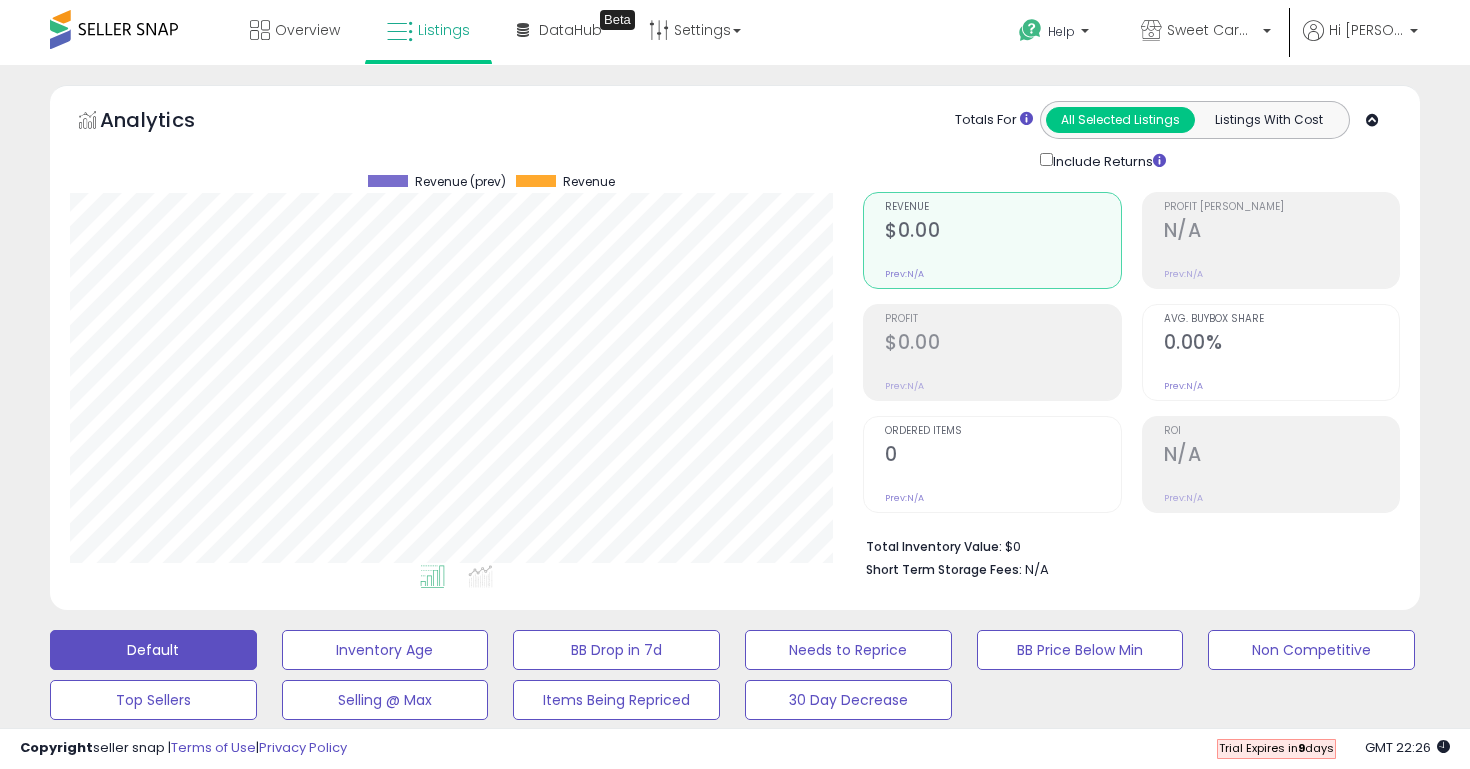 click at bounding box center (114, 29) 